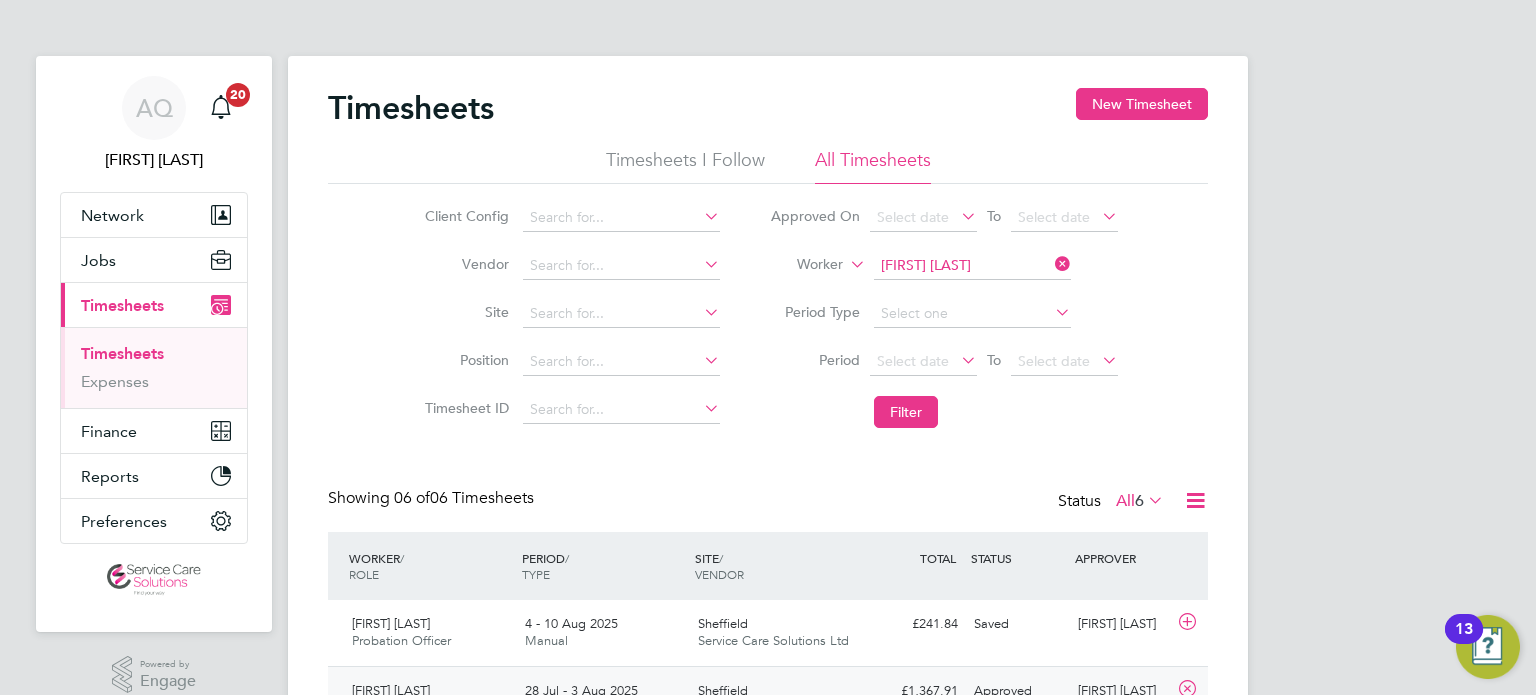 scroll, scrollTop: 0, scrollLeft: 0, axis: both 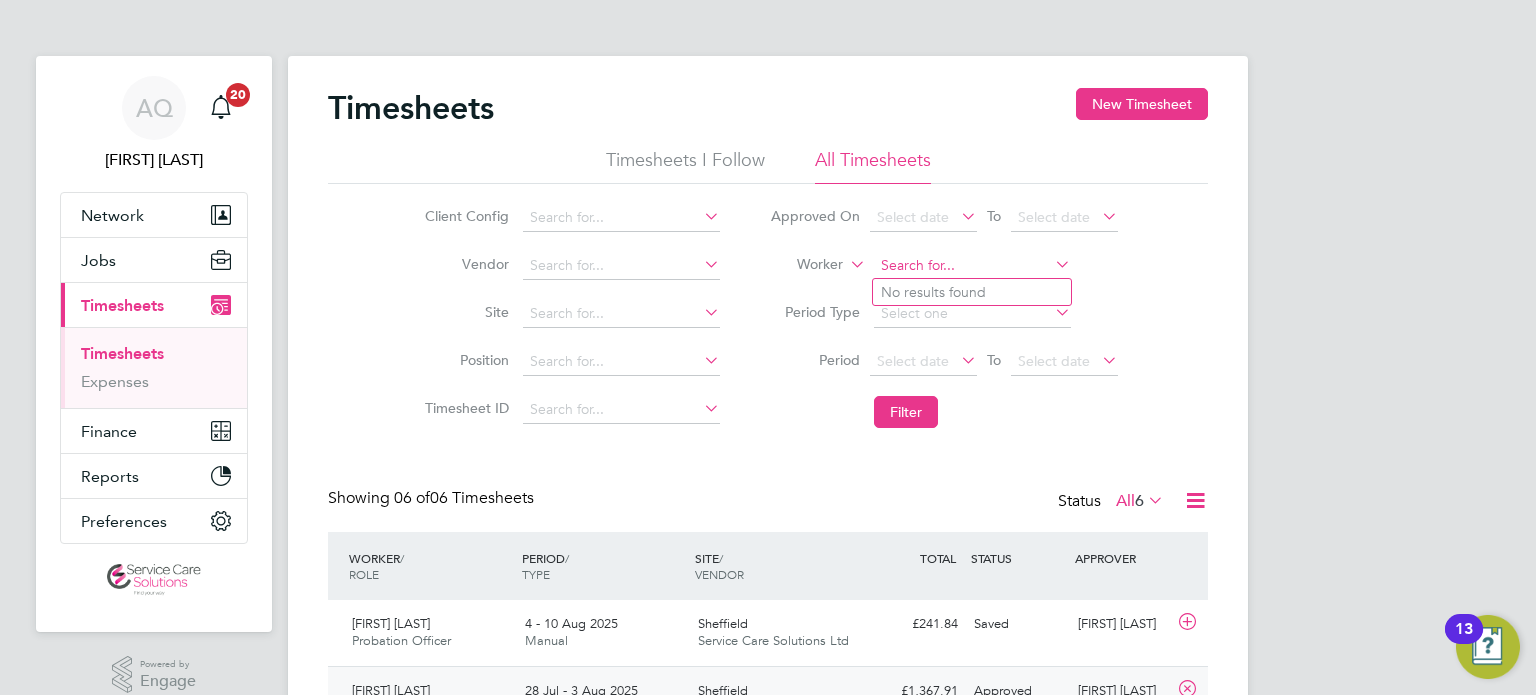 click 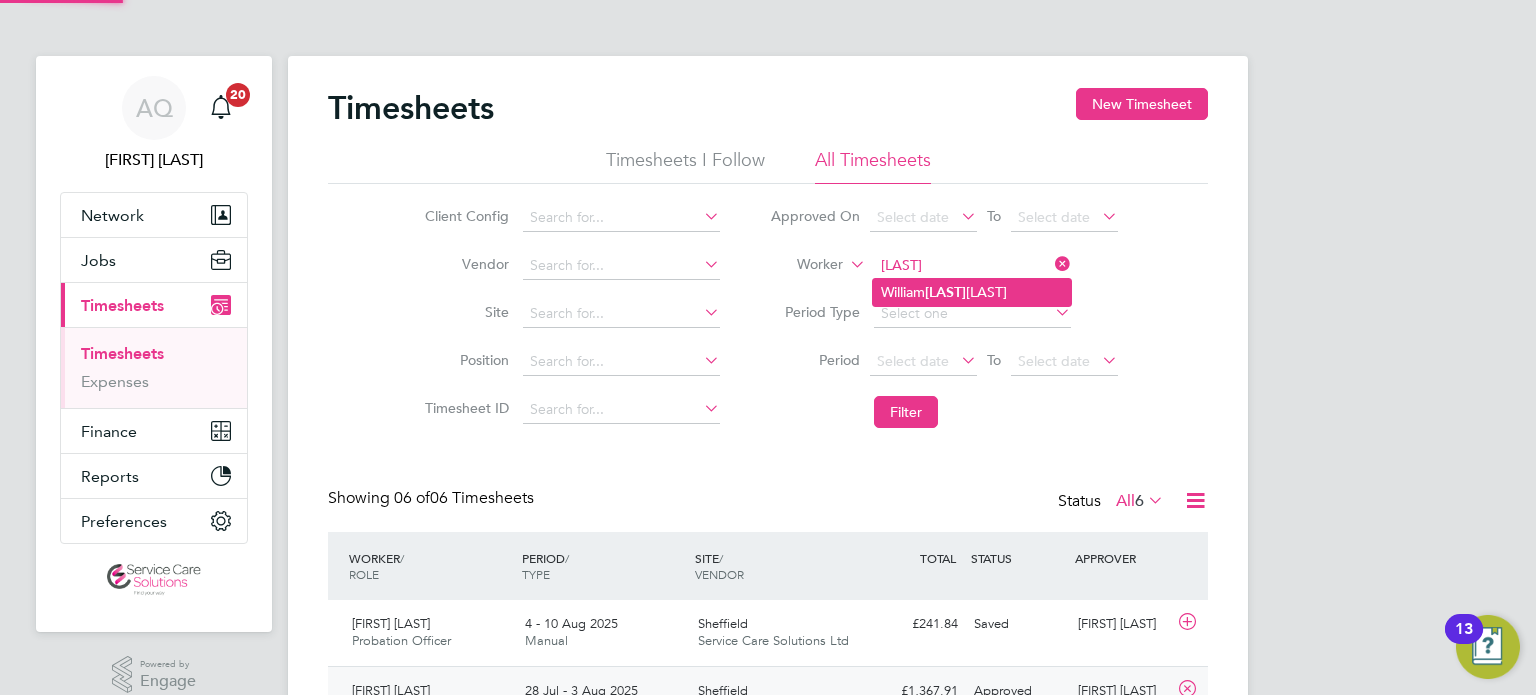 click on "Boricz" 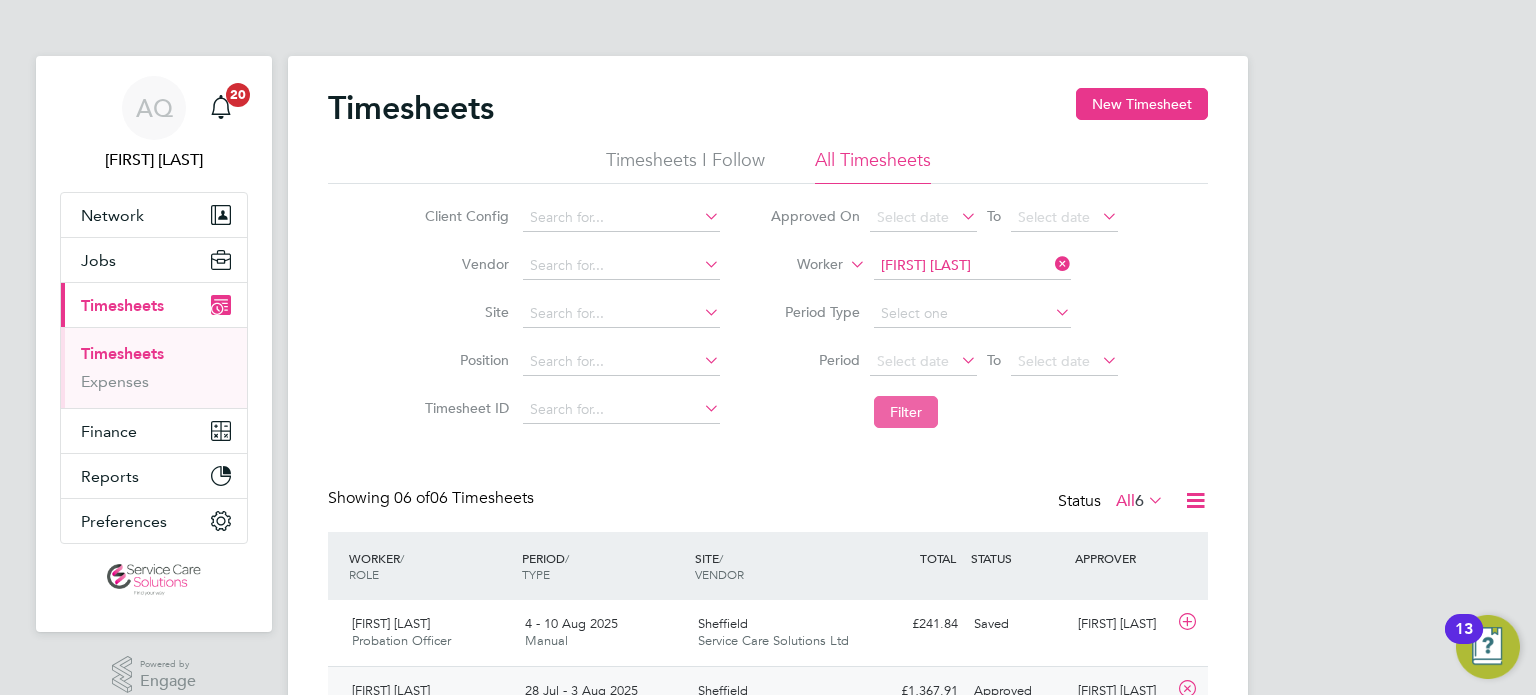 click on "Filter" 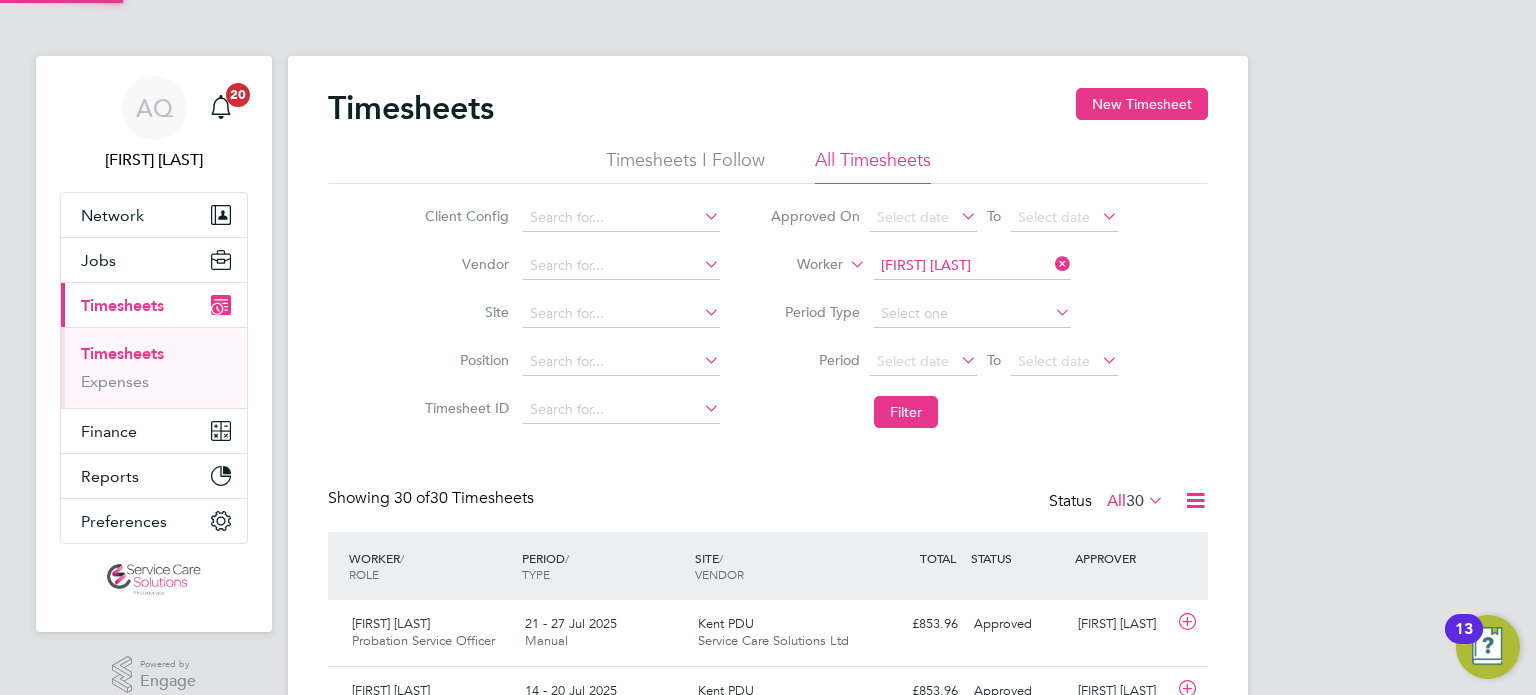 scroll, scrollTop: 9, scrollLeft: 10, axis: both 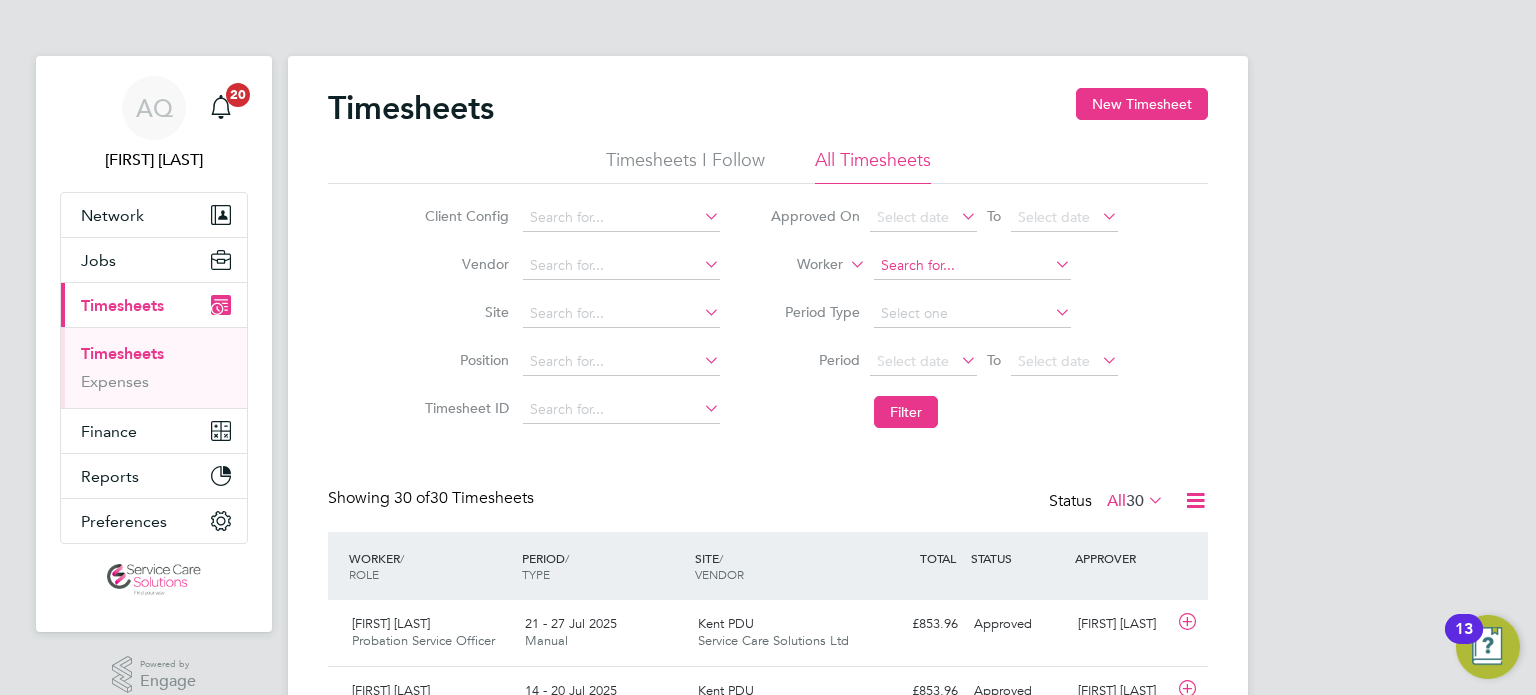click 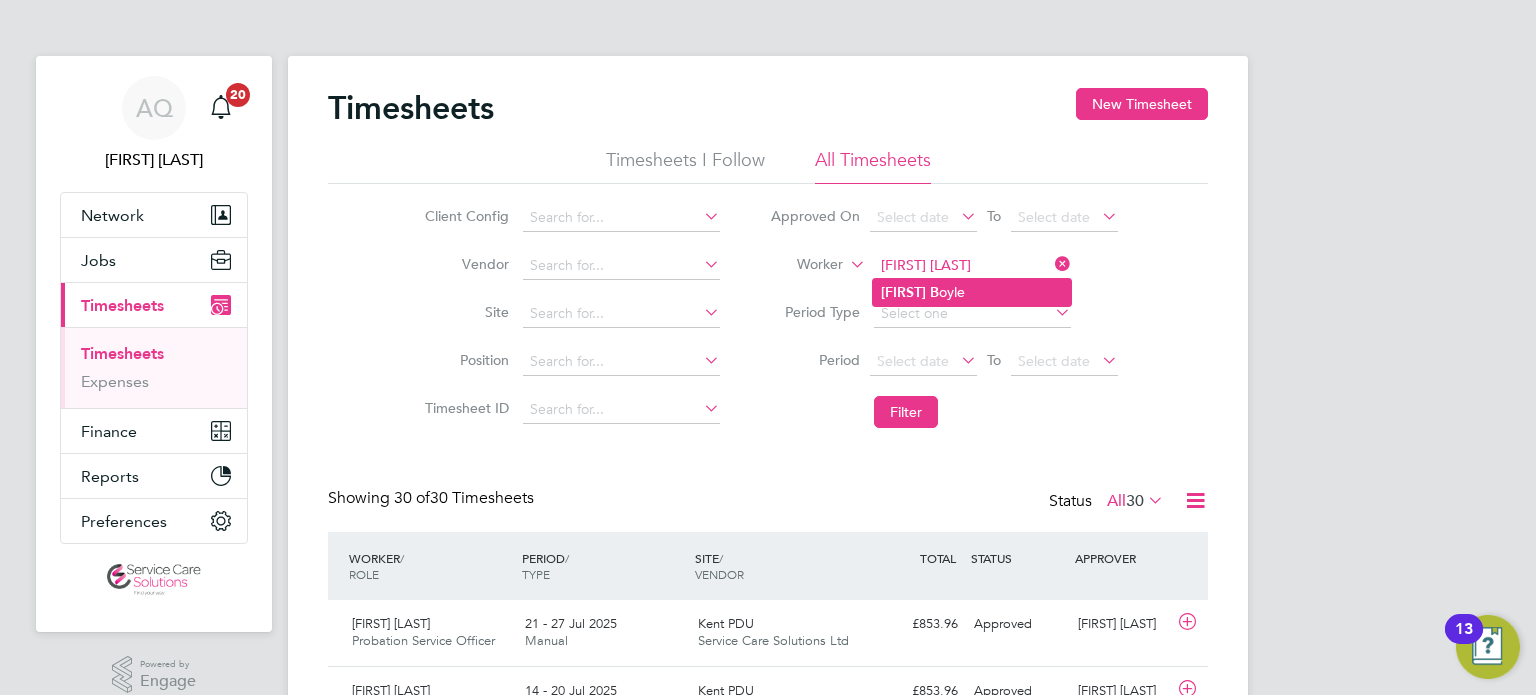 click on "Wendy   B oyle" 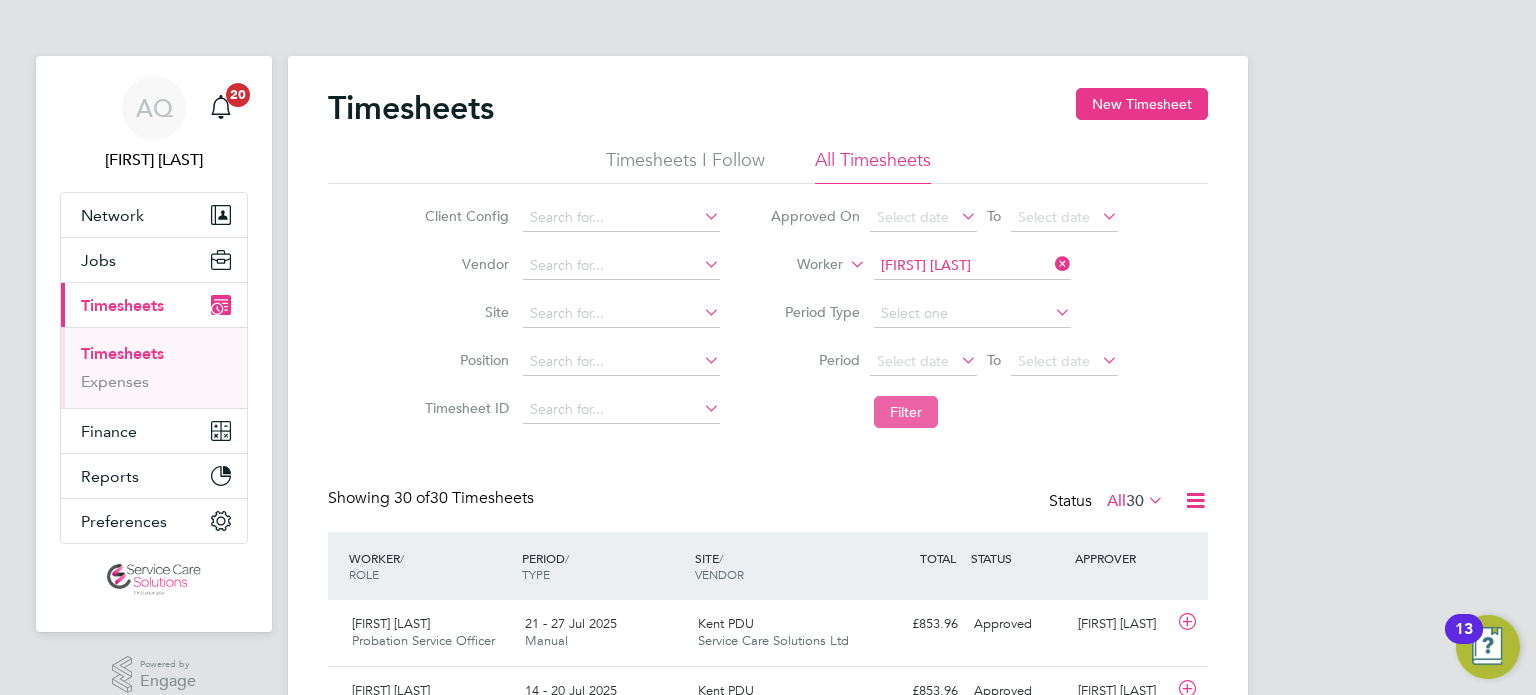 click on "Filter" 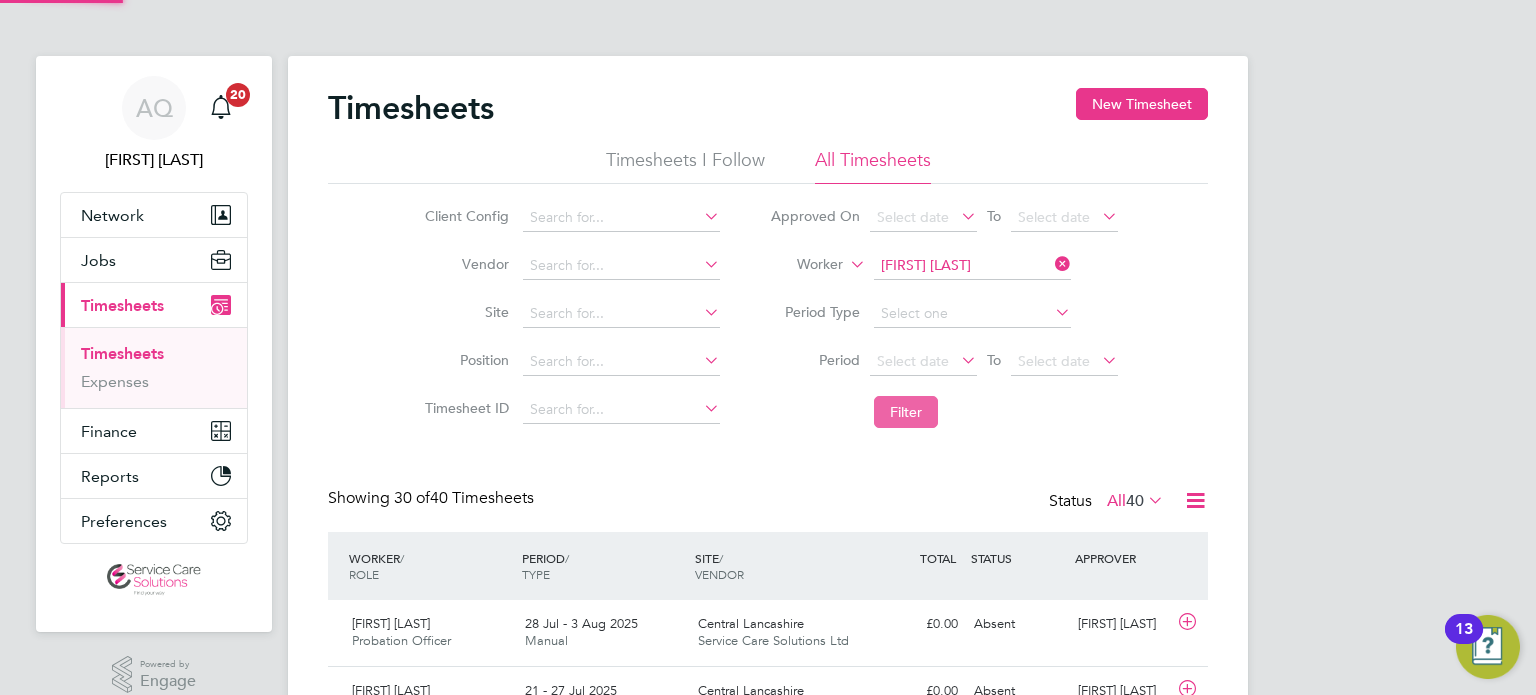 scroll, scrollTop: 9, scrollLeft: 10, axis: both 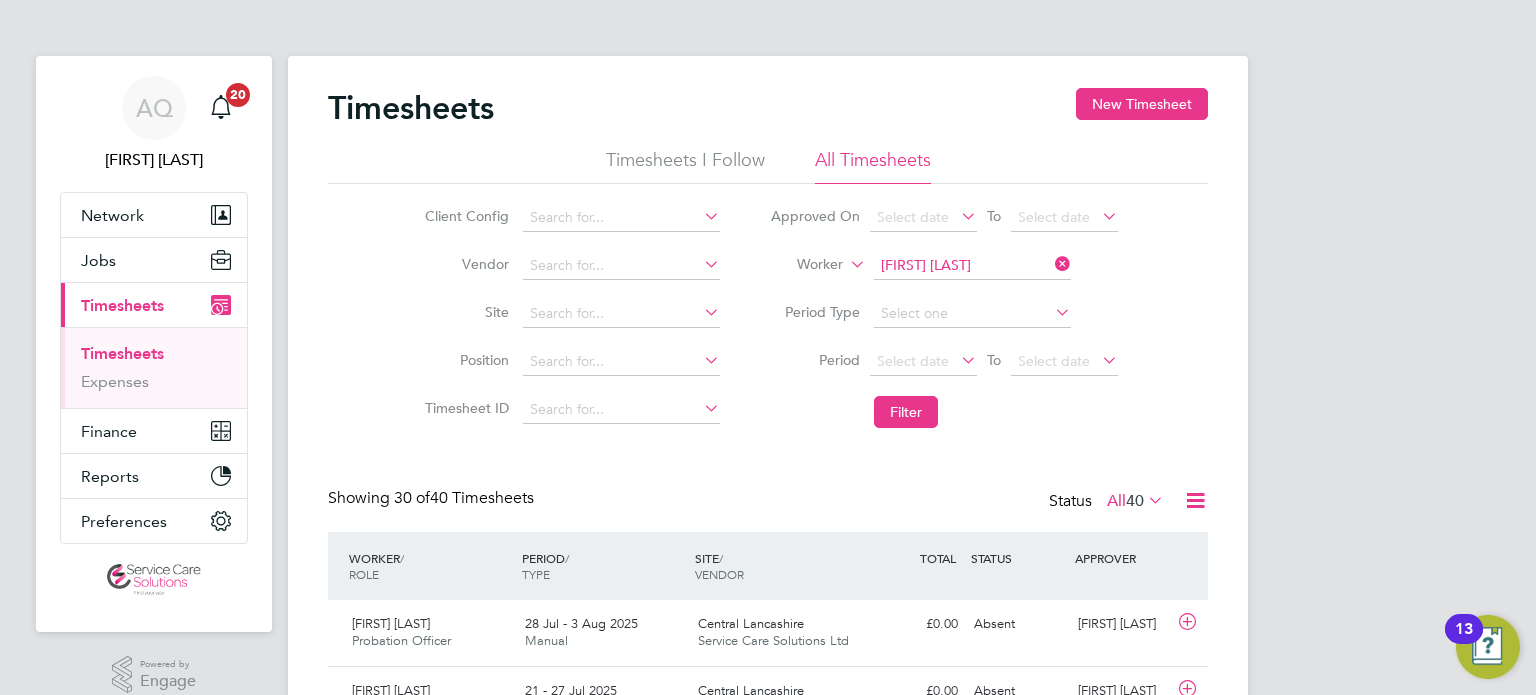 click on "Worker   Wendy Boyle" 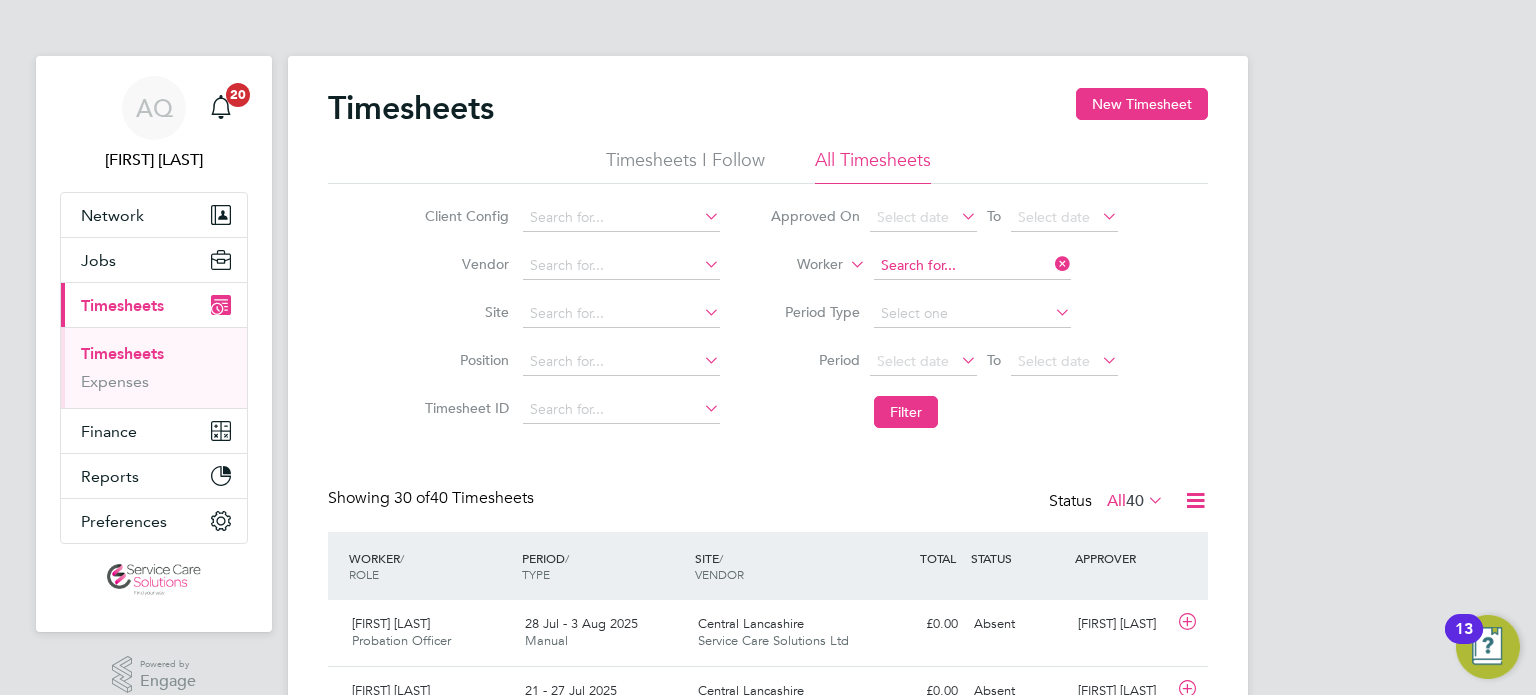 click 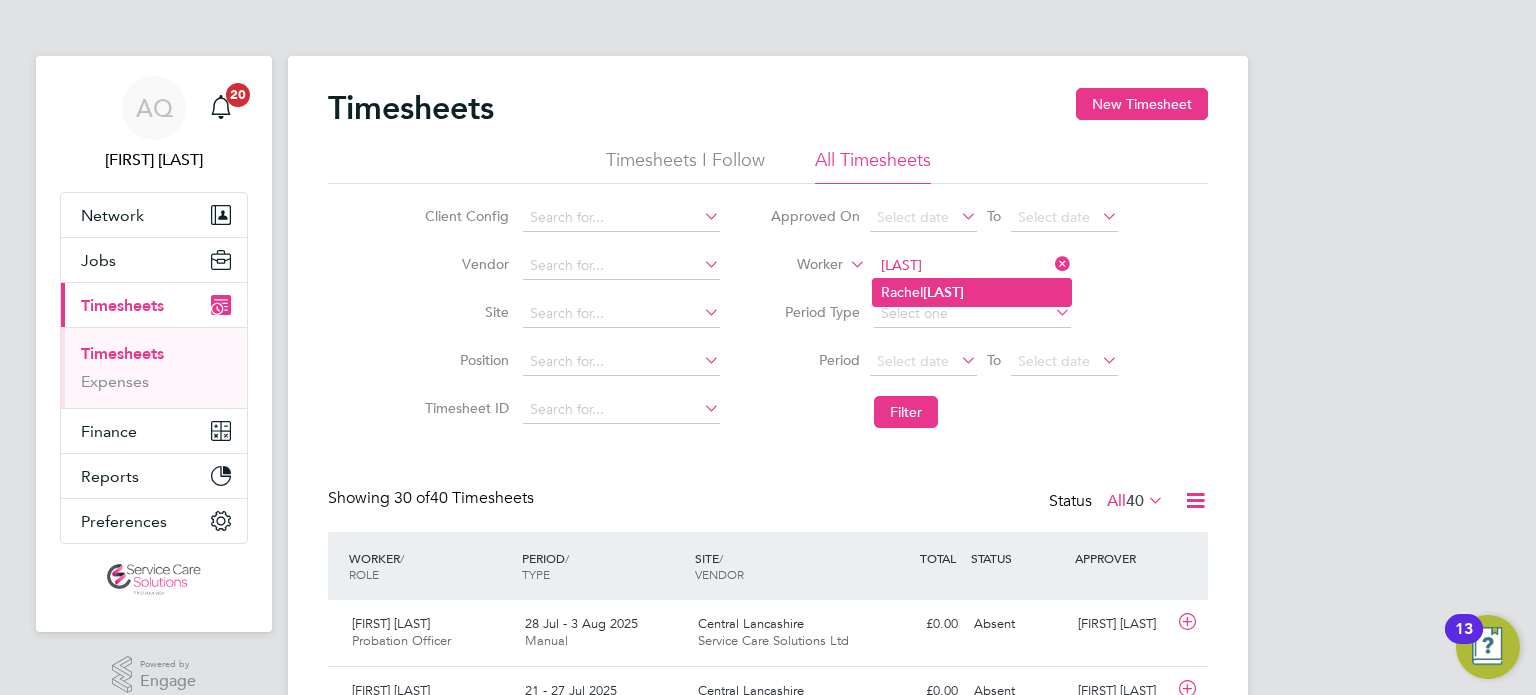 click on "Rachel  Heggarty" 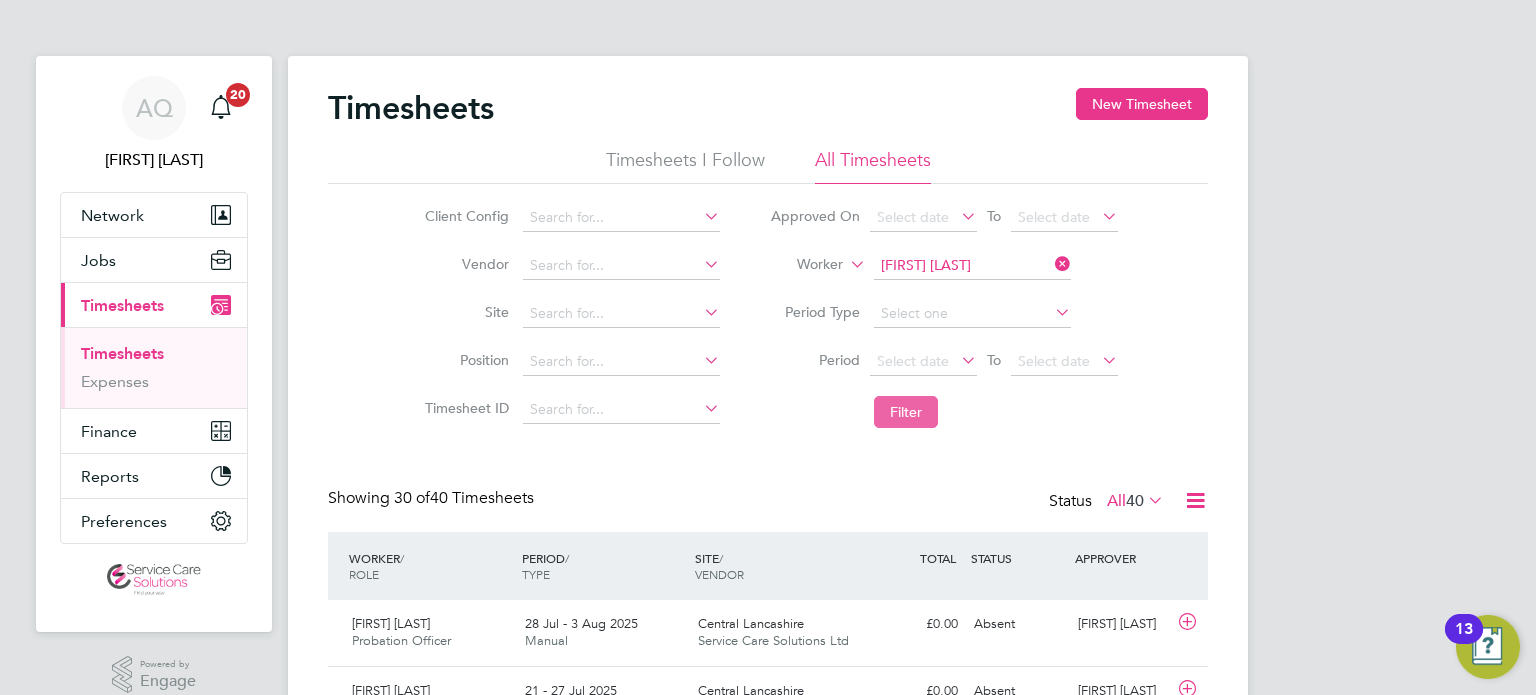 click on "Filter" 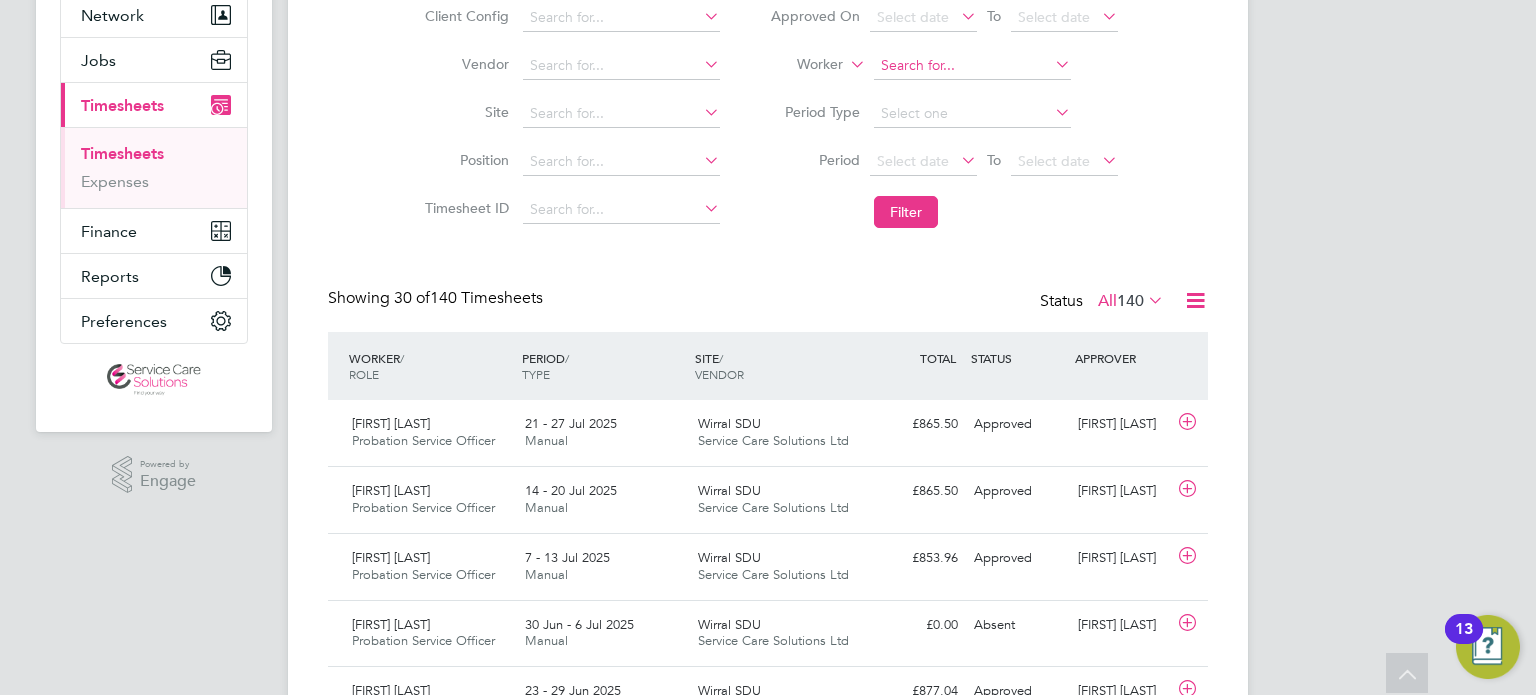 click 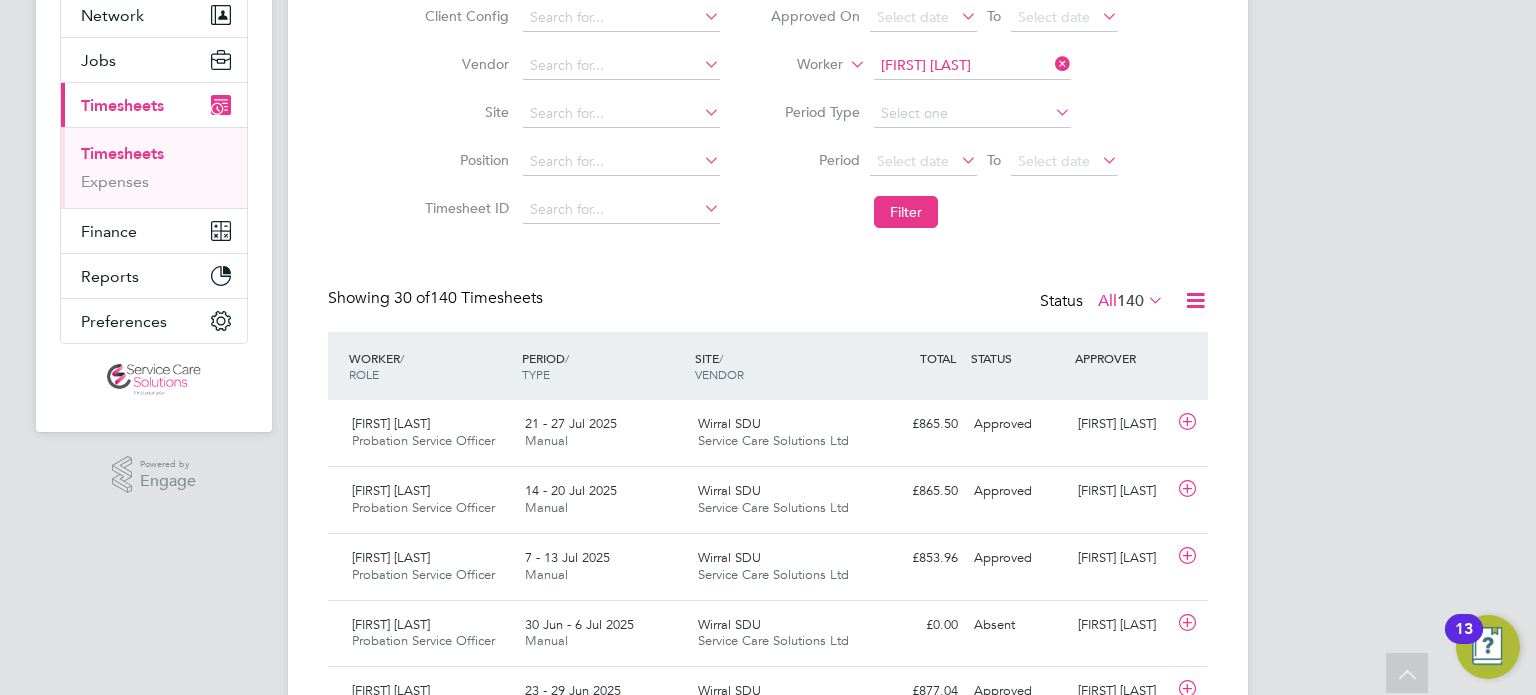 click on "Wendy   Lewin" 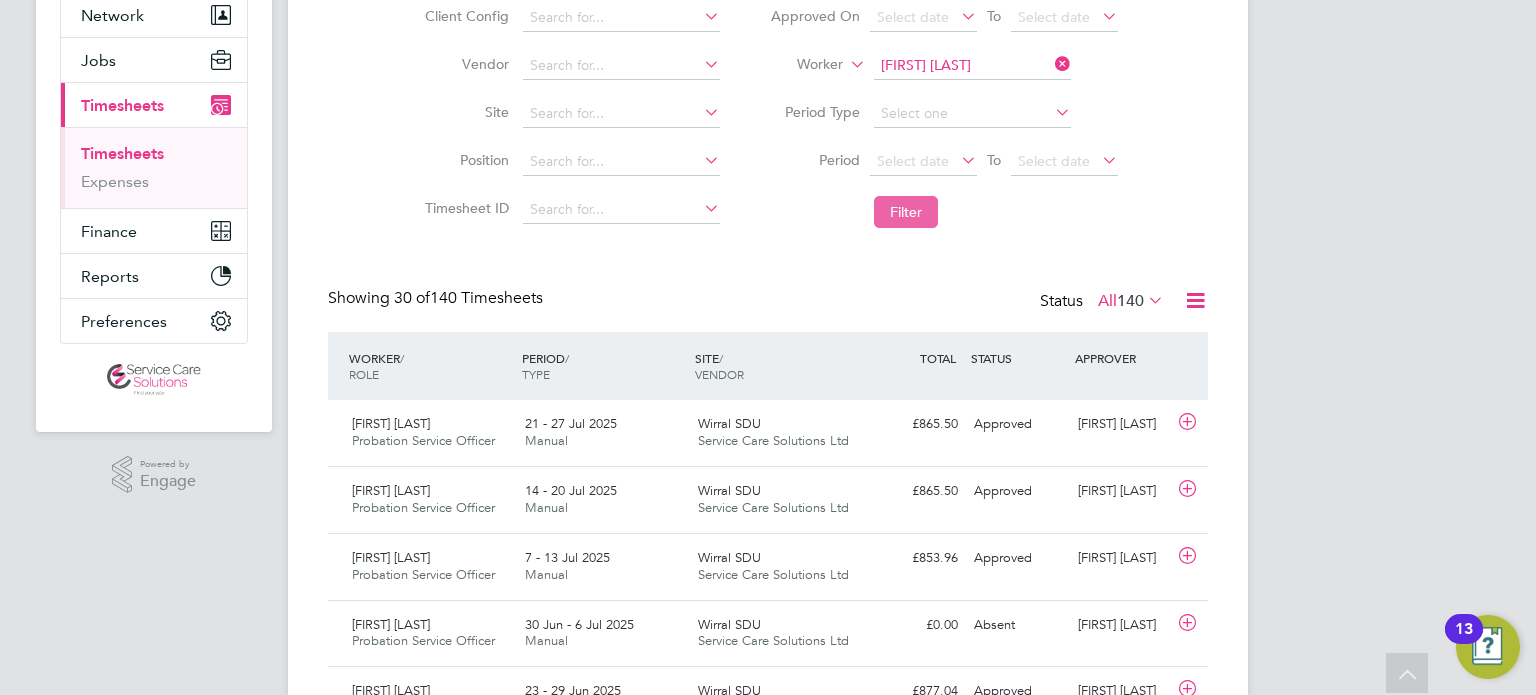 click on "Filter" 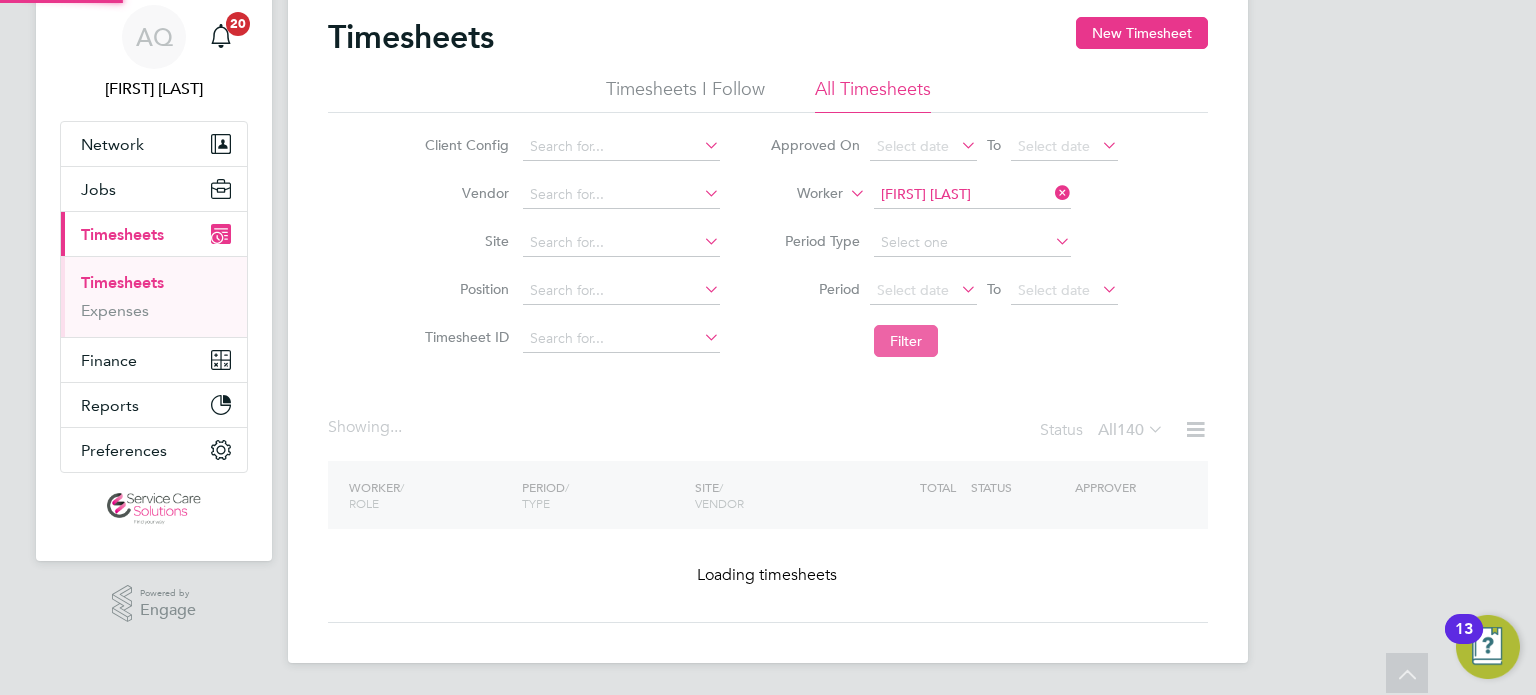 scroll, scrollTop: 200, scrollLeft: 0, axis: vertical 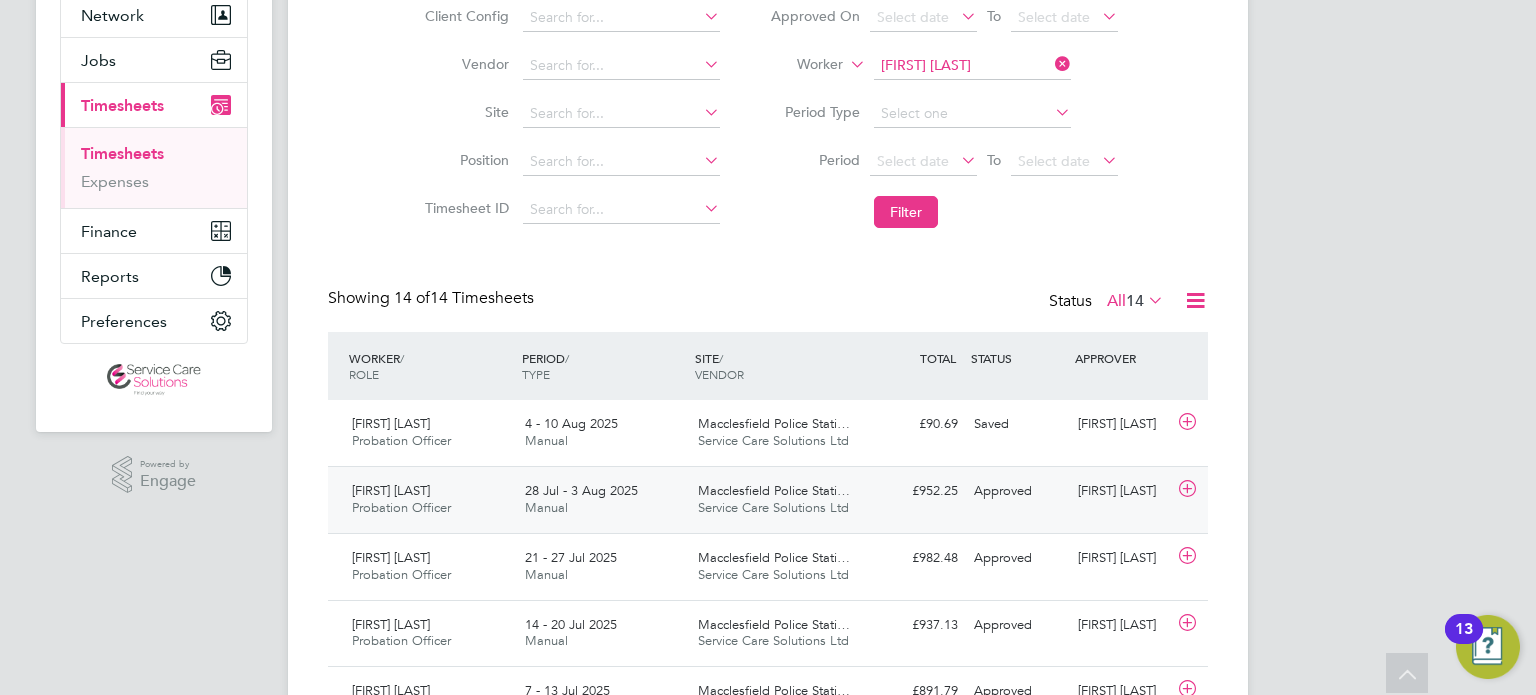 click on "Wendy Lewin Probation Officer   28 Jul - 3 Aug 2025 28 Jul - 3 Aug 2025 Manual Macclesfield Police Stati… Service Care Solutions Ltd £952.25 Approved Approved Aleena Mahmood" 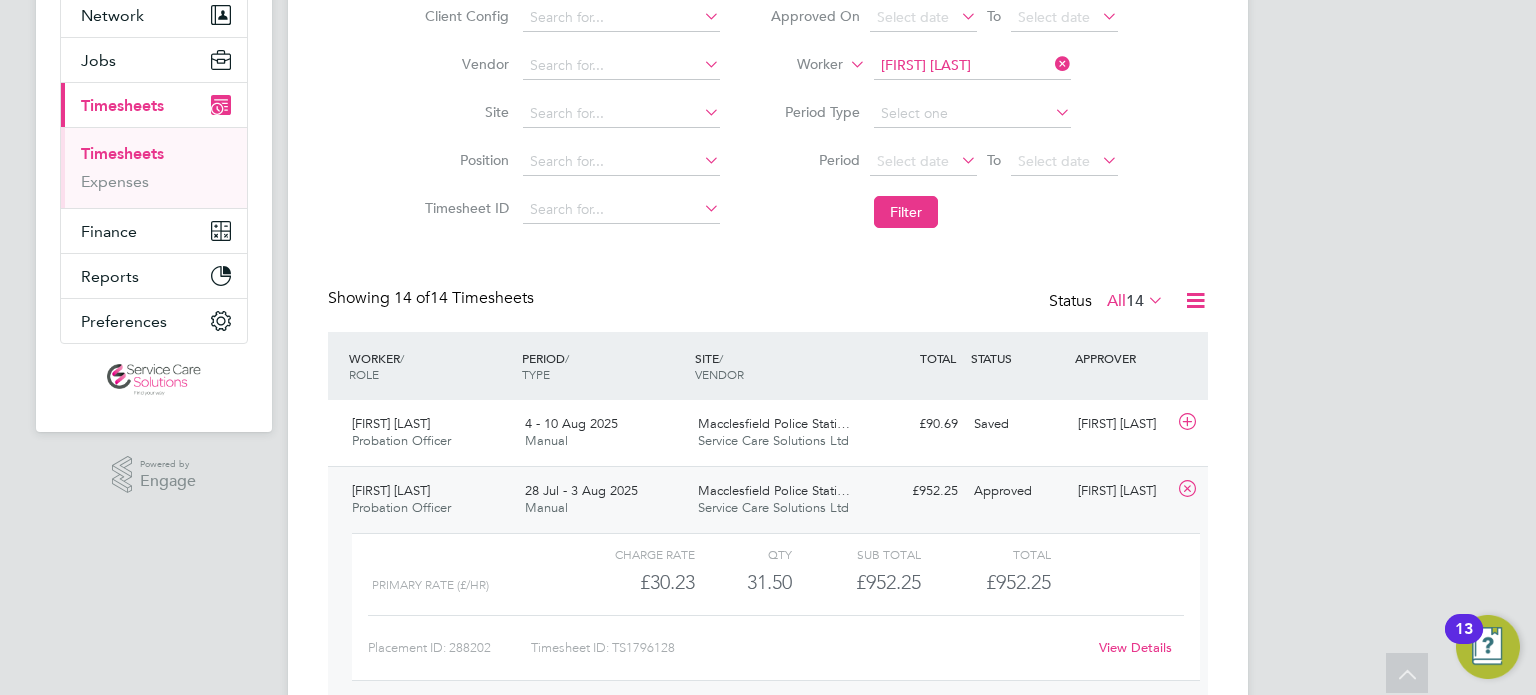 click on "View Details" 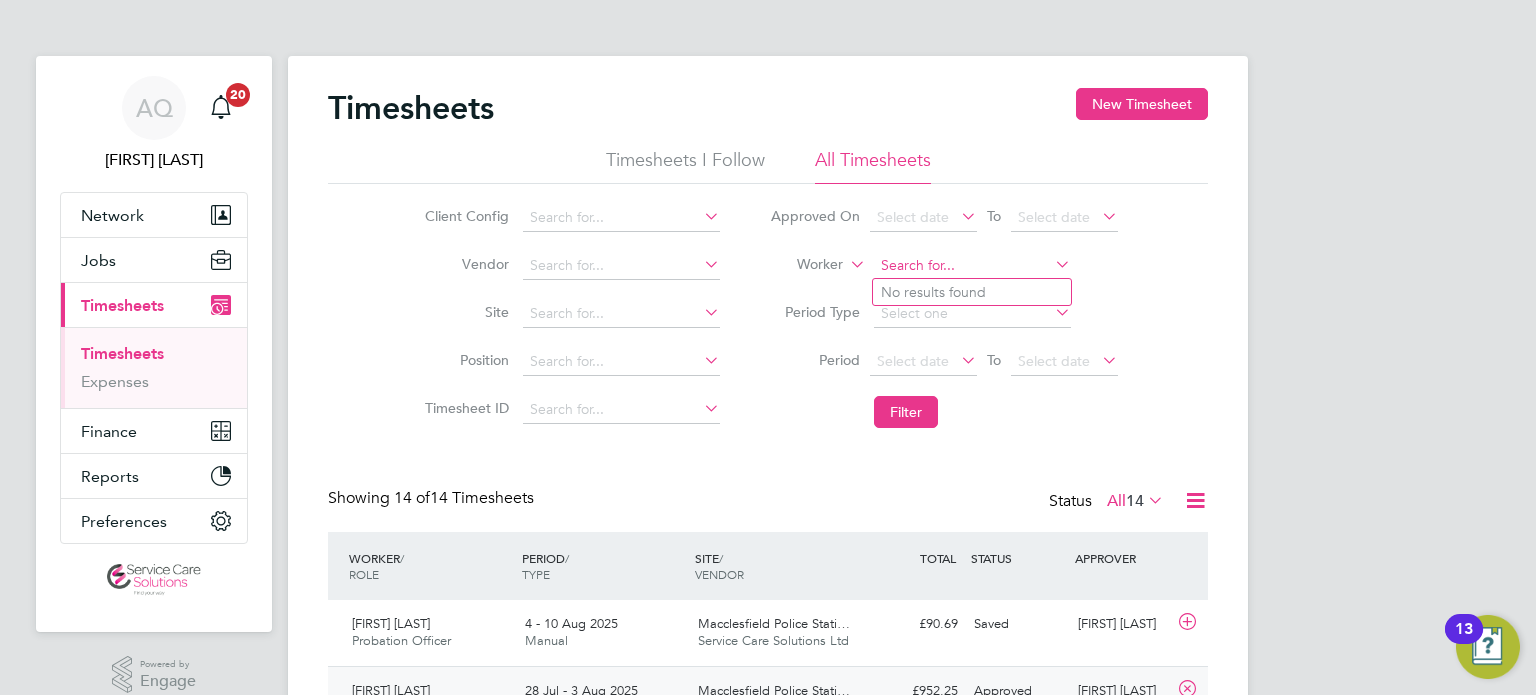 click 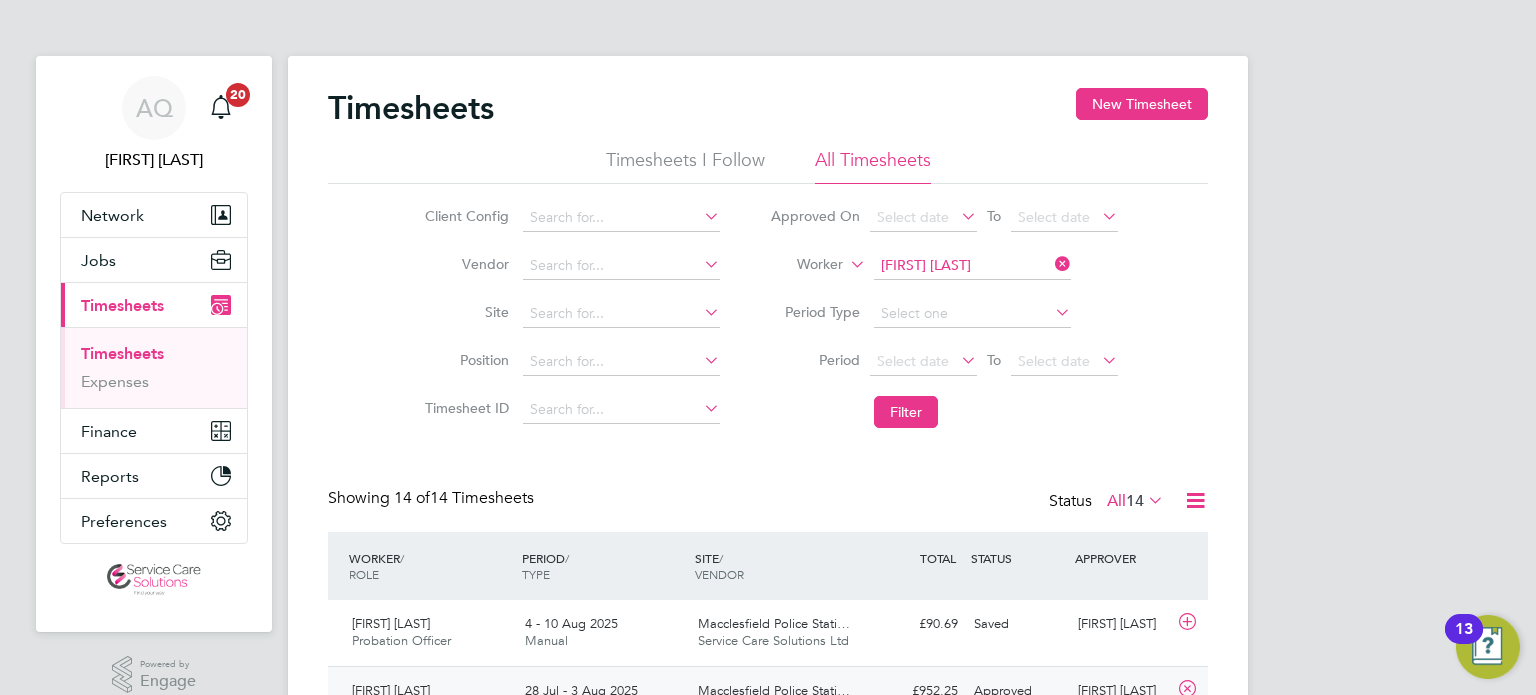 click on "Meera   Bhalla" 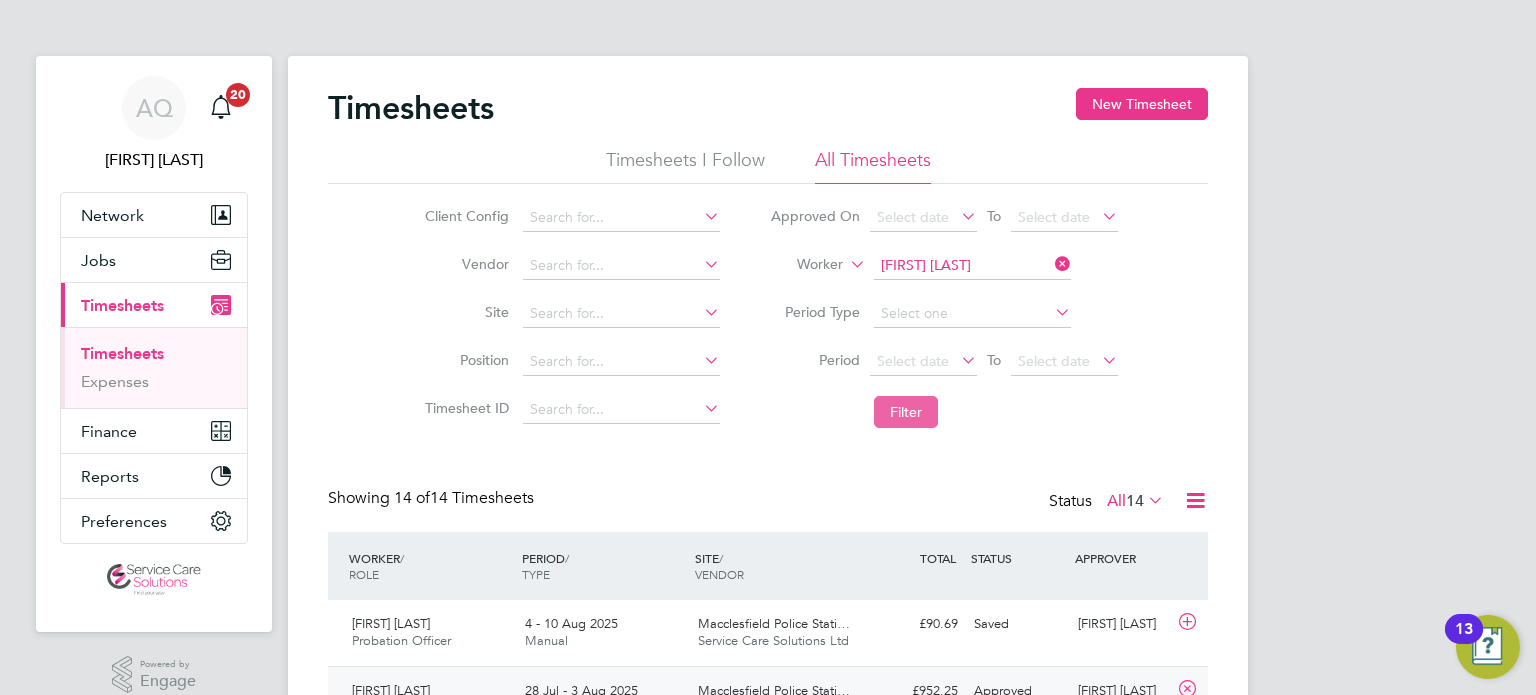 click on "Filter" 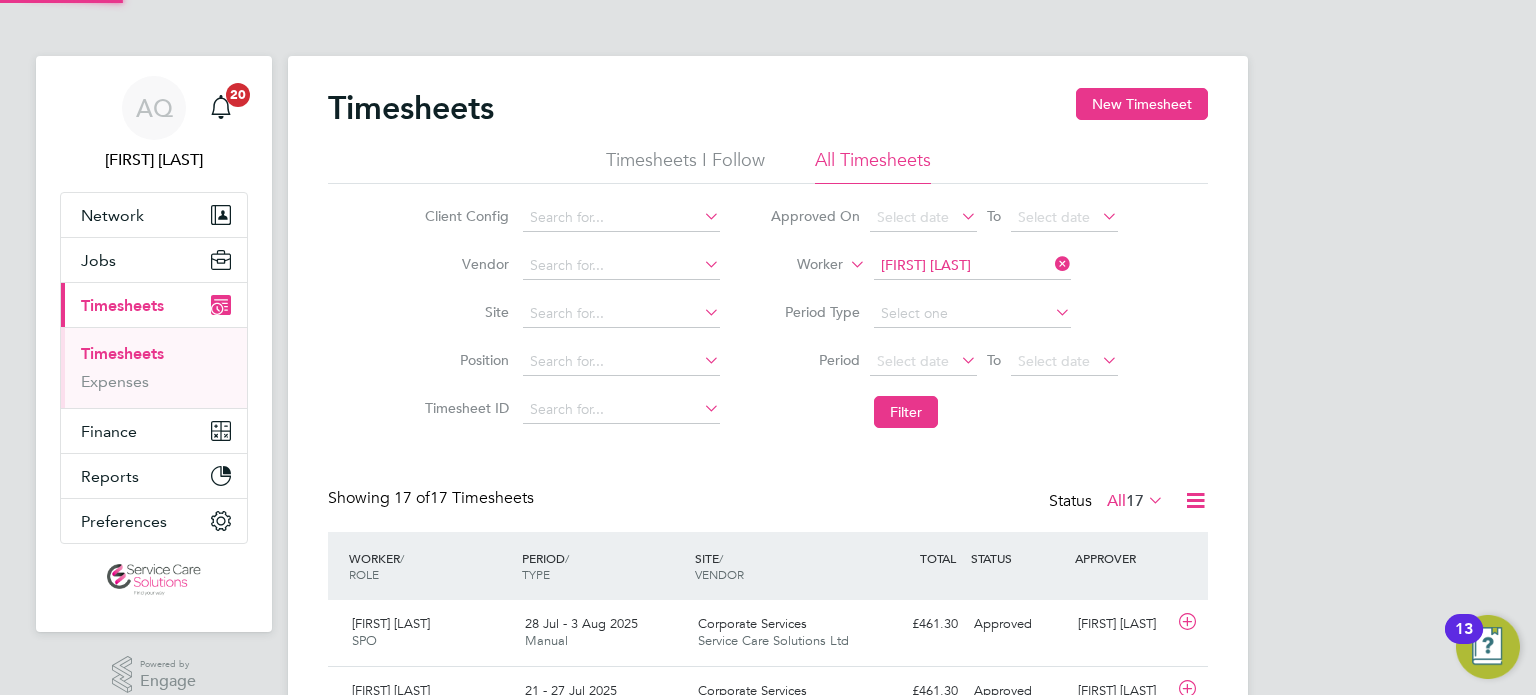 scroll, scrollTop: 9, scrollLeft: 10, axis: both 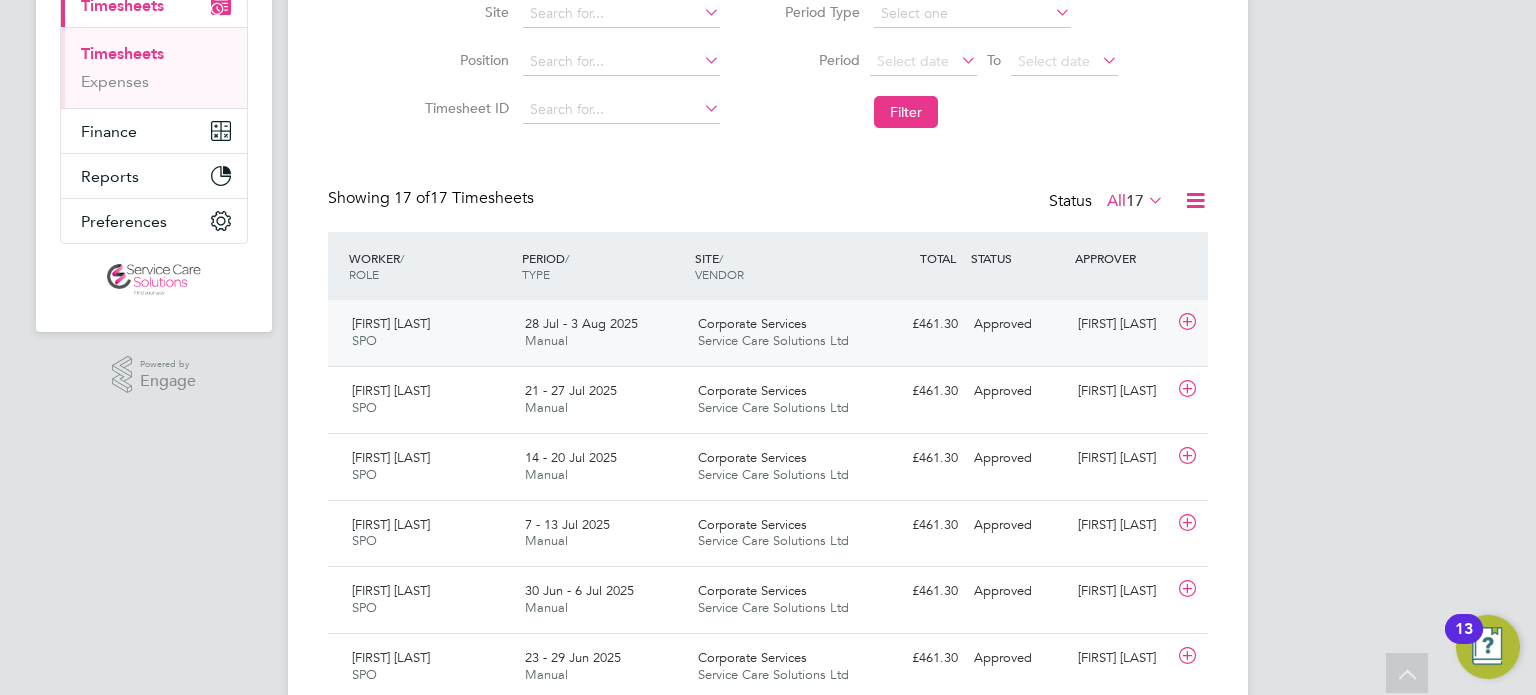 click on "Approved" 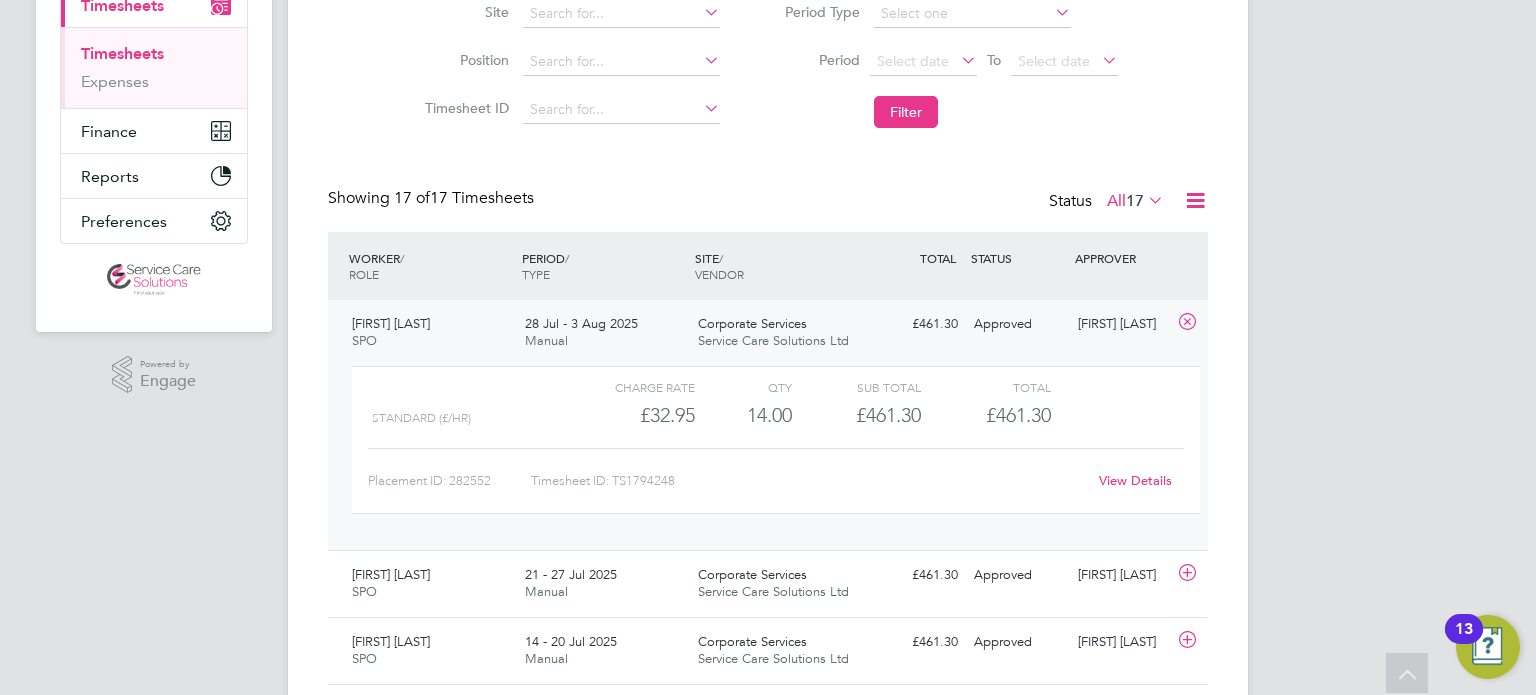 click on "View Details" 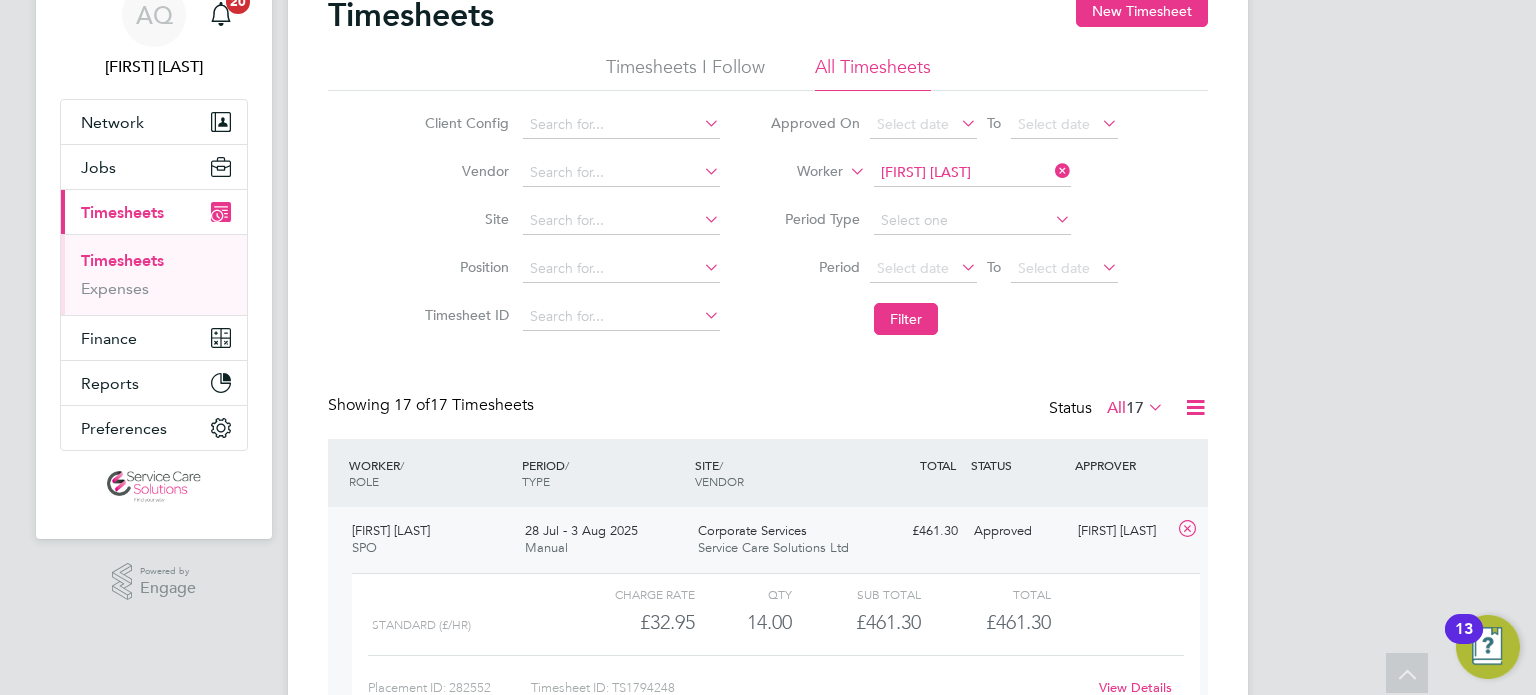 scroll, scrollTop: 0, scrollLeft: 0, axis: both 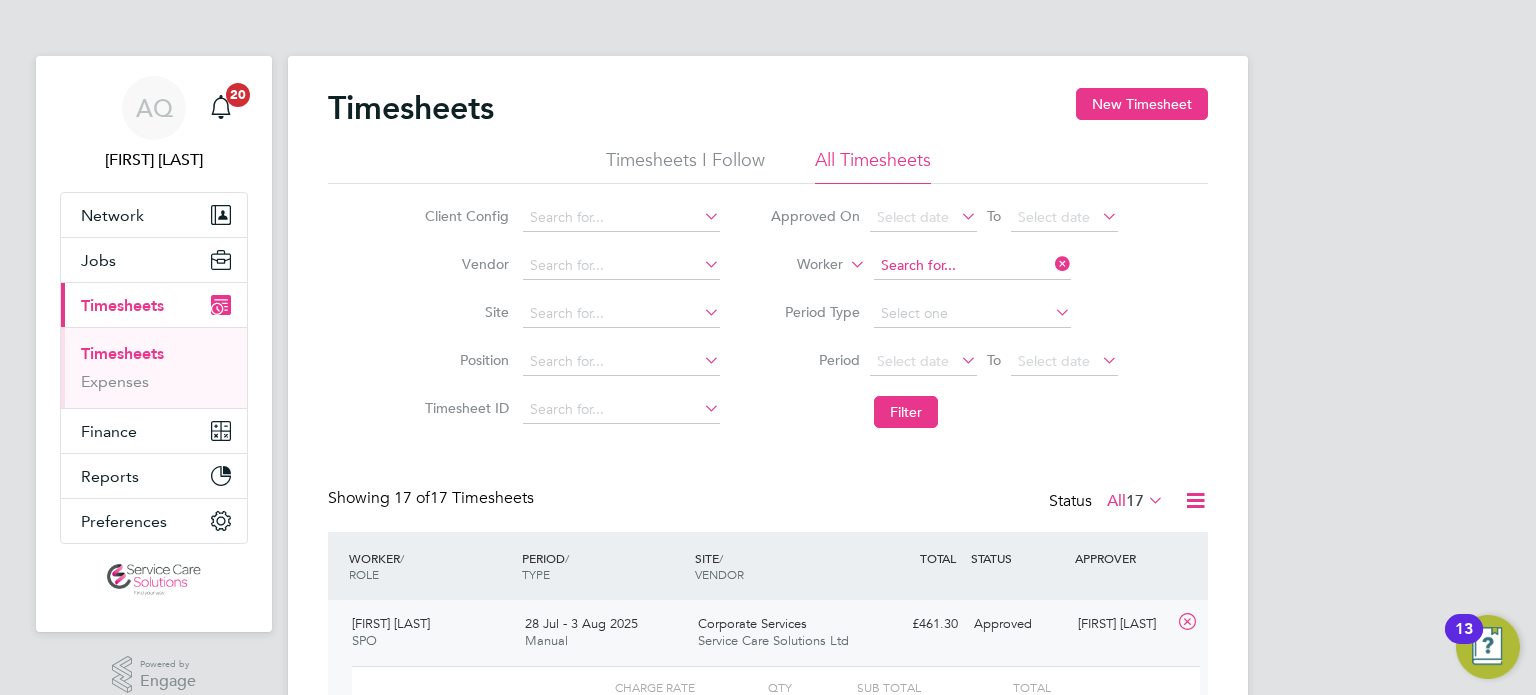 click 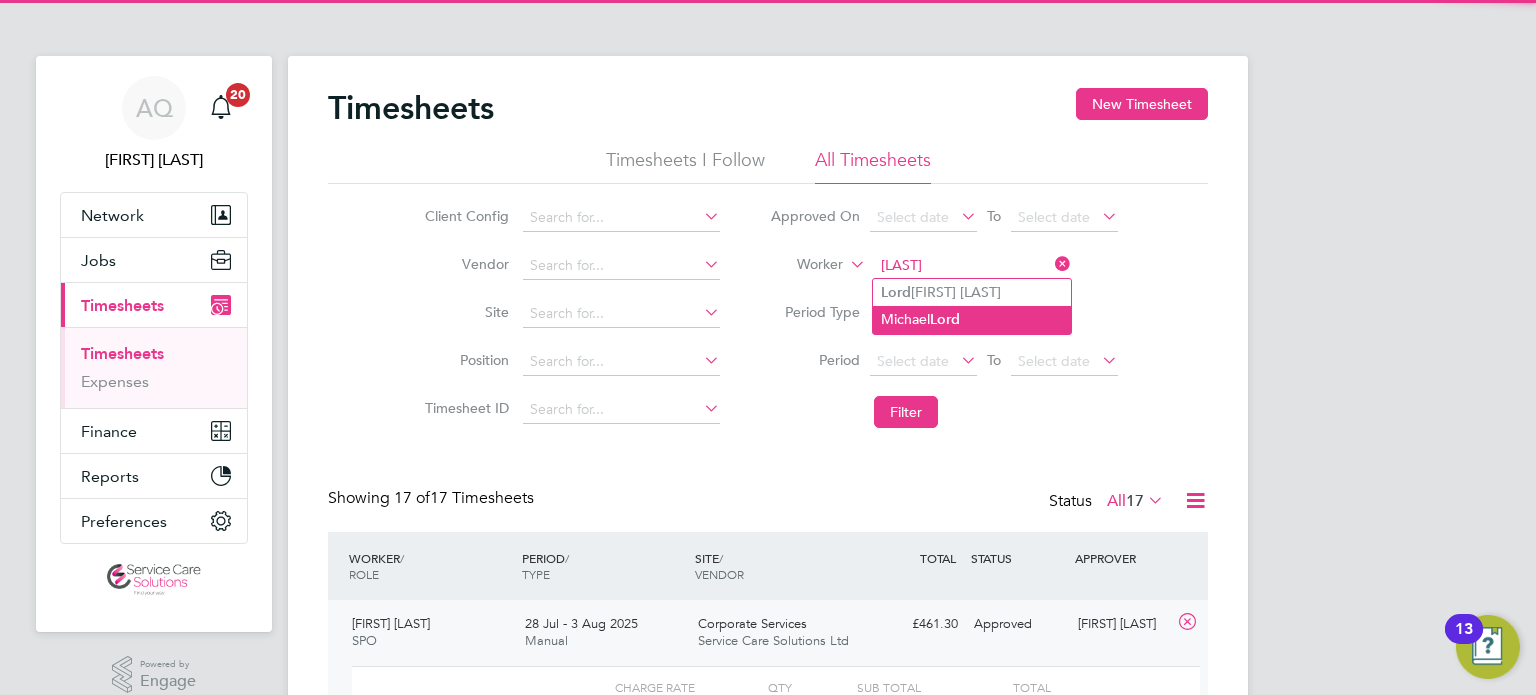 click on "Lord" 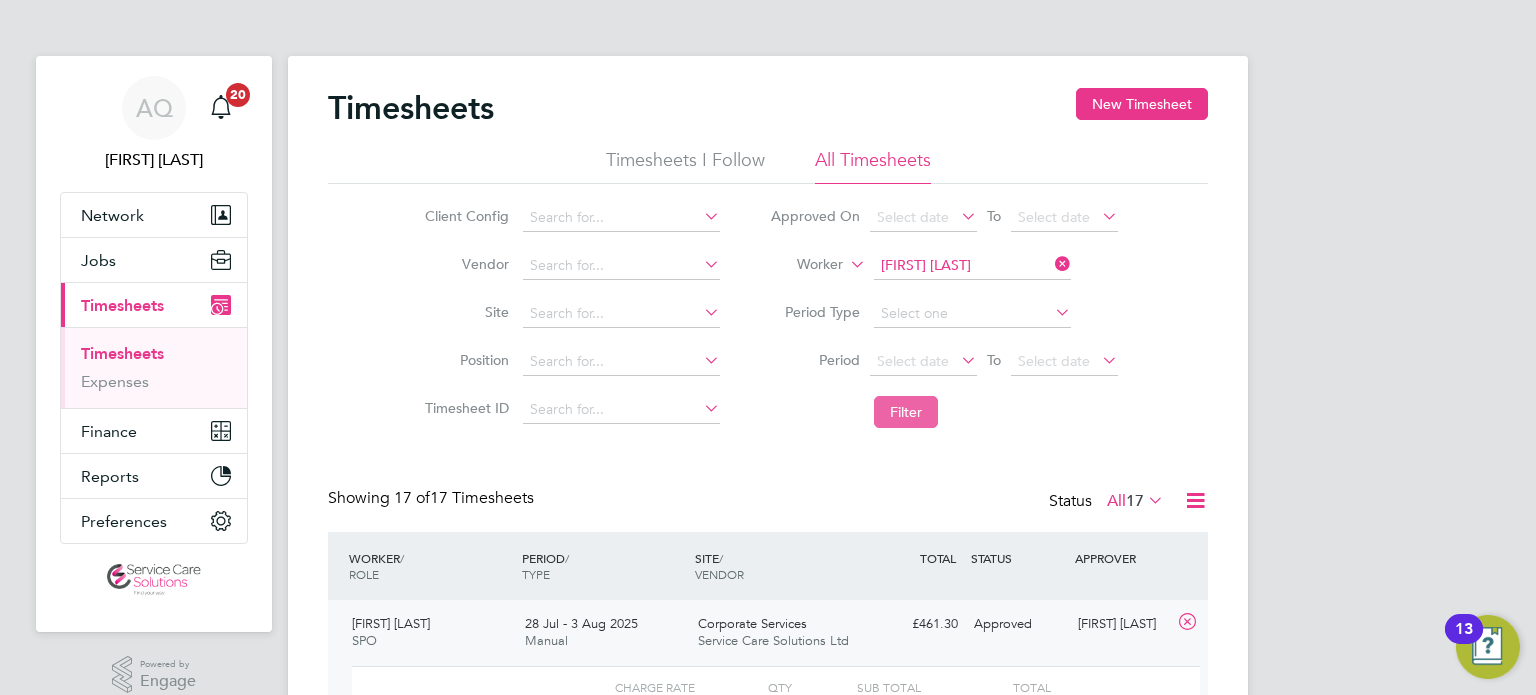click on "Filter" 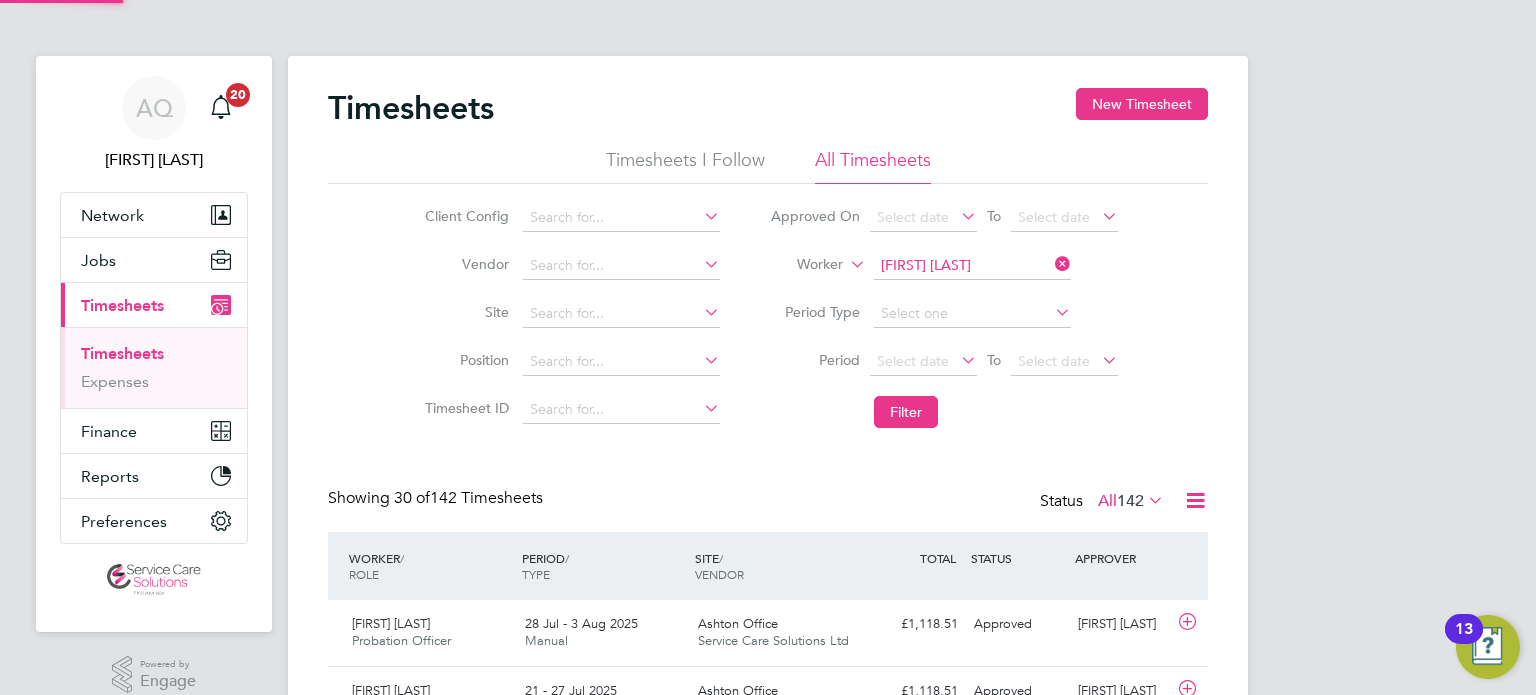 scroll, scrollTop: 9, scrollLeft: 10, axis: both 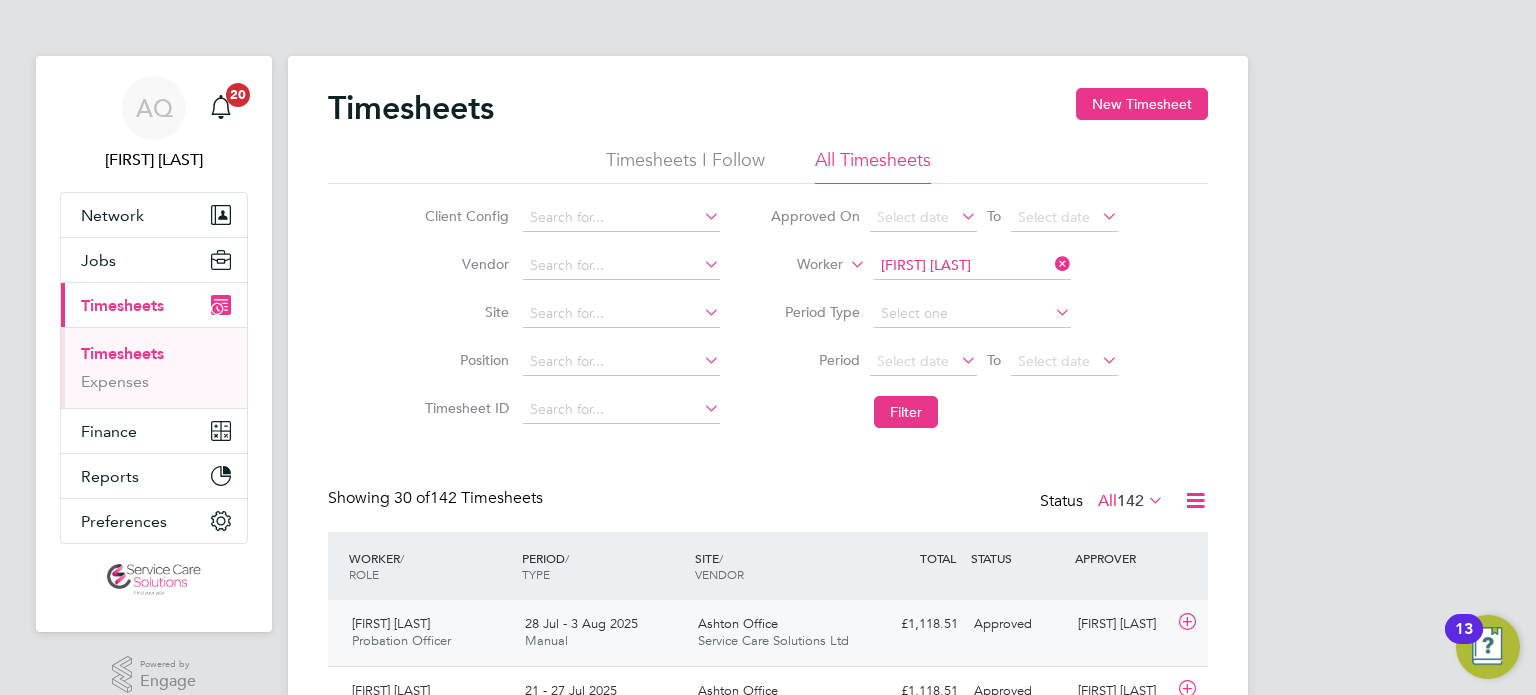 click on "Michael Lord Probation Officer   28 Jul - 3 Aug 2025 28 Jul - 3 Aug 2025 Manual Ashton Office Service Care Solutions Ltd £1,118.51 Approved Approved Charlotte Bramall" 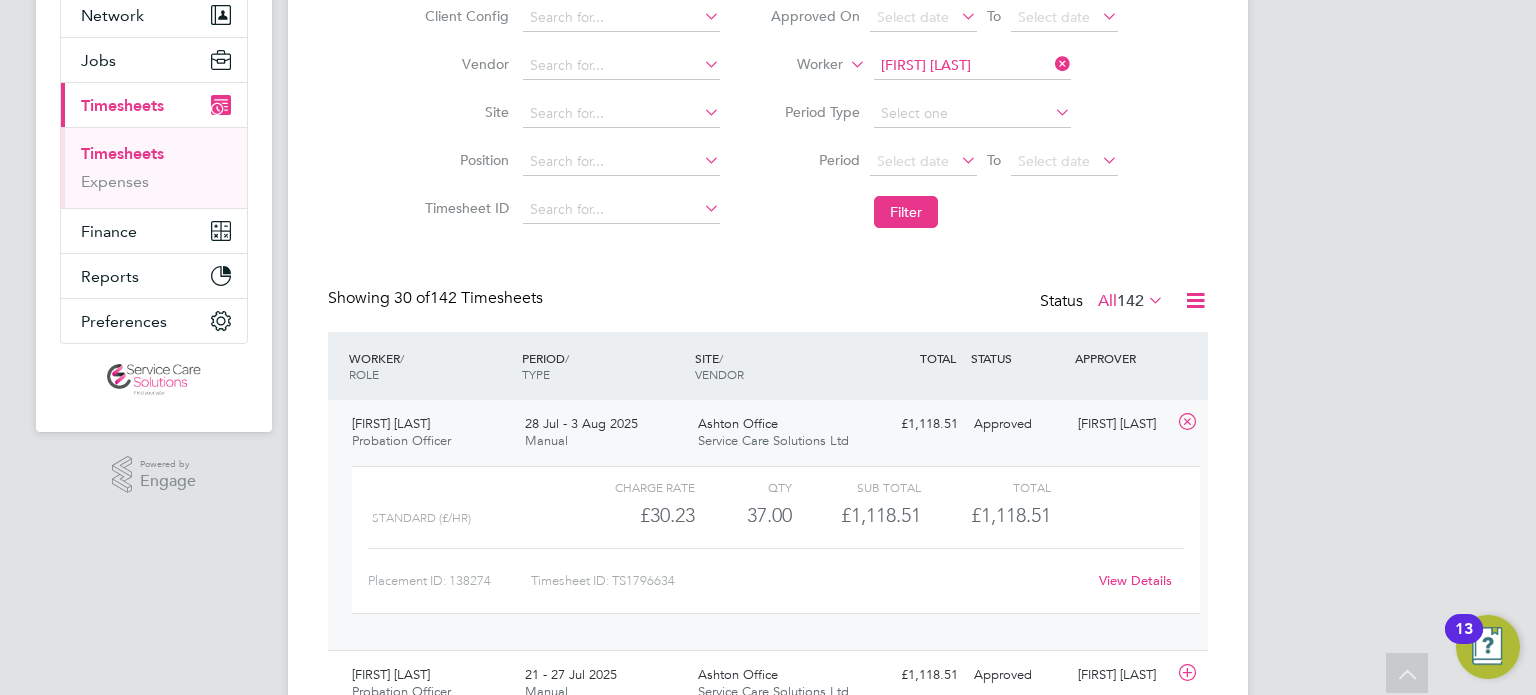 click on "View Details" 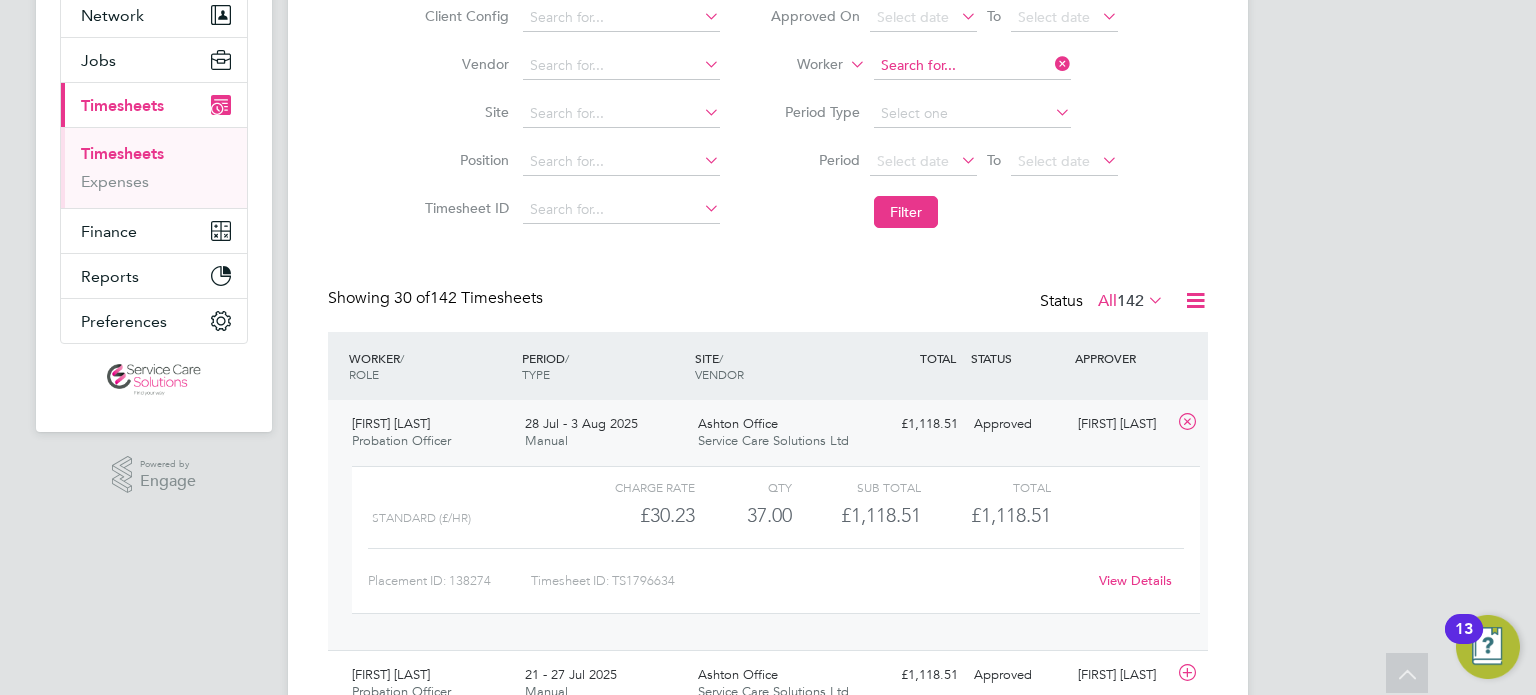 click 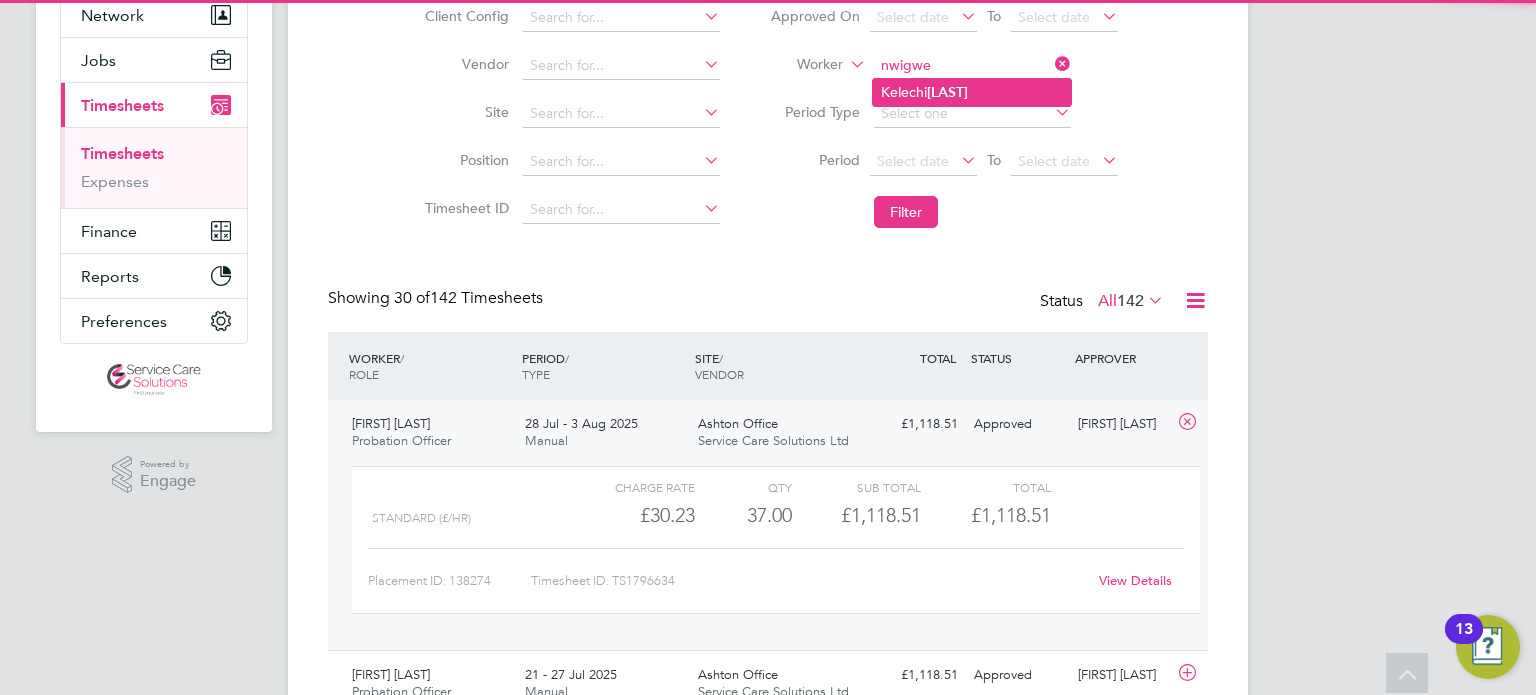click on "Kelechi  Nwigwe" 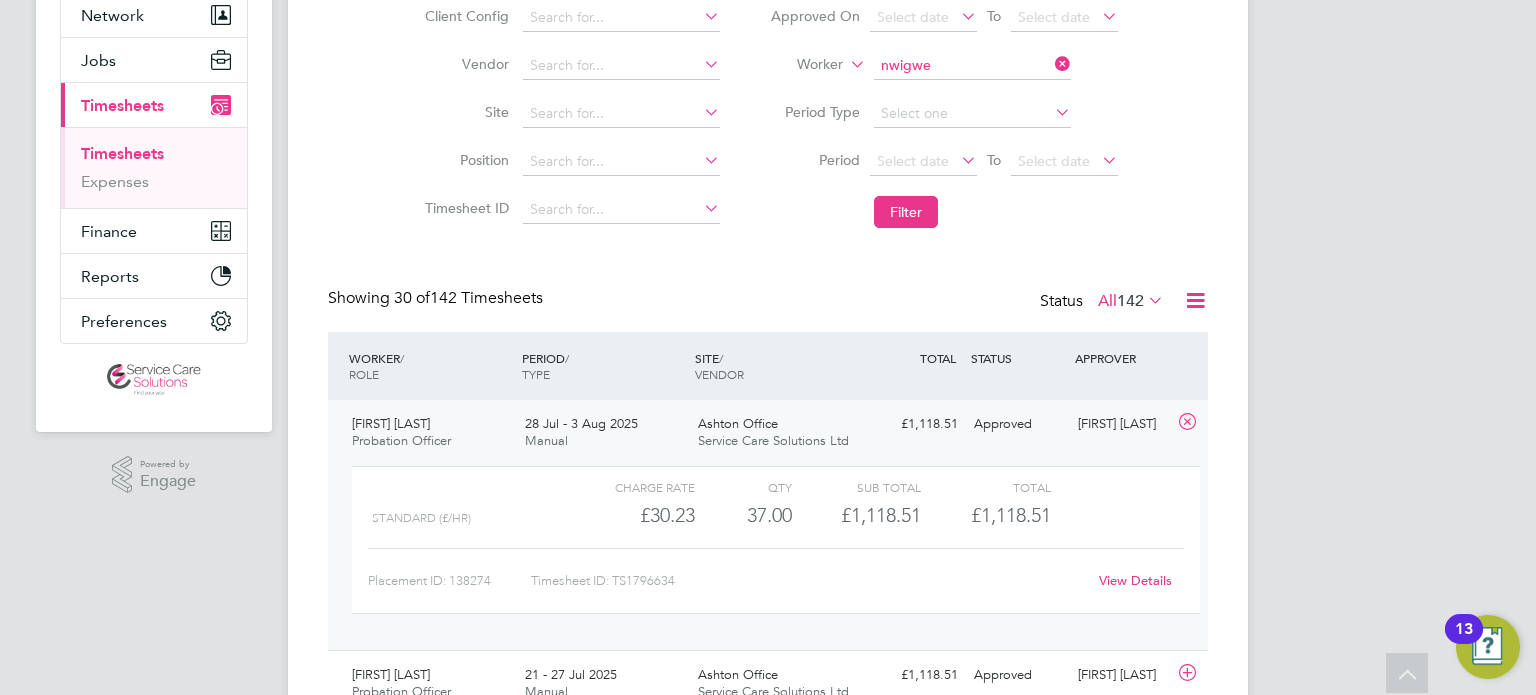 type on "Kelechi Nwigwe" 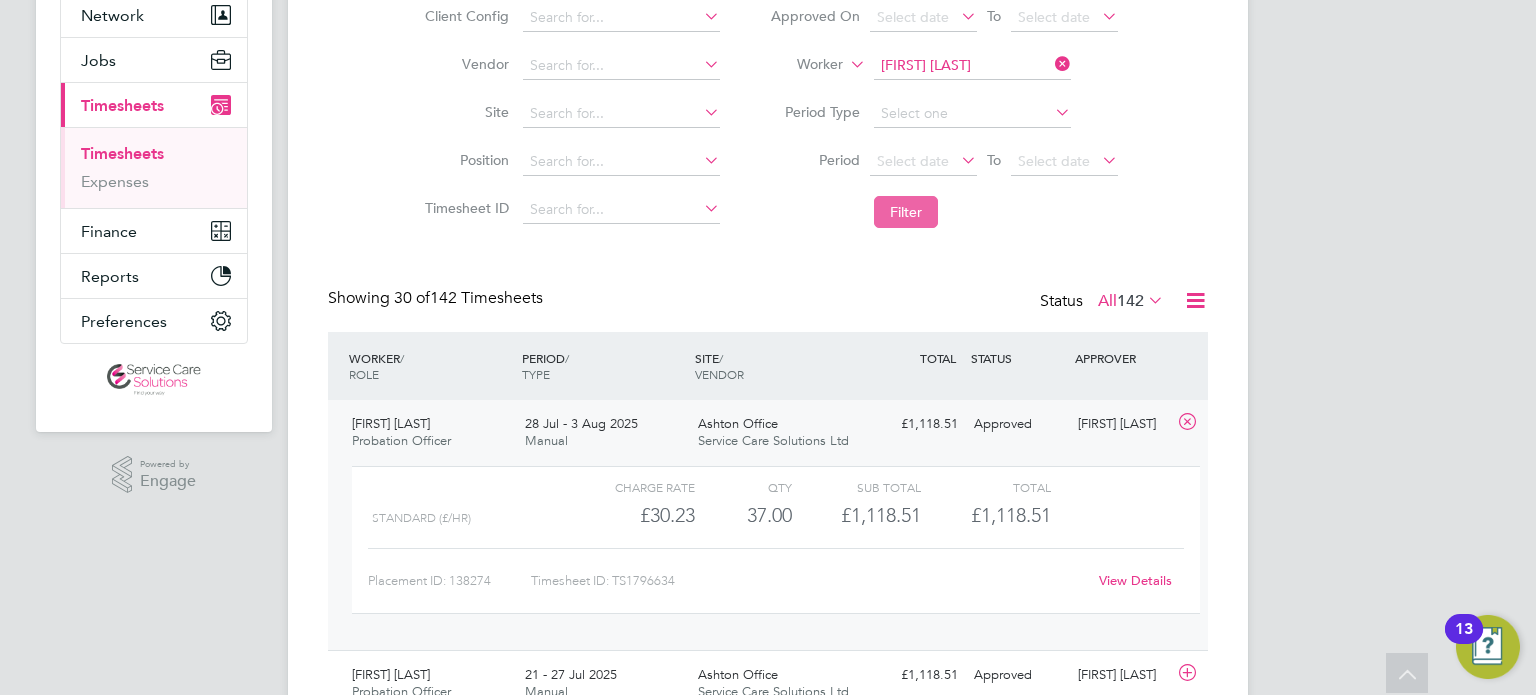 click on "Filter" 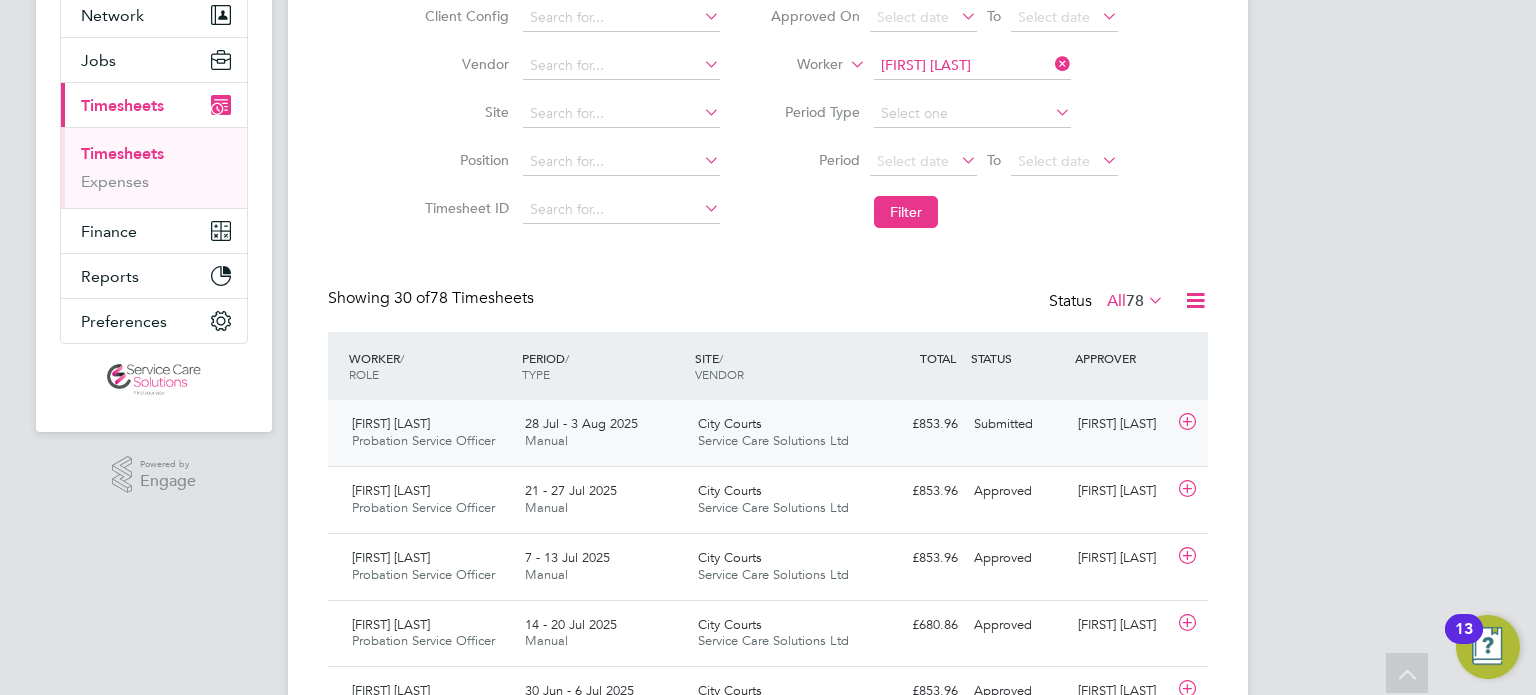 click on "Kelechi Nwigwe Probation Service Officer   28 Jul - 3 Aug 2025 28 Jul - 3 Aug 2025 Manual City Courts Service Care Solutions Ltd £853.96 Submitted Submitted Laura Bradley" 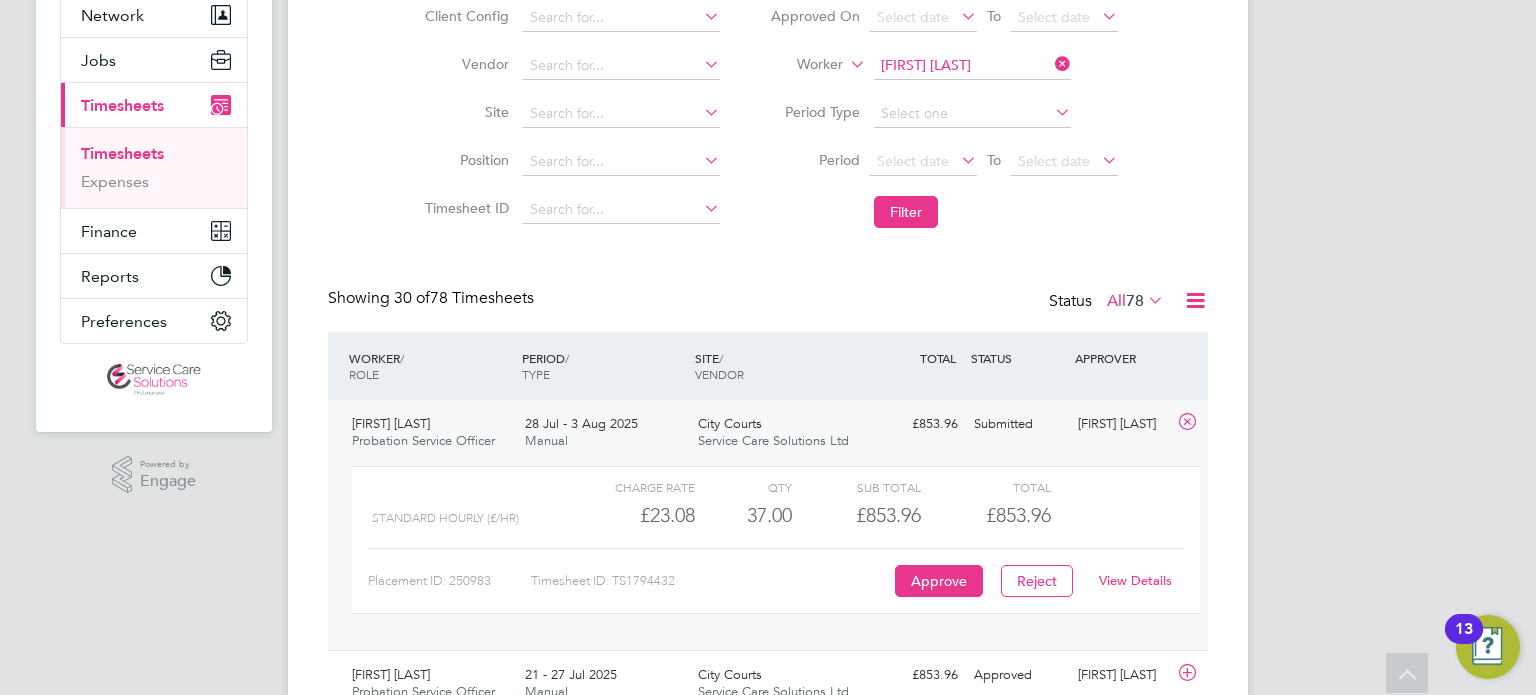 click on "View Details" 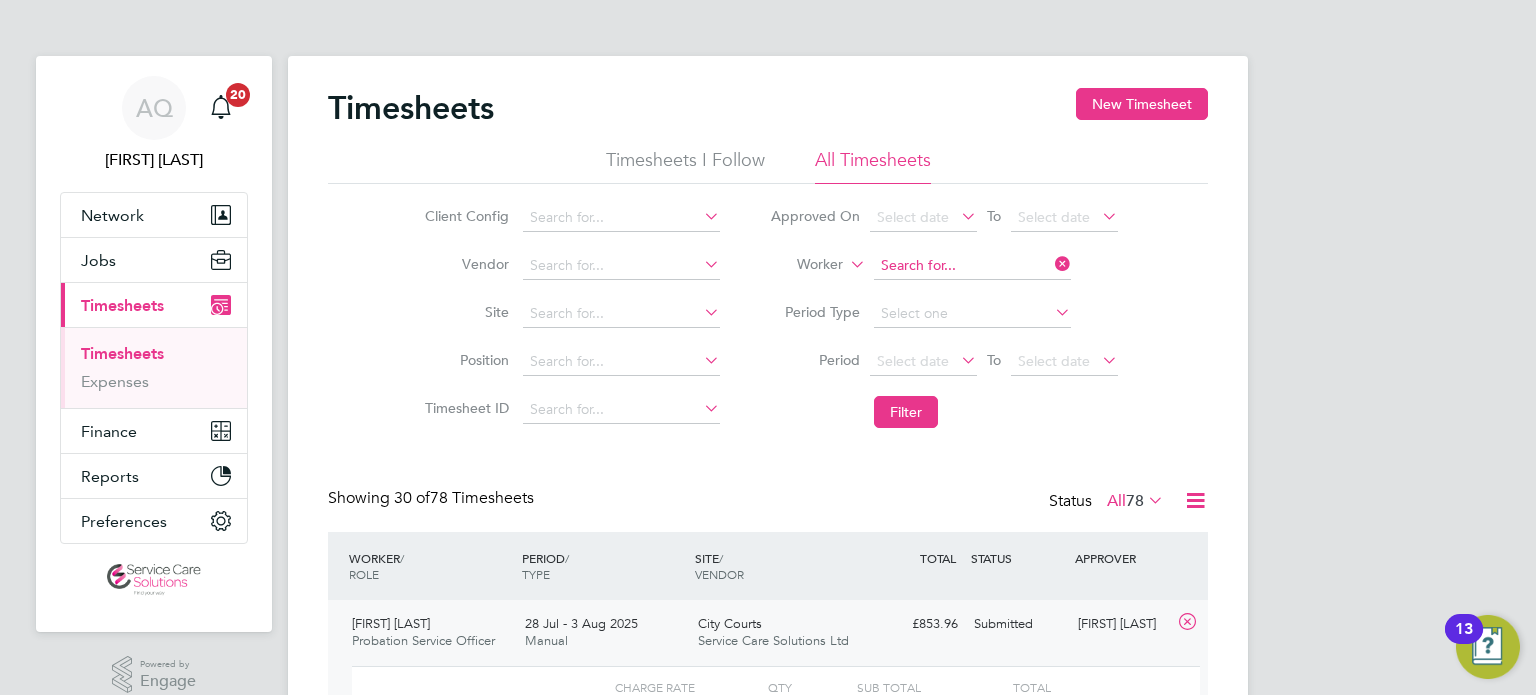 click 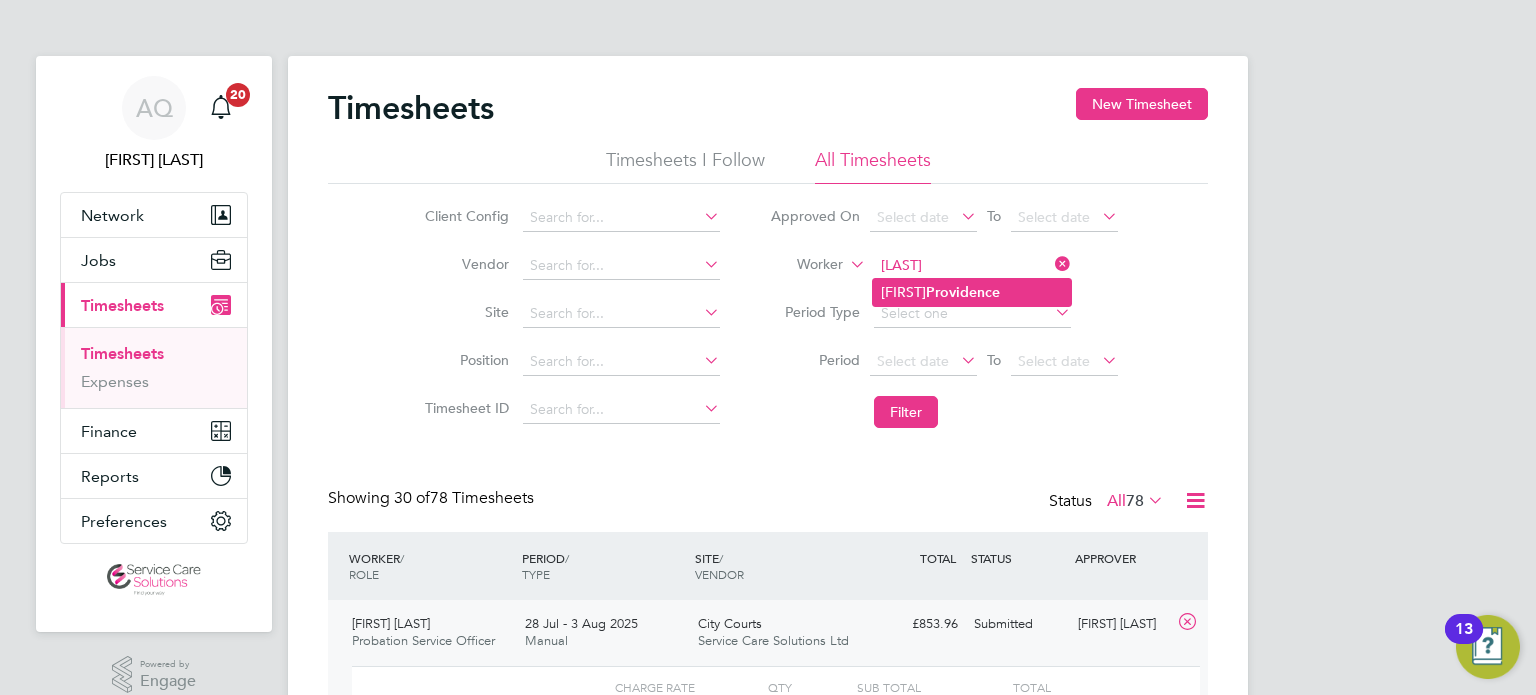 click on "Providence" 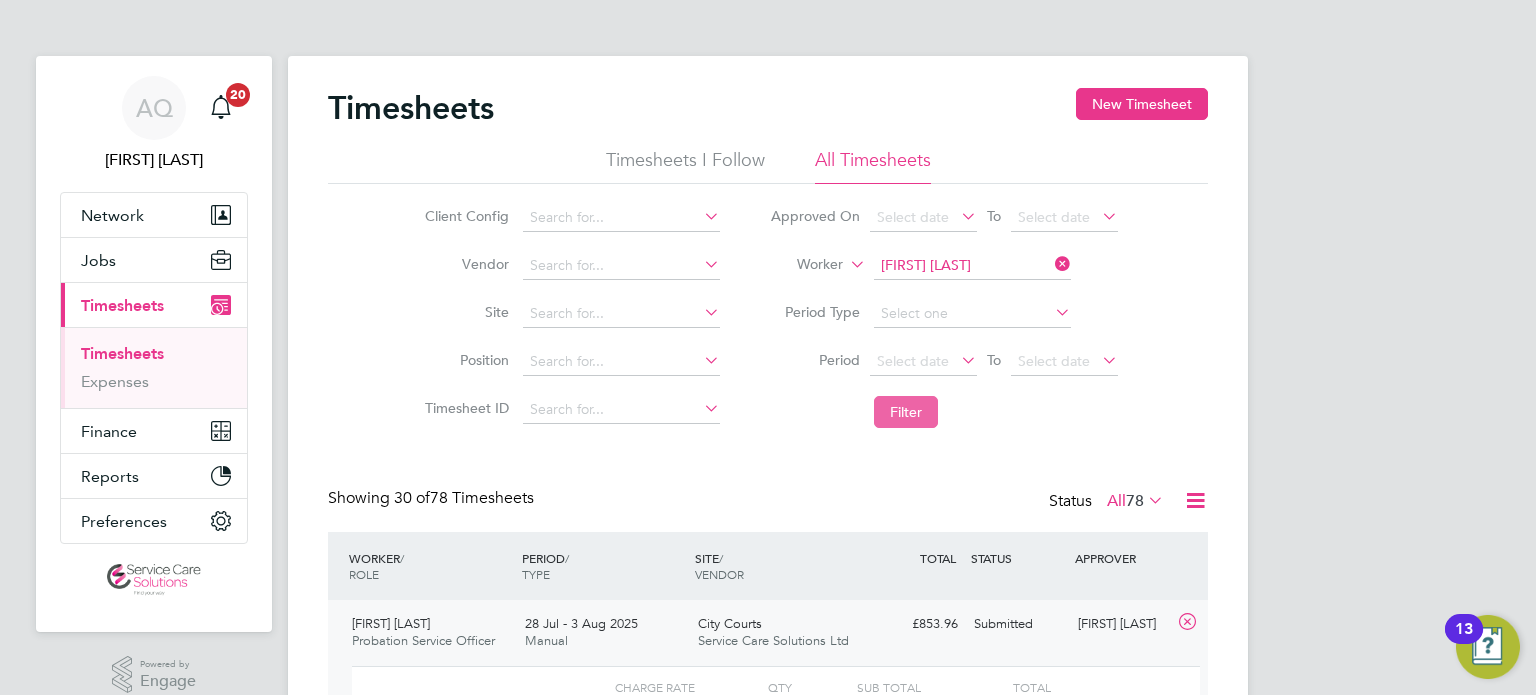 click on "Filter" 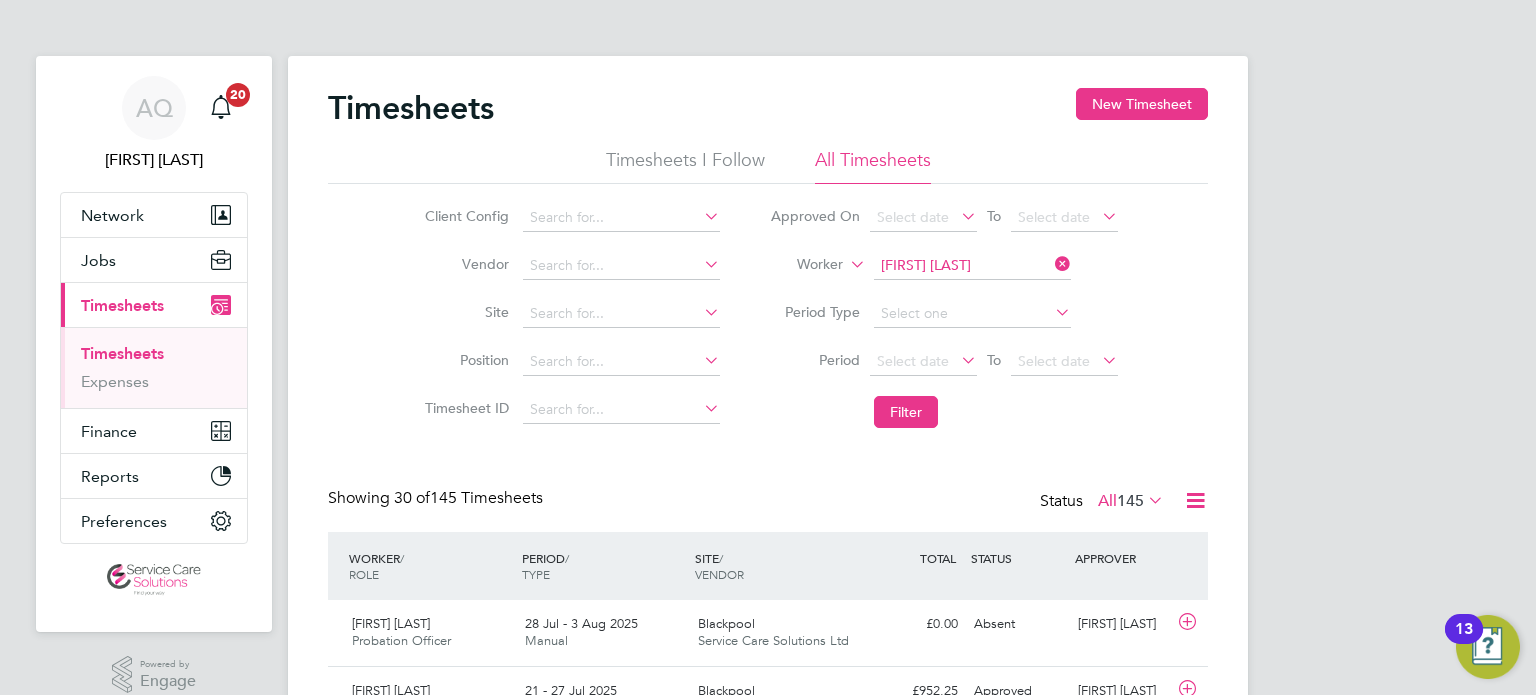 click on "Worker   Belinda Providence" 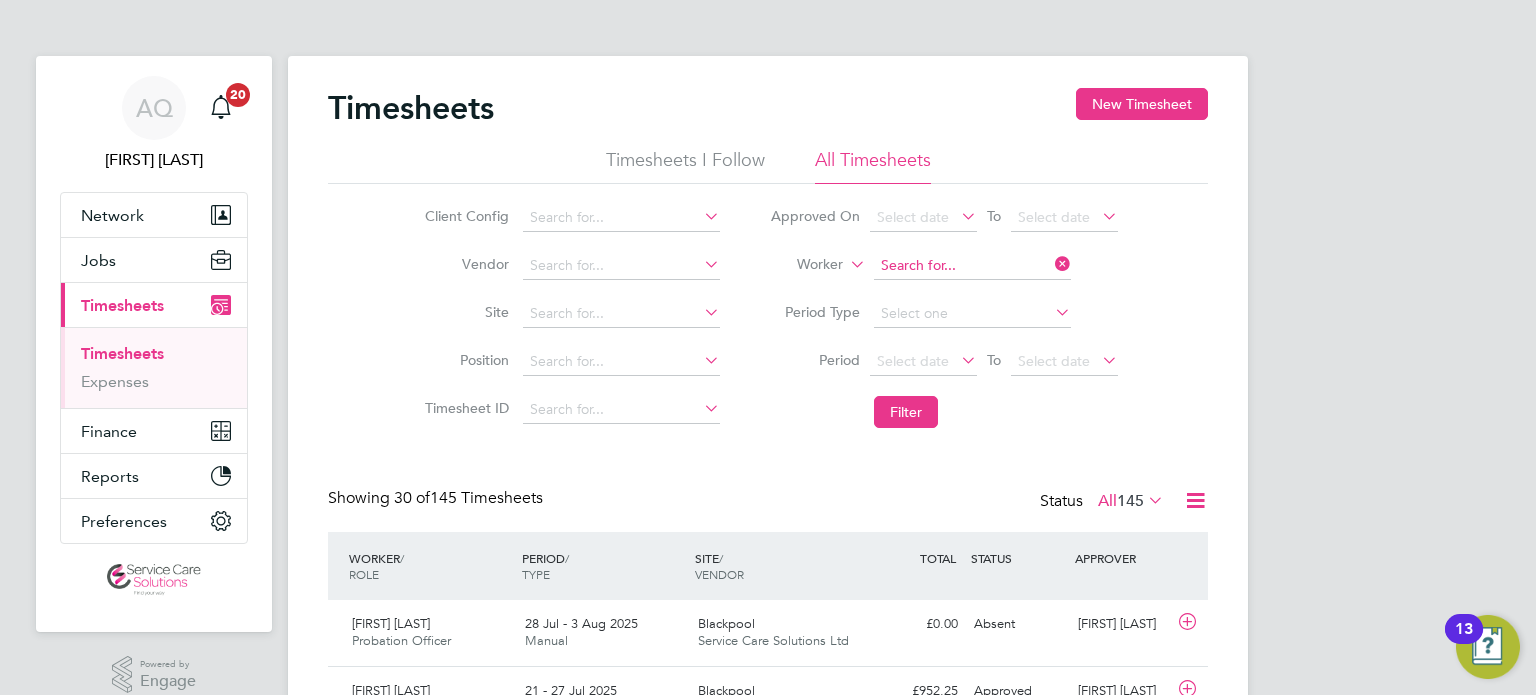 click 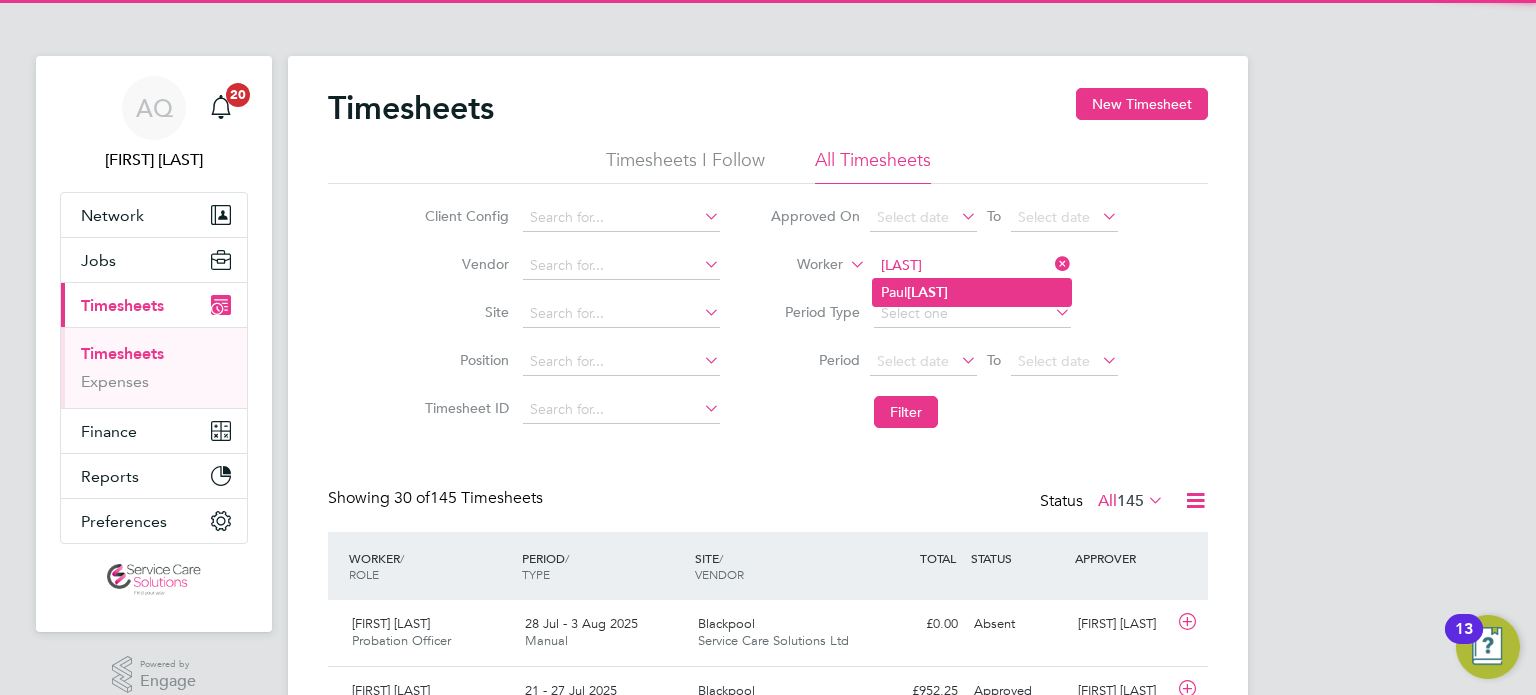 click on "Paul  Serrano" 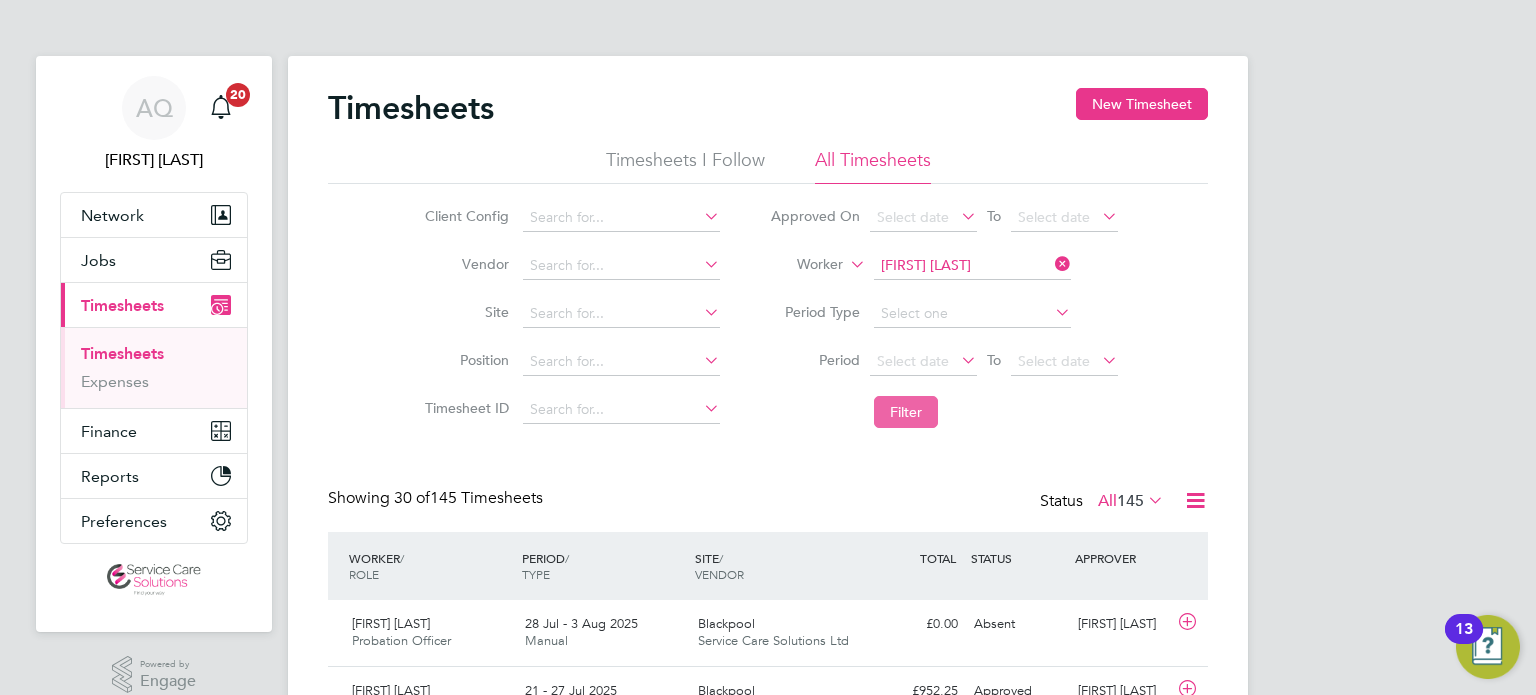 click on "Filter" 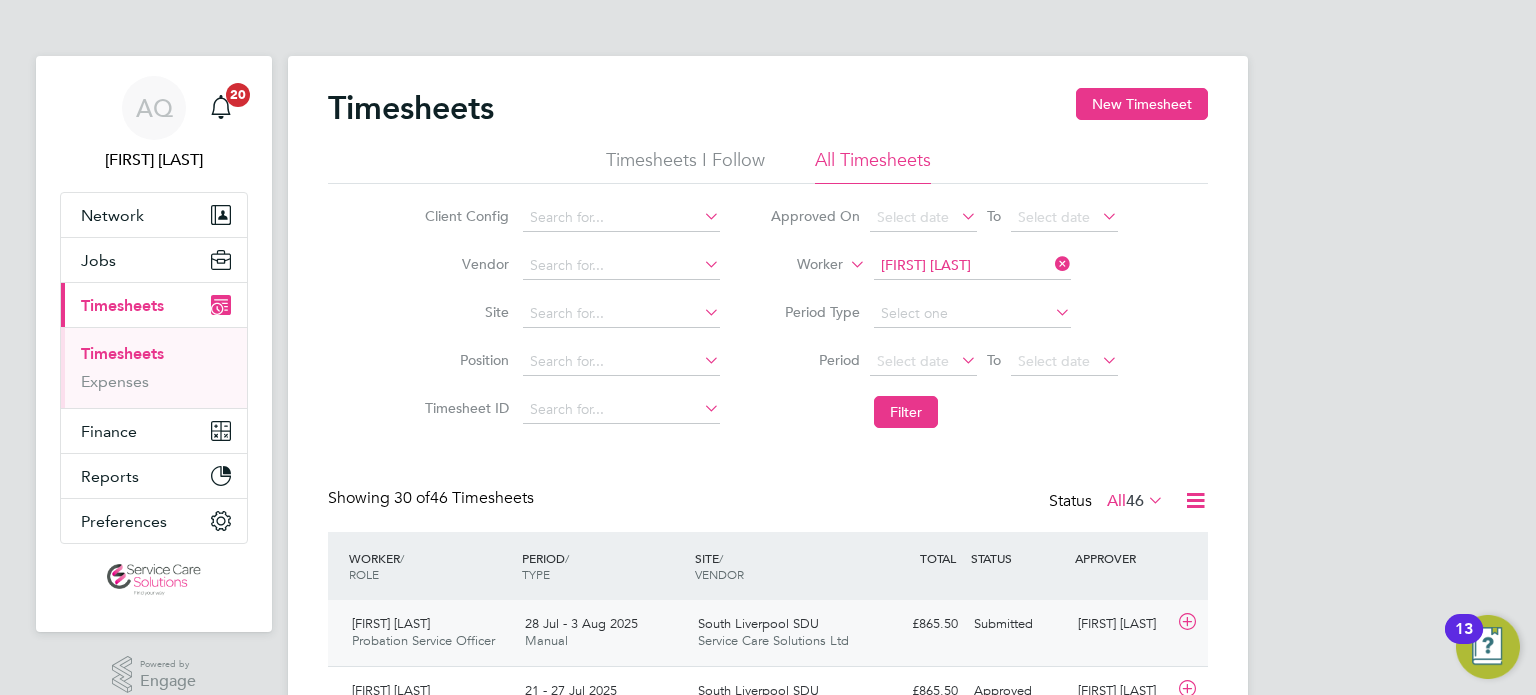 click on "Submitted" 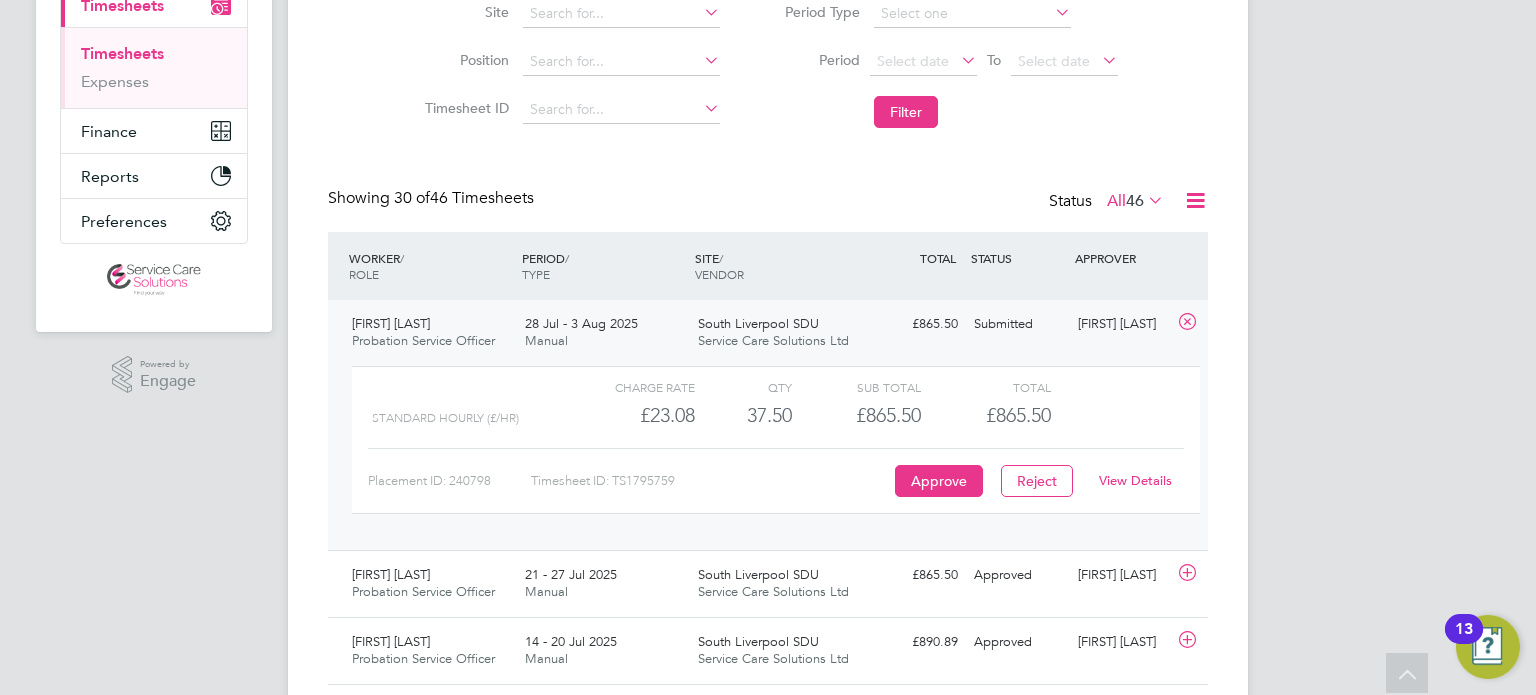 click on "View Details" 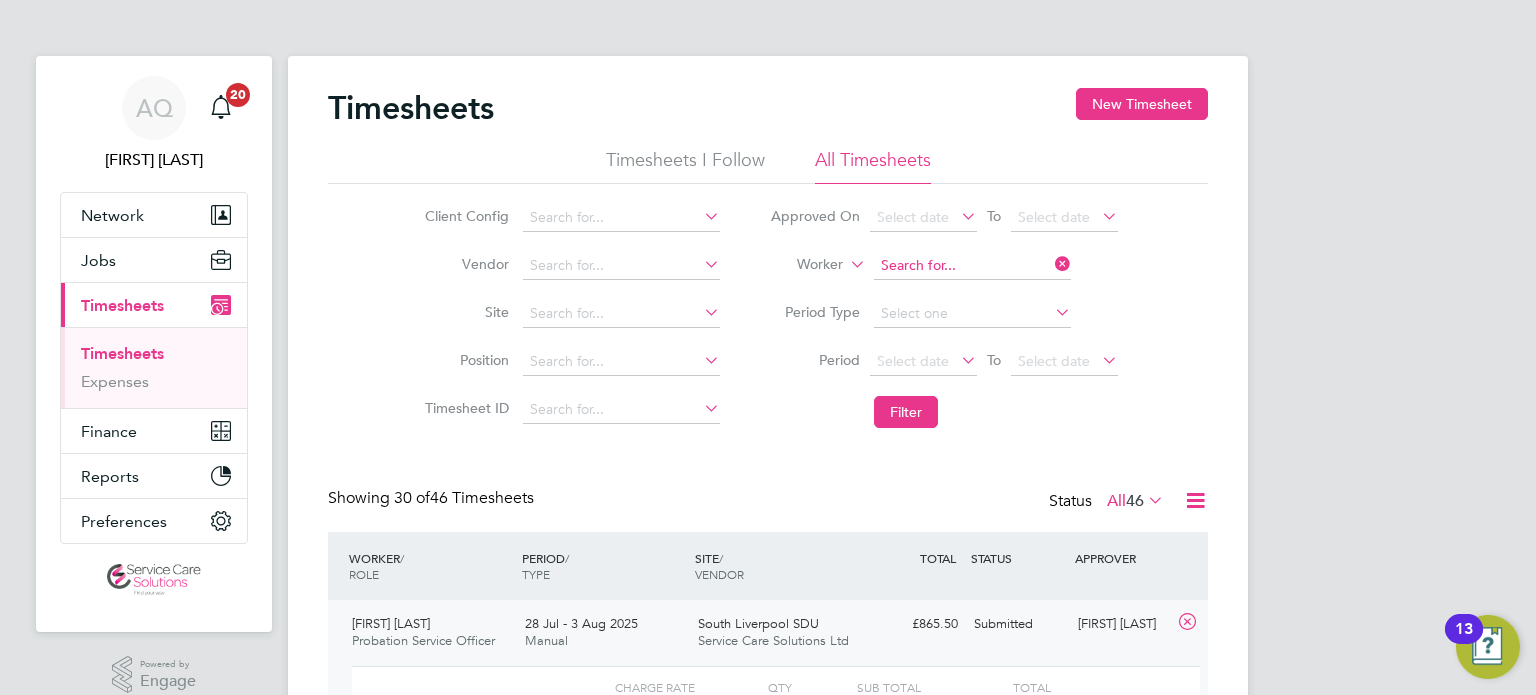click 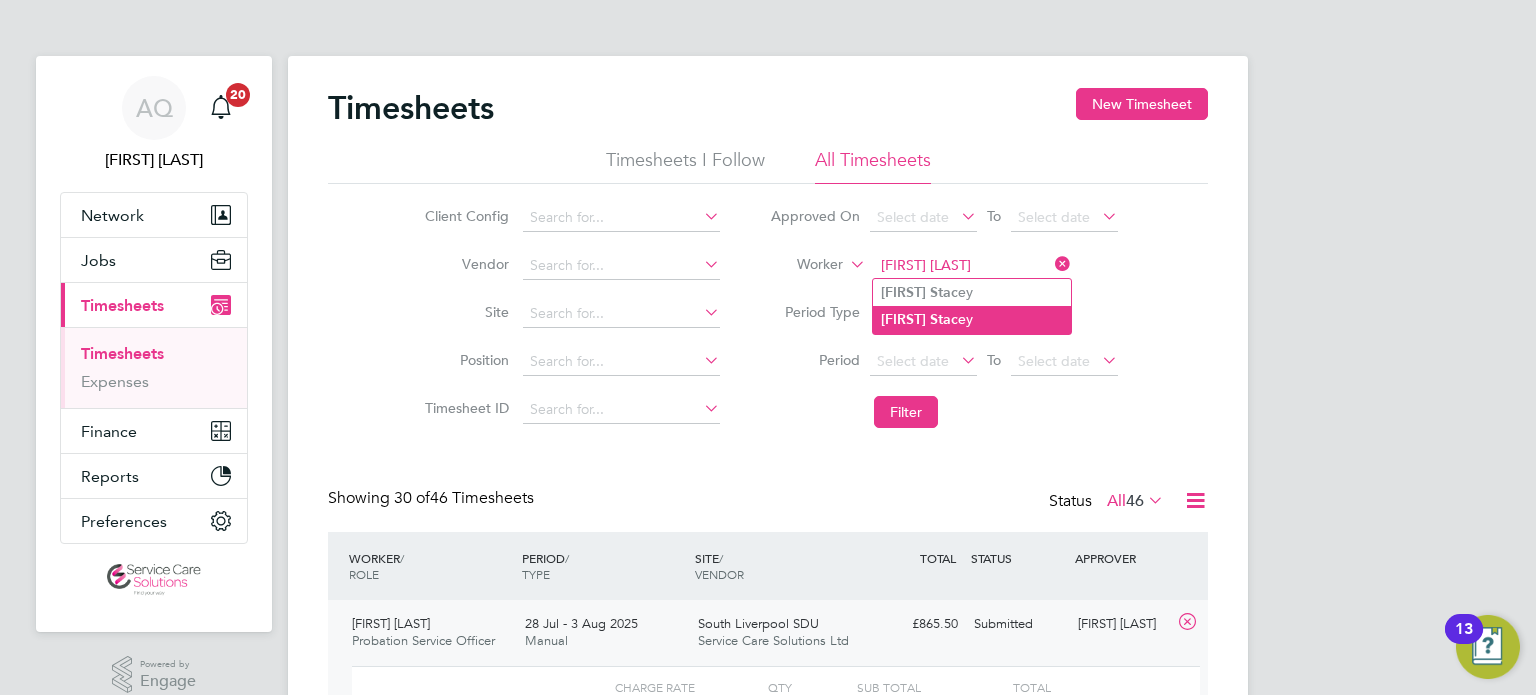 click on "Rachael   Stac ey" 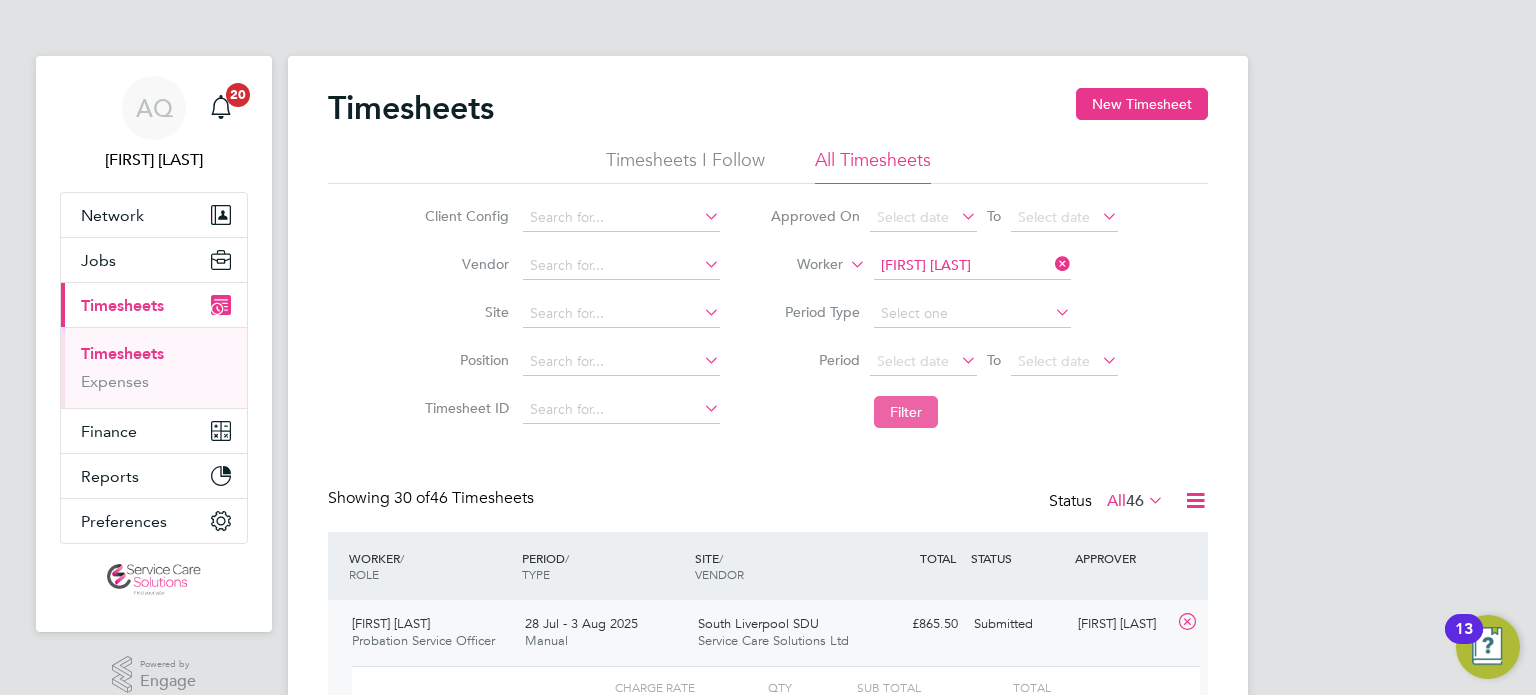 click on "Filter" 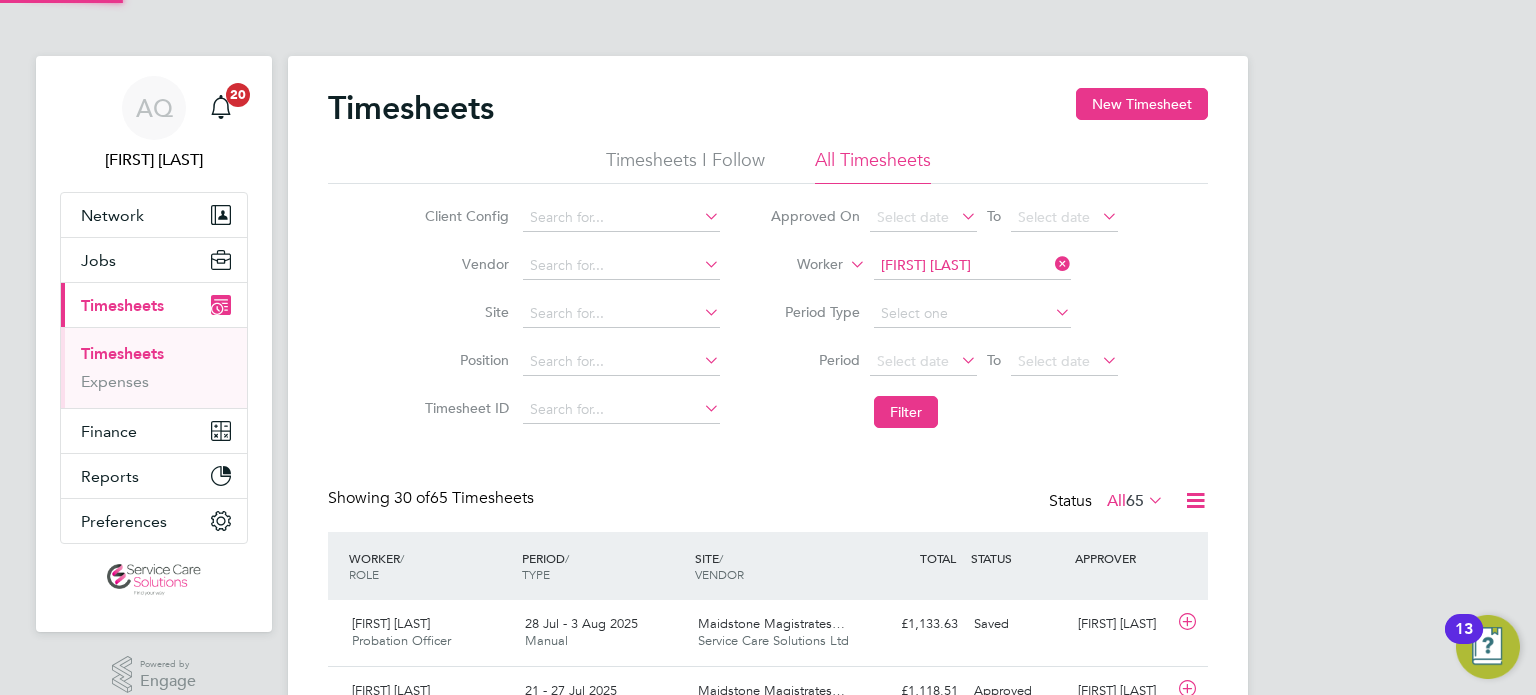 scroll, scrollTop: 9, scrollLeft: 10, axis: both 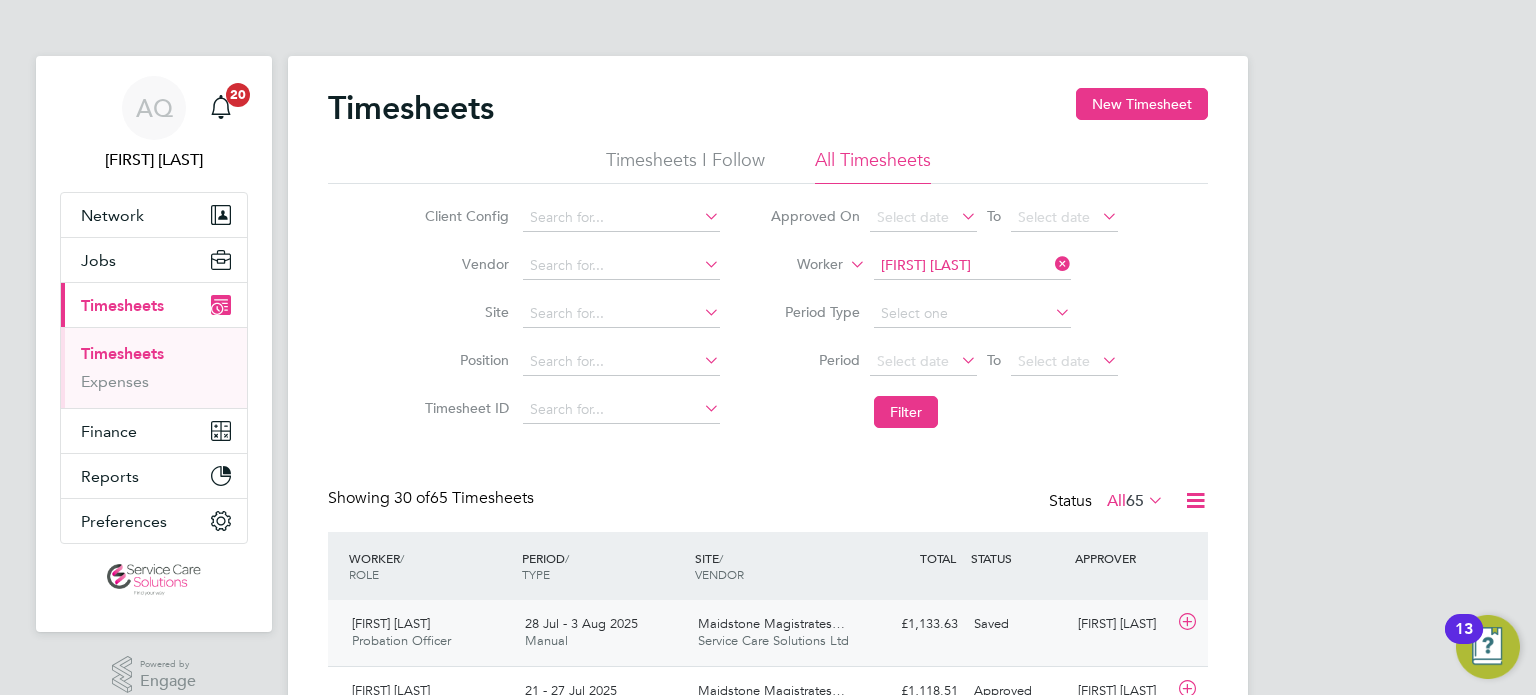 click on "Rachael Stacey Probation Officer   28 Jul - 3 Aug 2025 28 Jul - 3 Aug 2025 Manual Maidstone Magistrates… Service Care Solutions Ltd £1,133.63 Saved Saved Andrew Marriott" 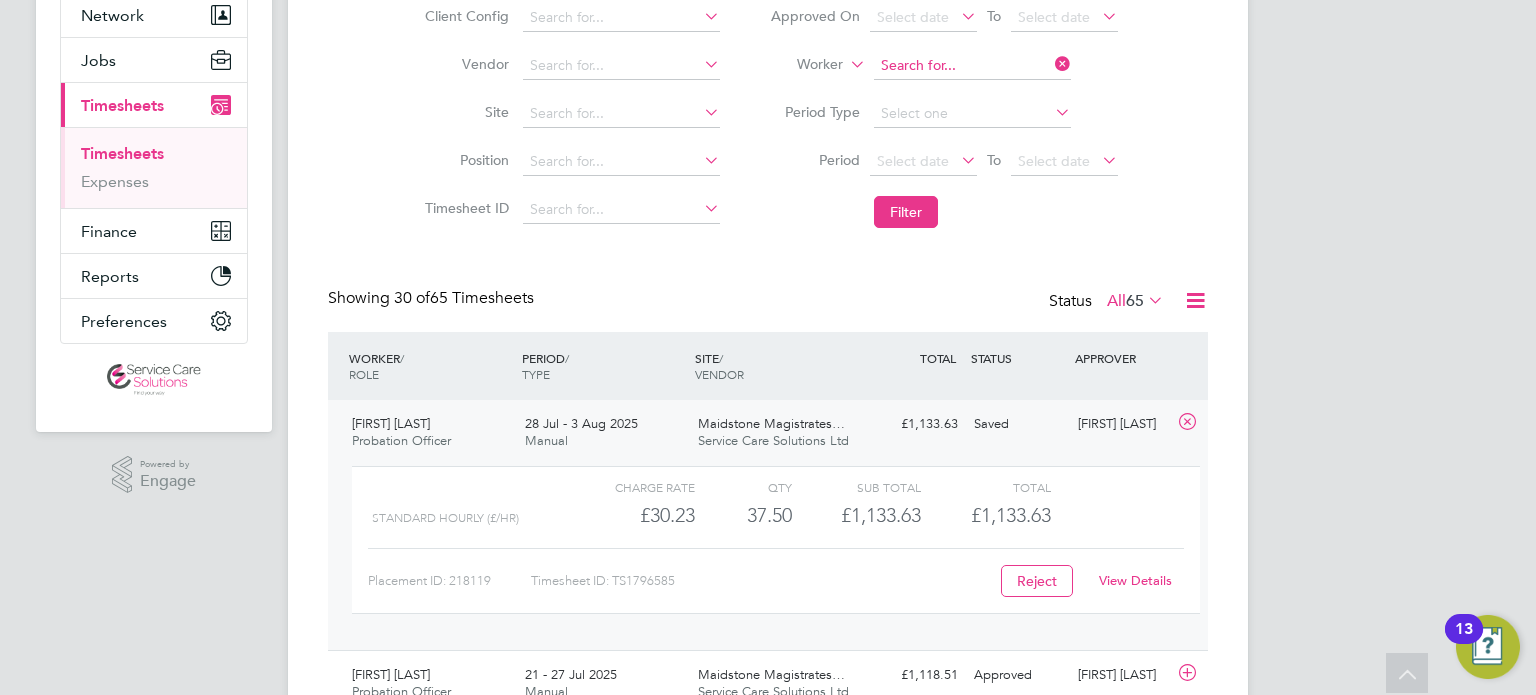 click 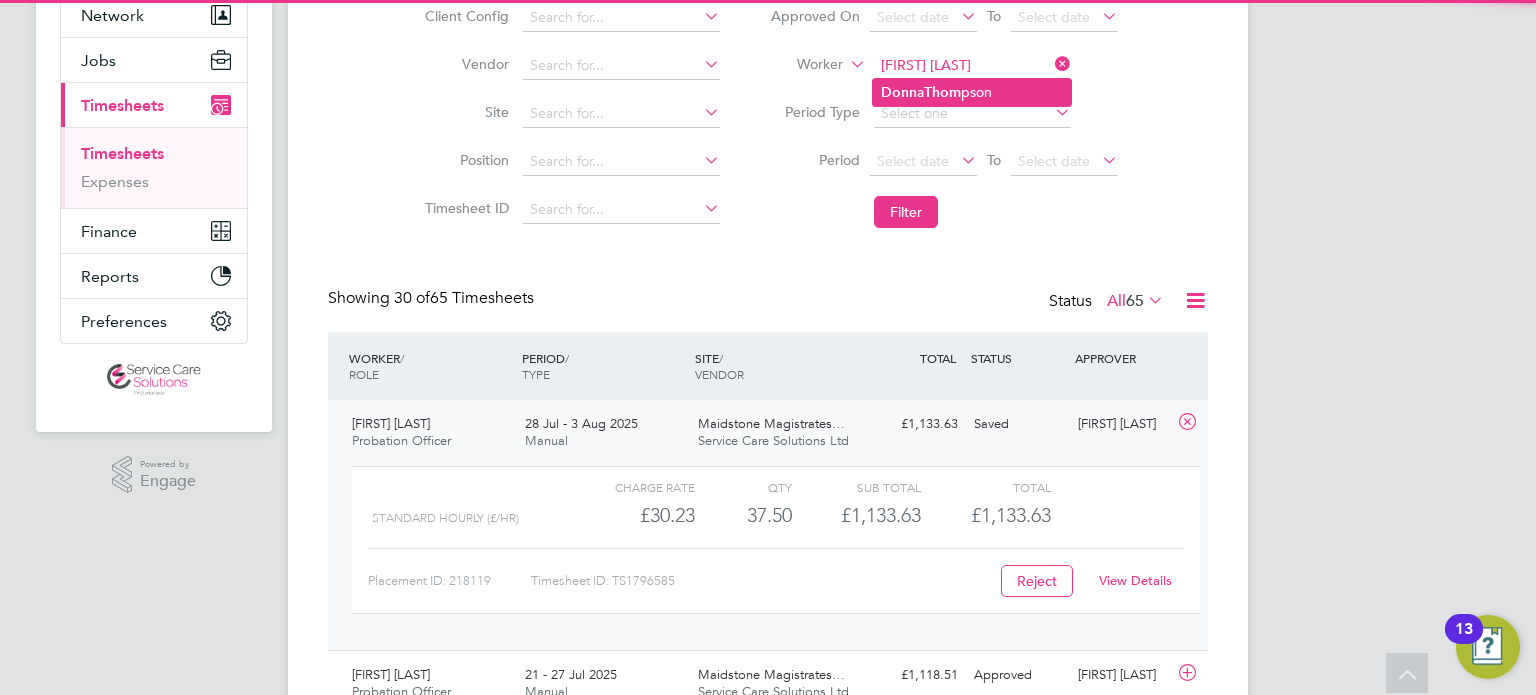 click on "Thom" 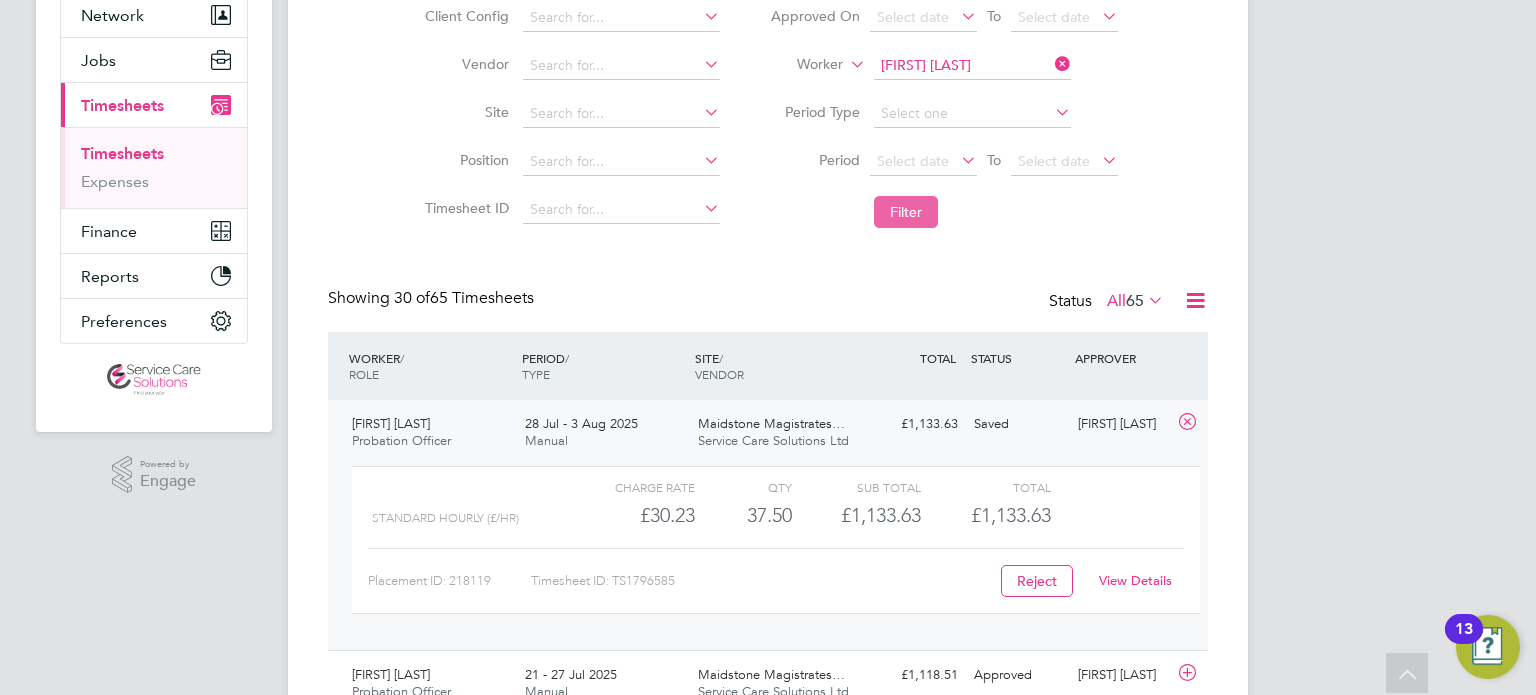 click on "Filter" 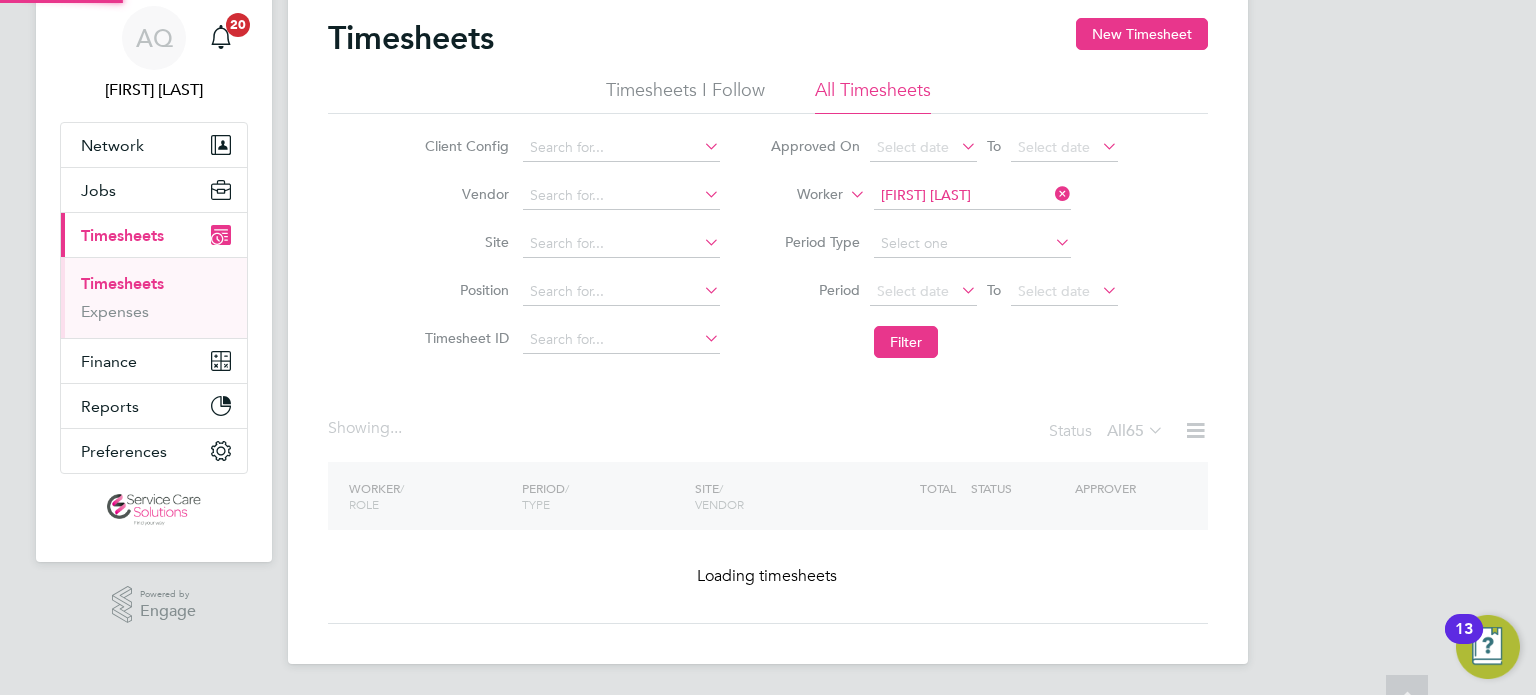 scroll, scrollTop: 200, scrollLeft: 0, axis: vertical 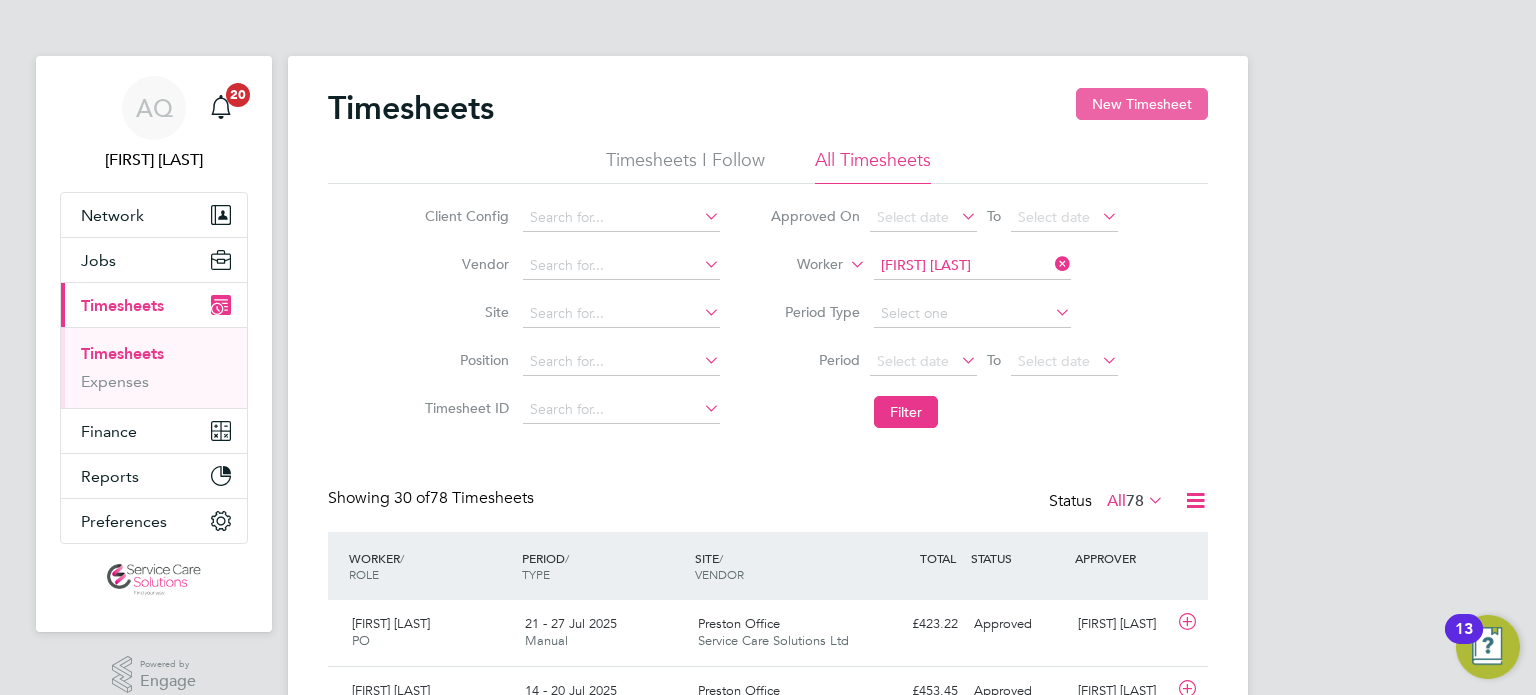 click on "New Timesheet" 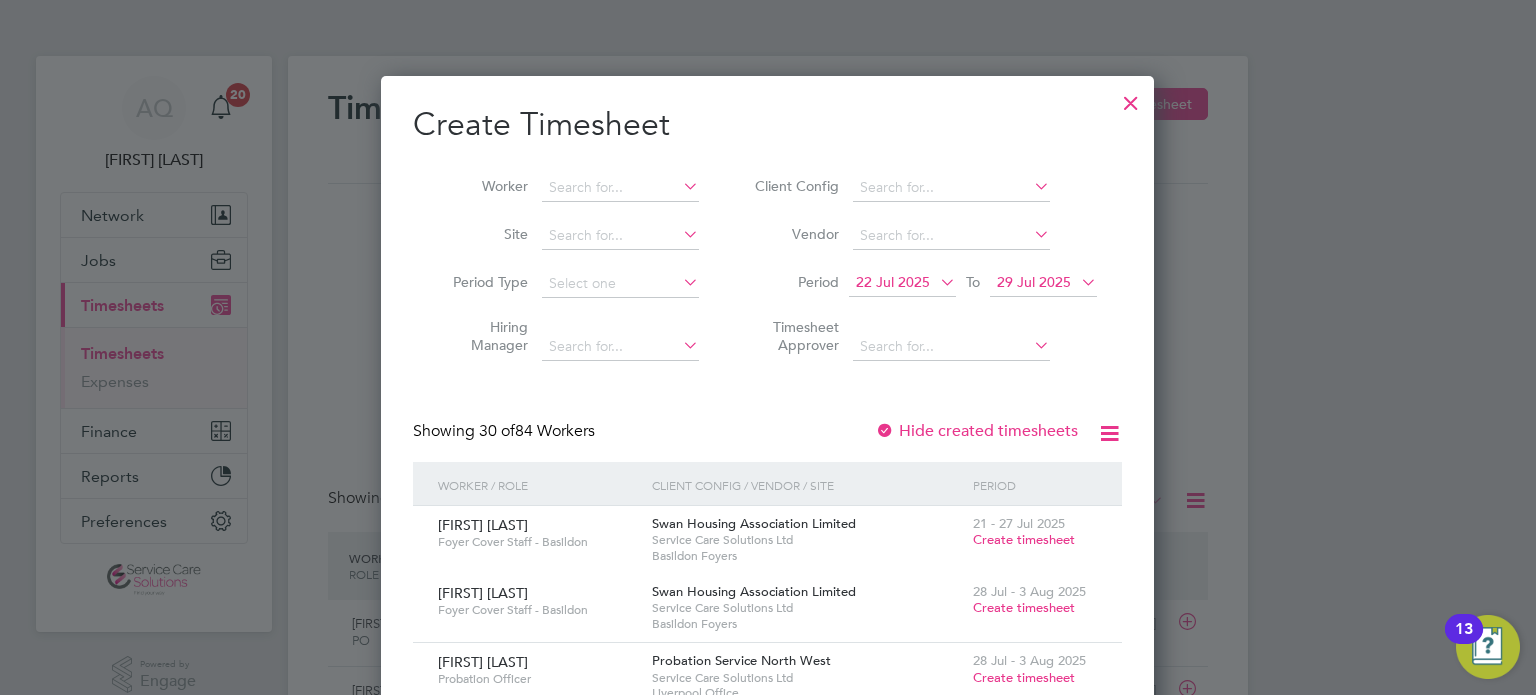 click on "22 Jul 2025" at bounding box center [893, 282] 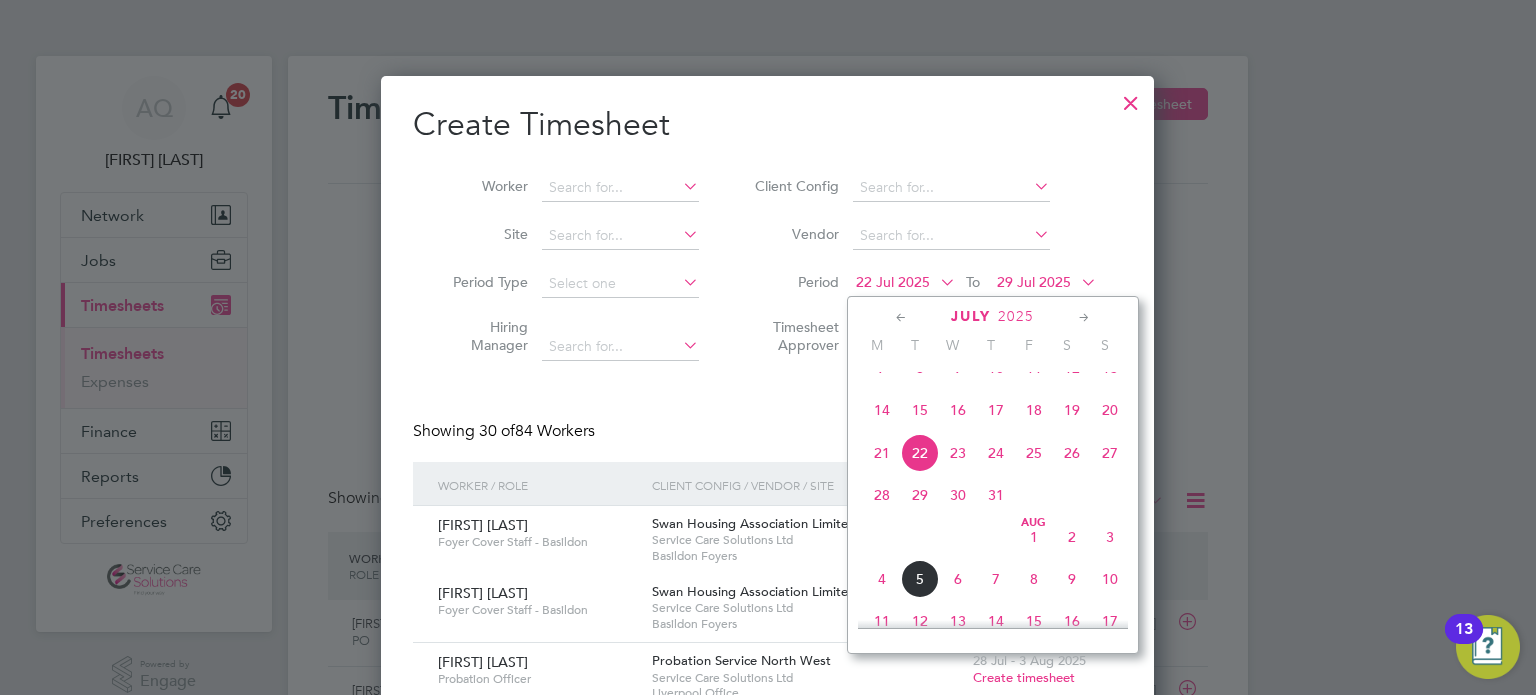 click on "28" 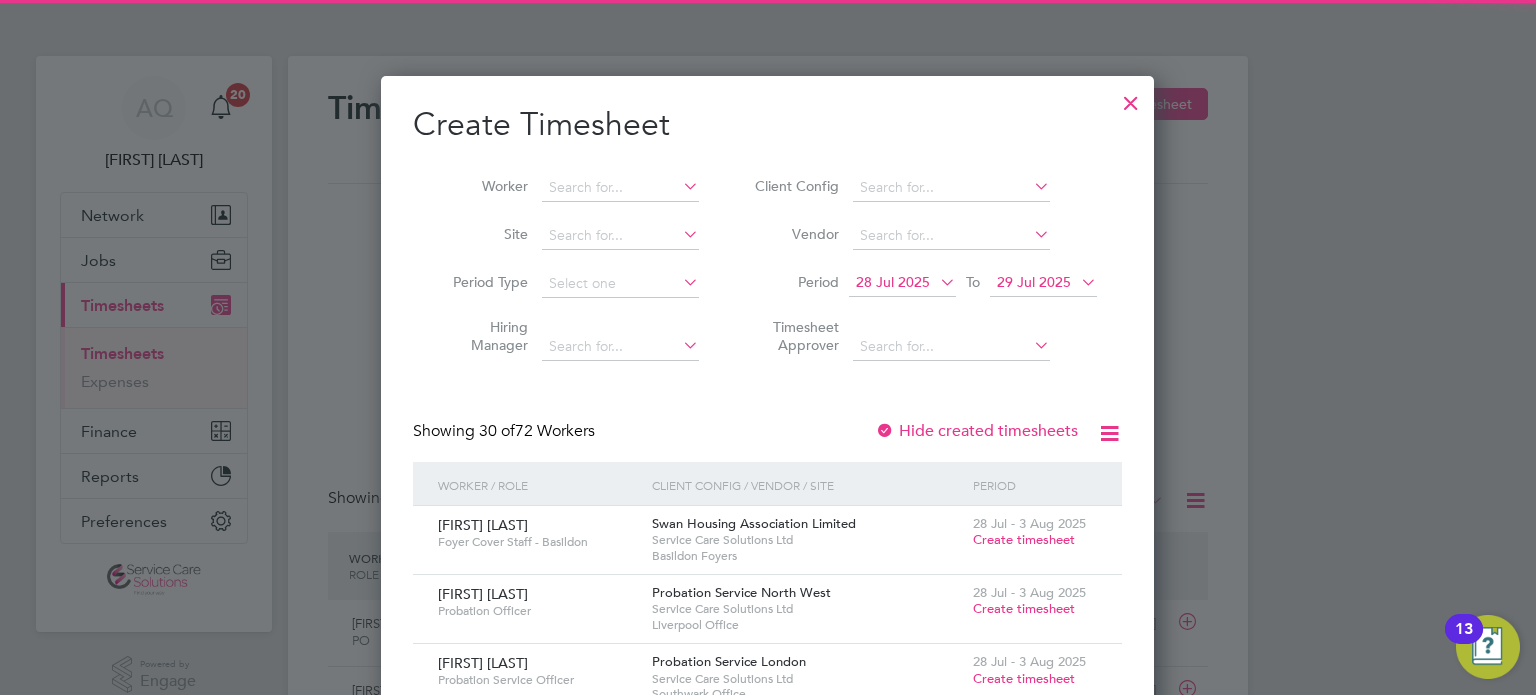 click on "29 Jul 2025" at bounding box center [1034, 282] 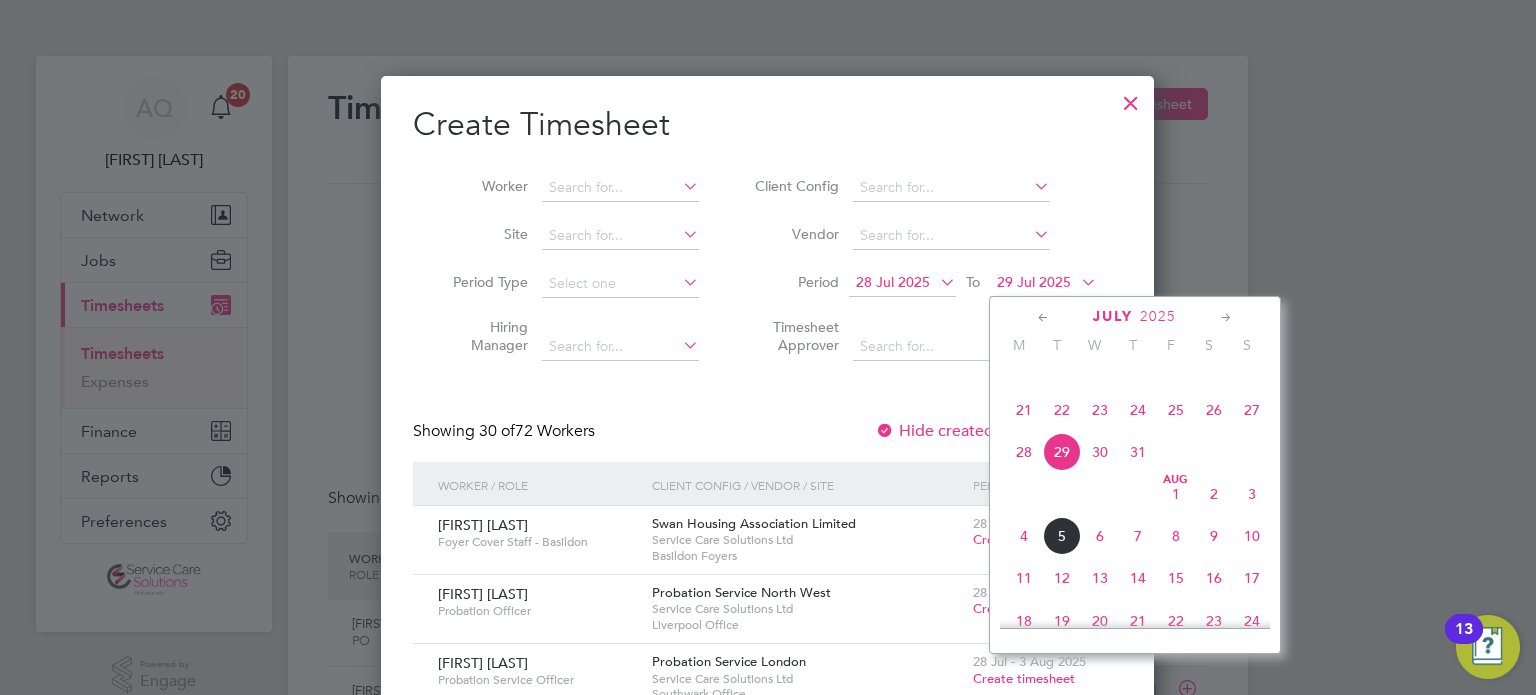 click on "3" 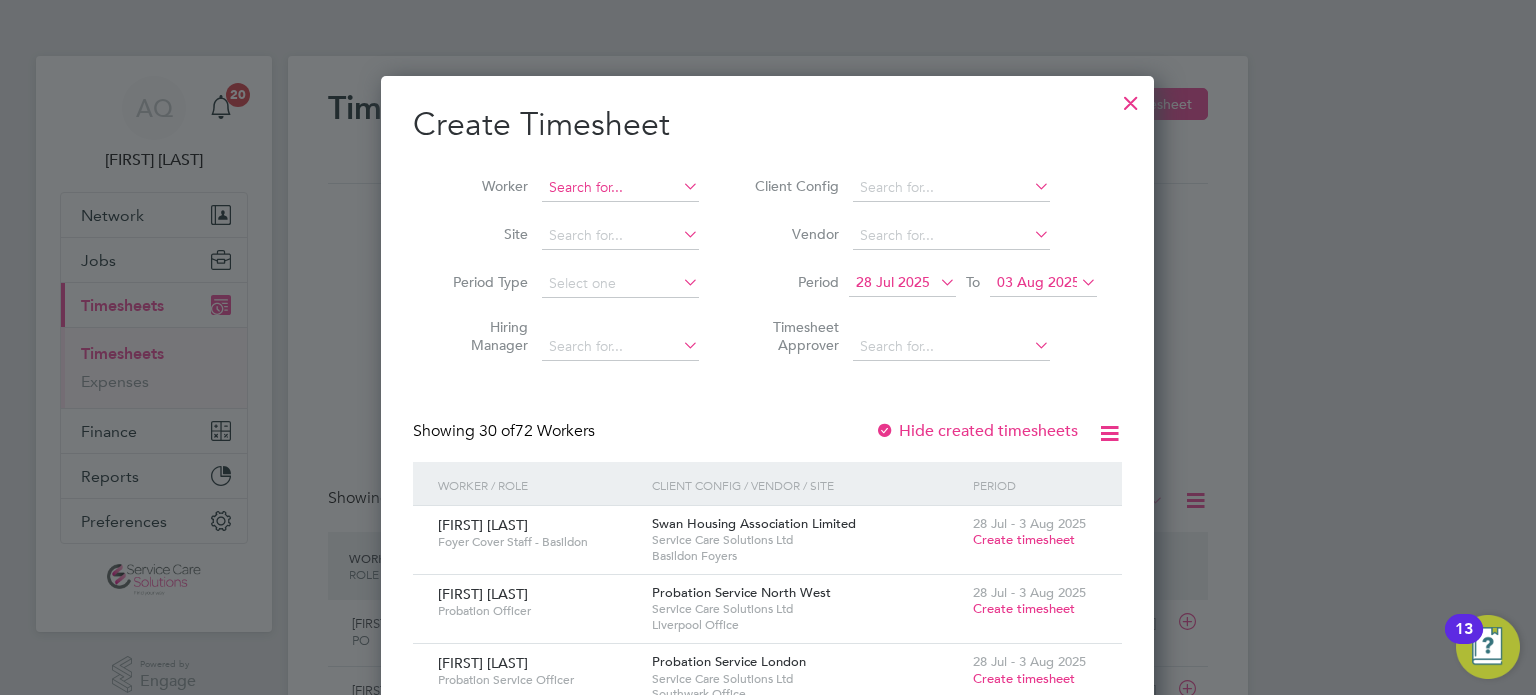click at bounding box center [620, 188] 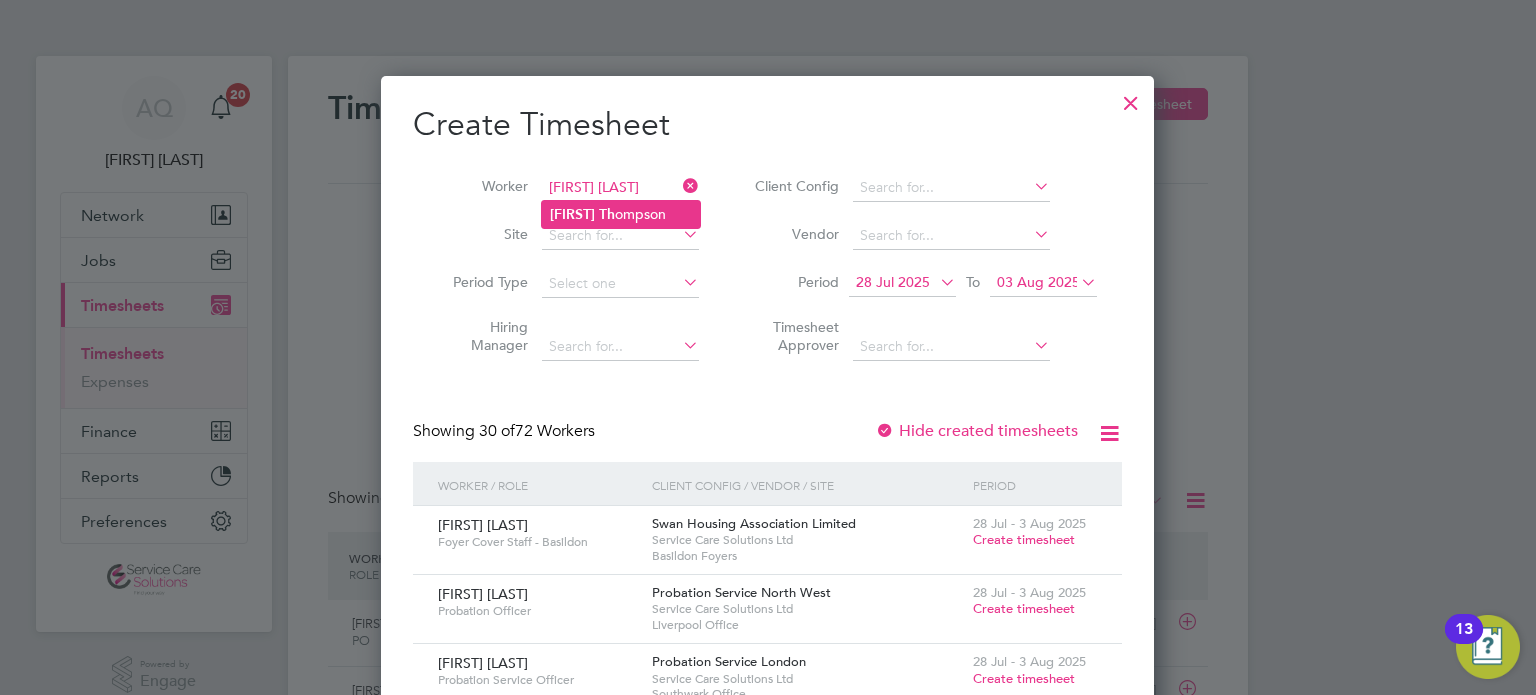 click on "Donna" 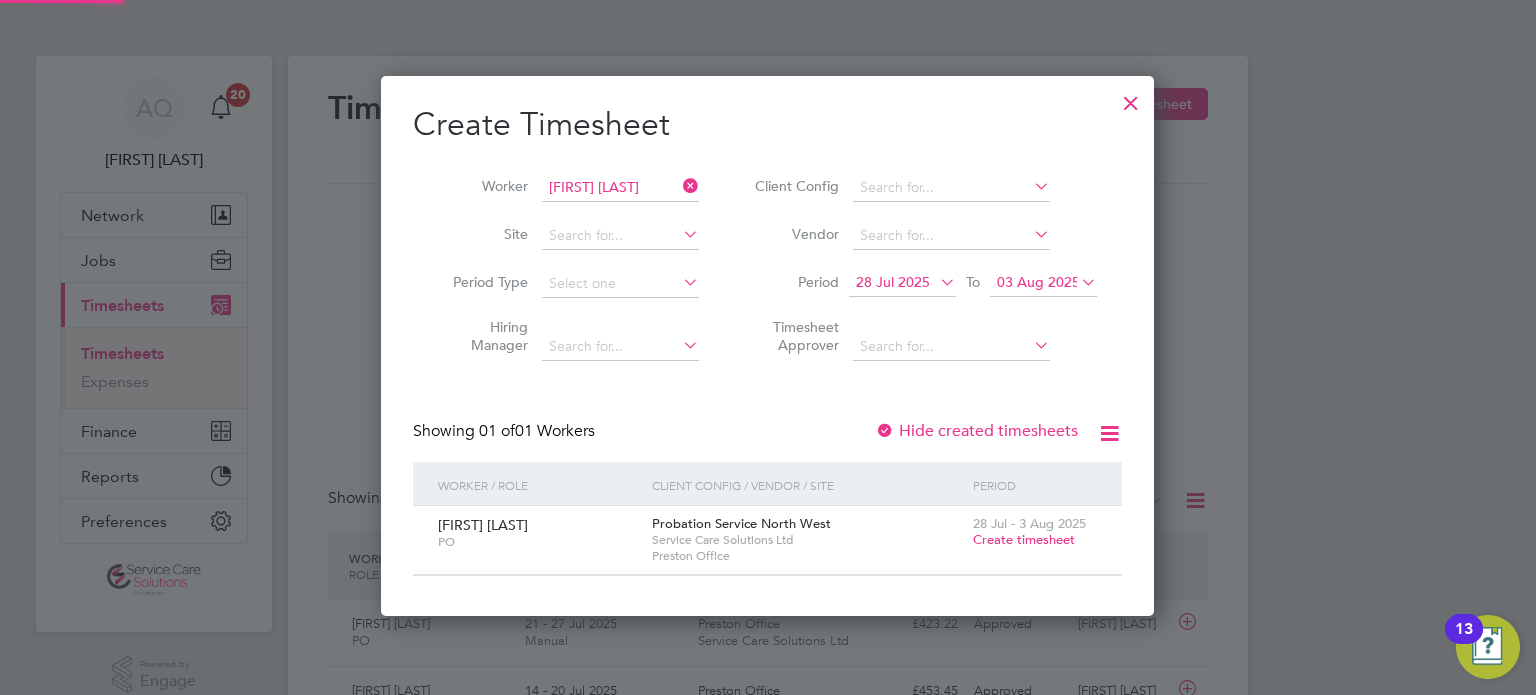 scroll, scrollTop: 9, scrollLeft: 10, axis: both 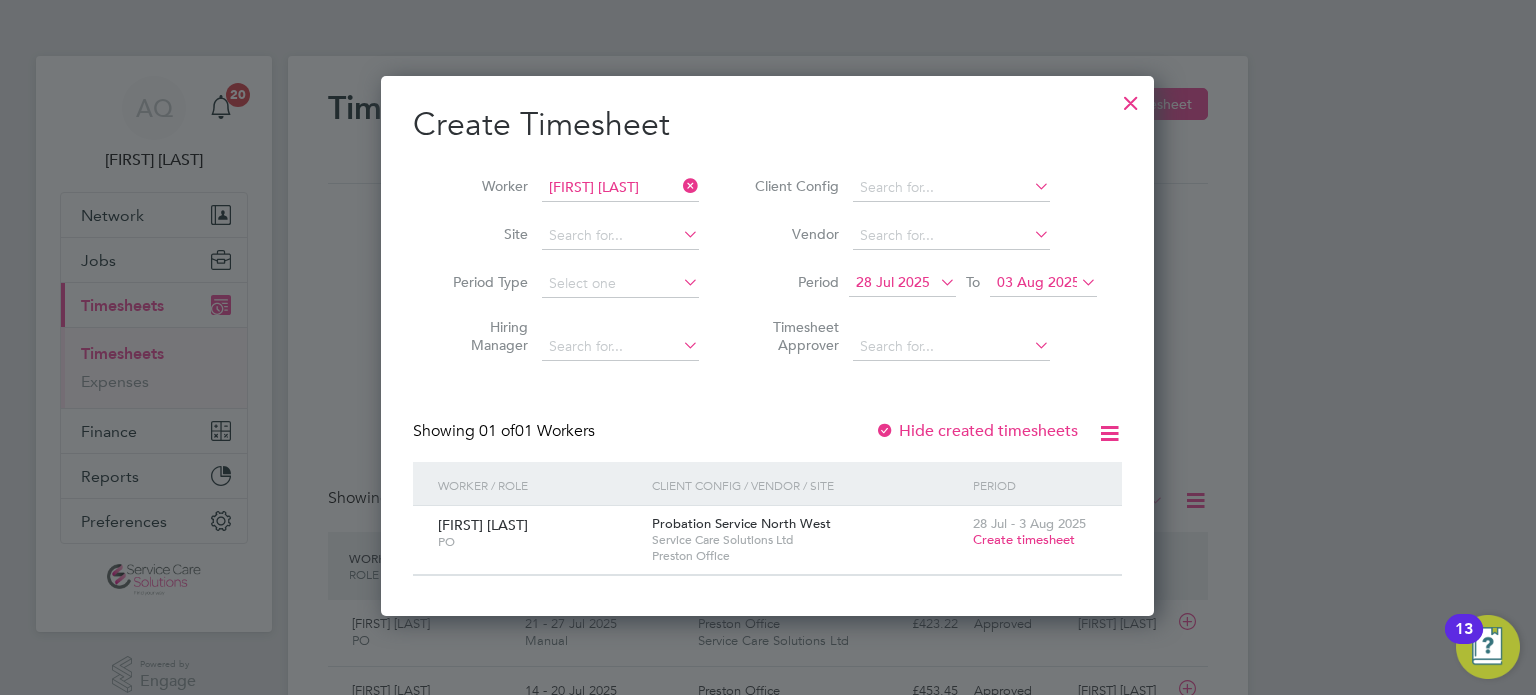 click on "Create timesheet" at bounding box center (1024, 539) 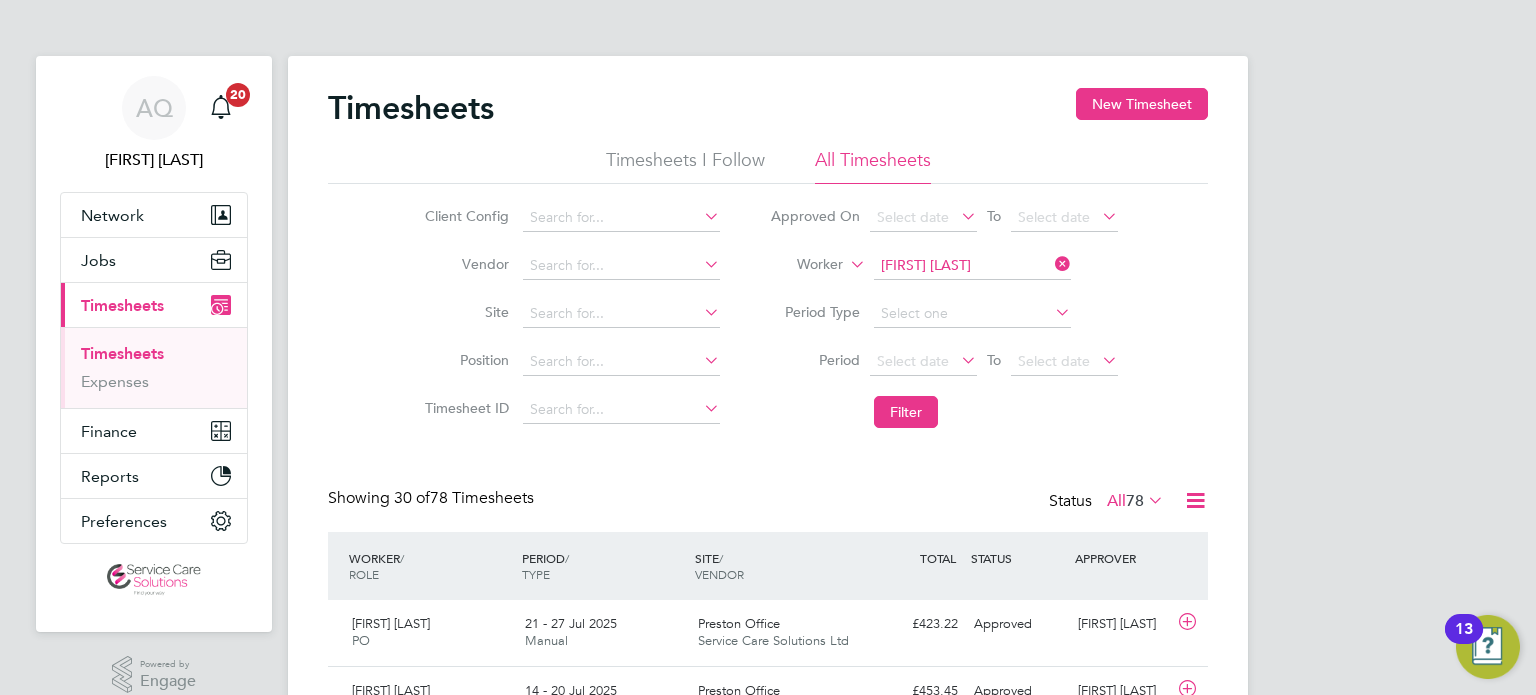 scroll, scrollTop: 9, scrollLeft: 10, axis: both 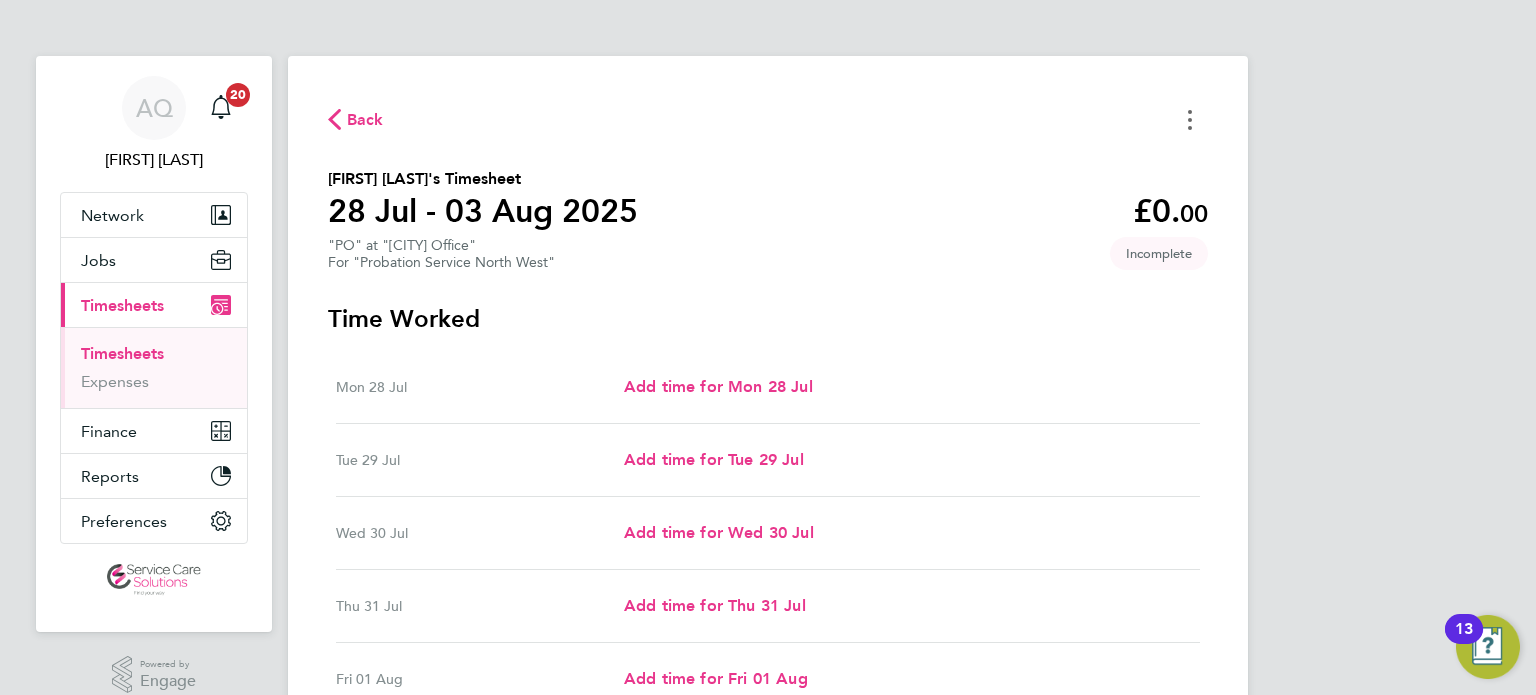 click at bounding box center [1190, 119] 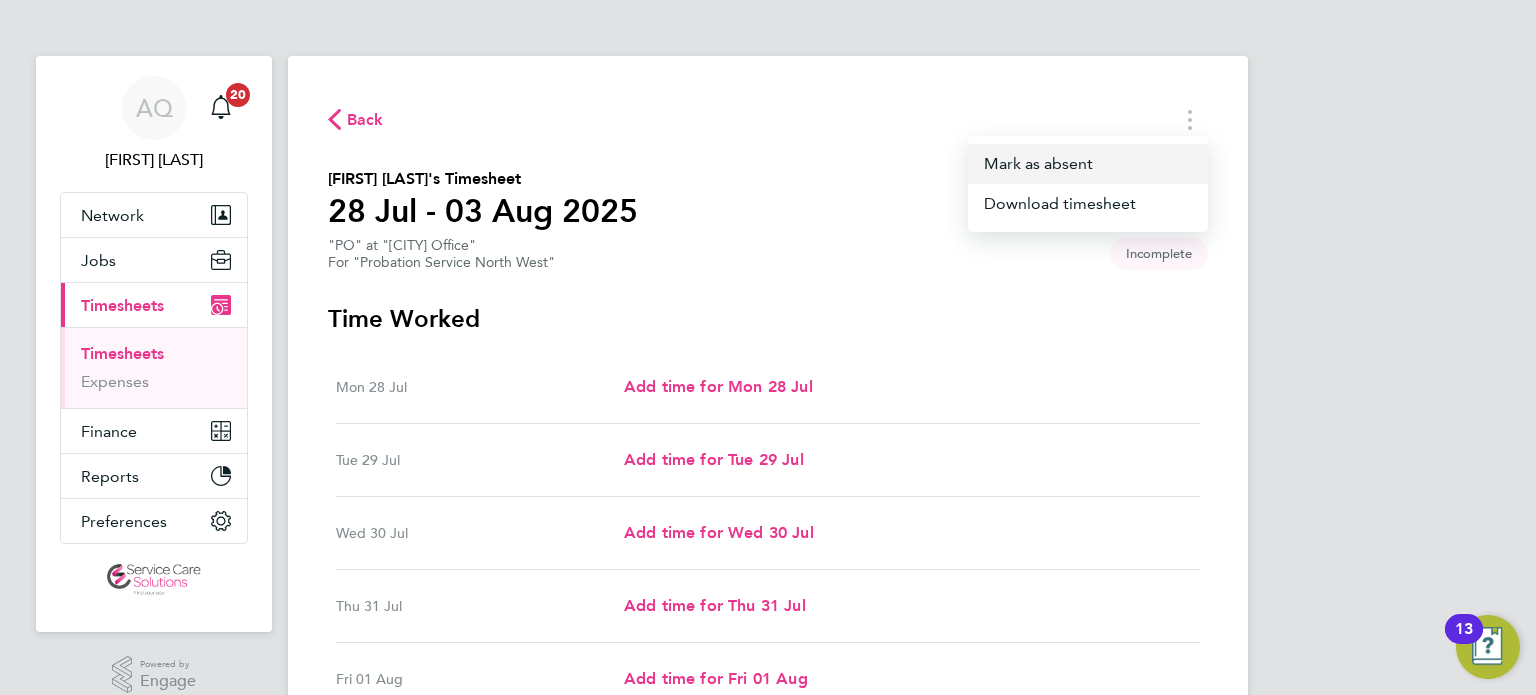 click on "Mark as absent" 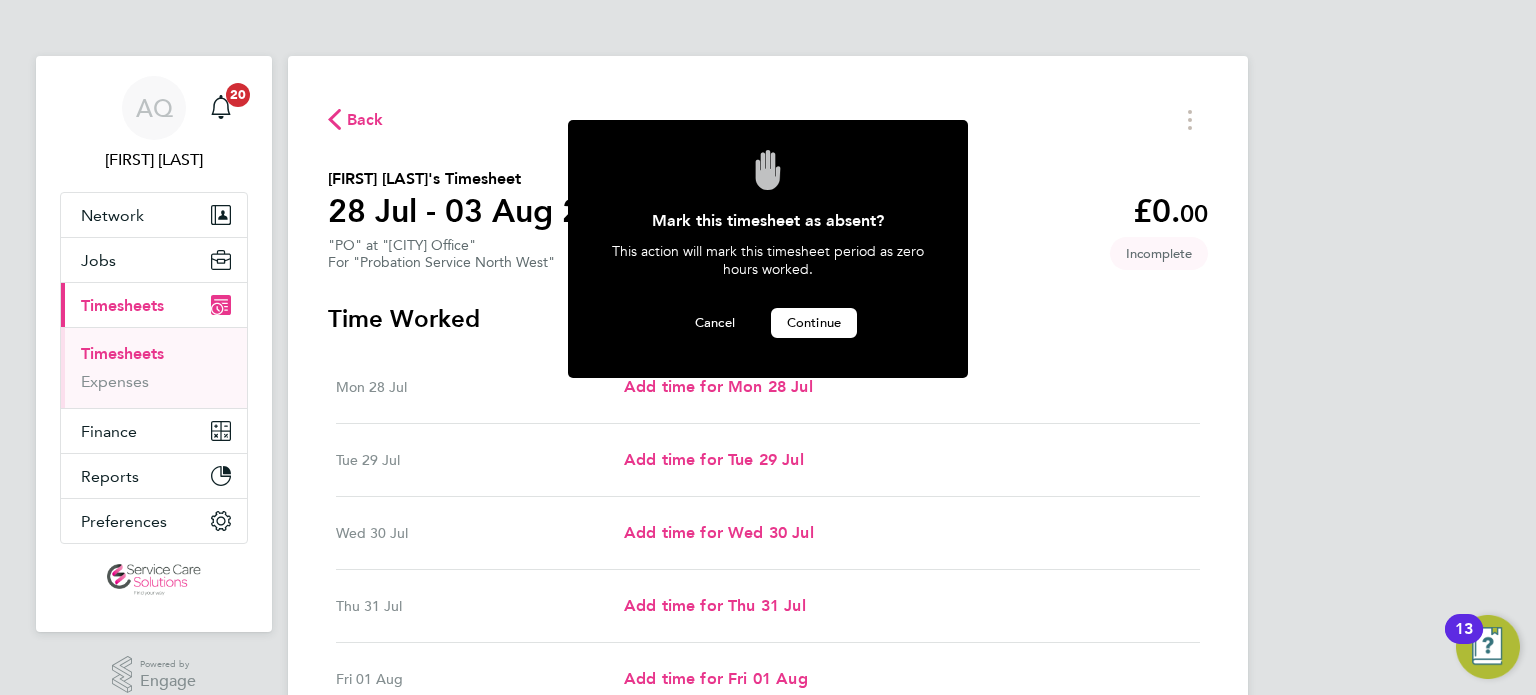 click on "Continue" 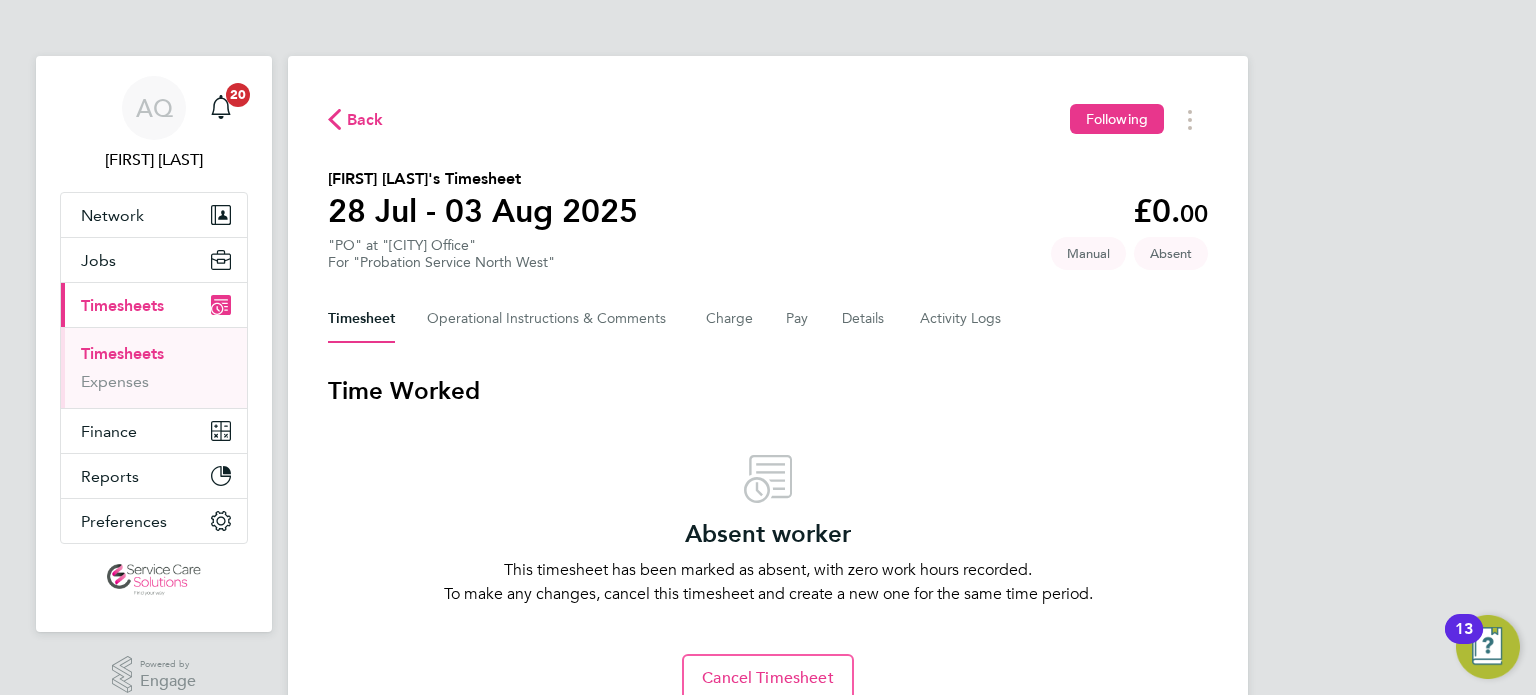 click on "Timesheets" at bounding box center [122, 353] 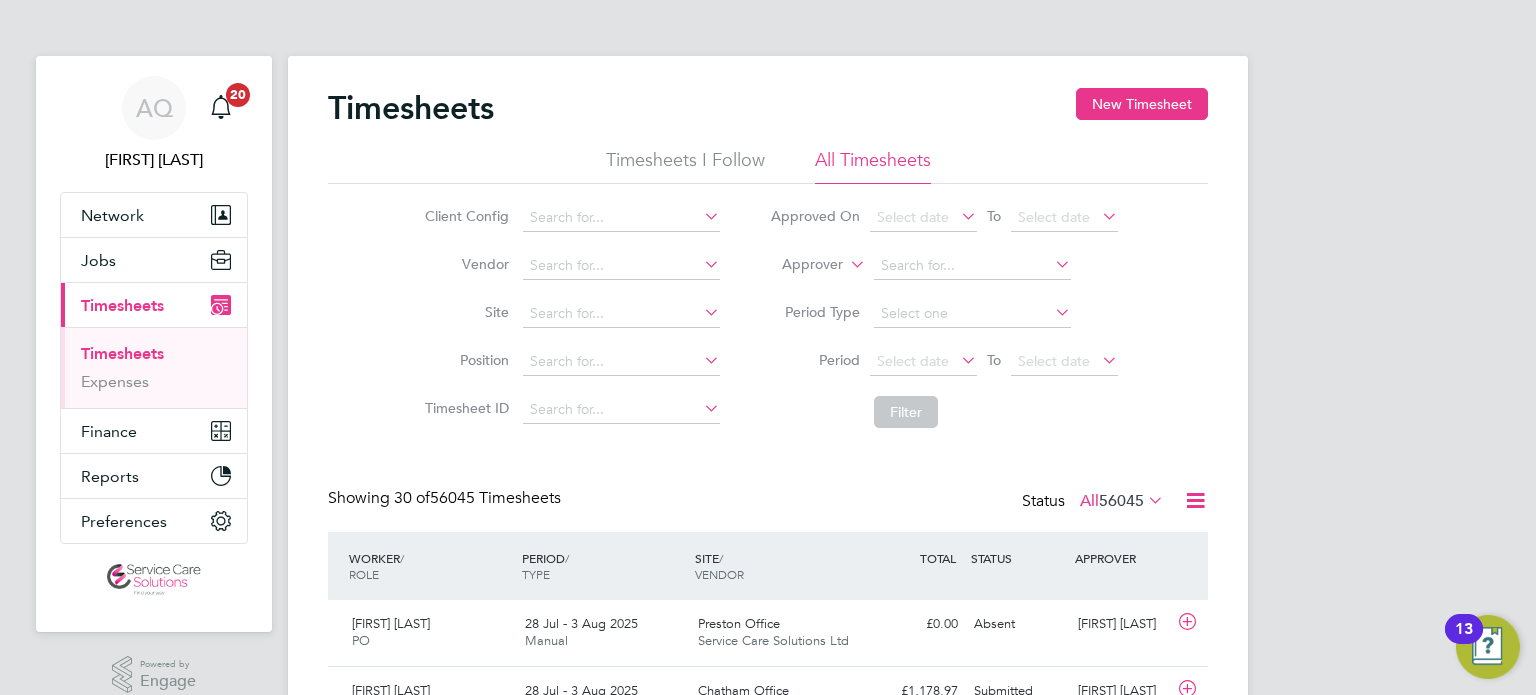 click on "Approver" 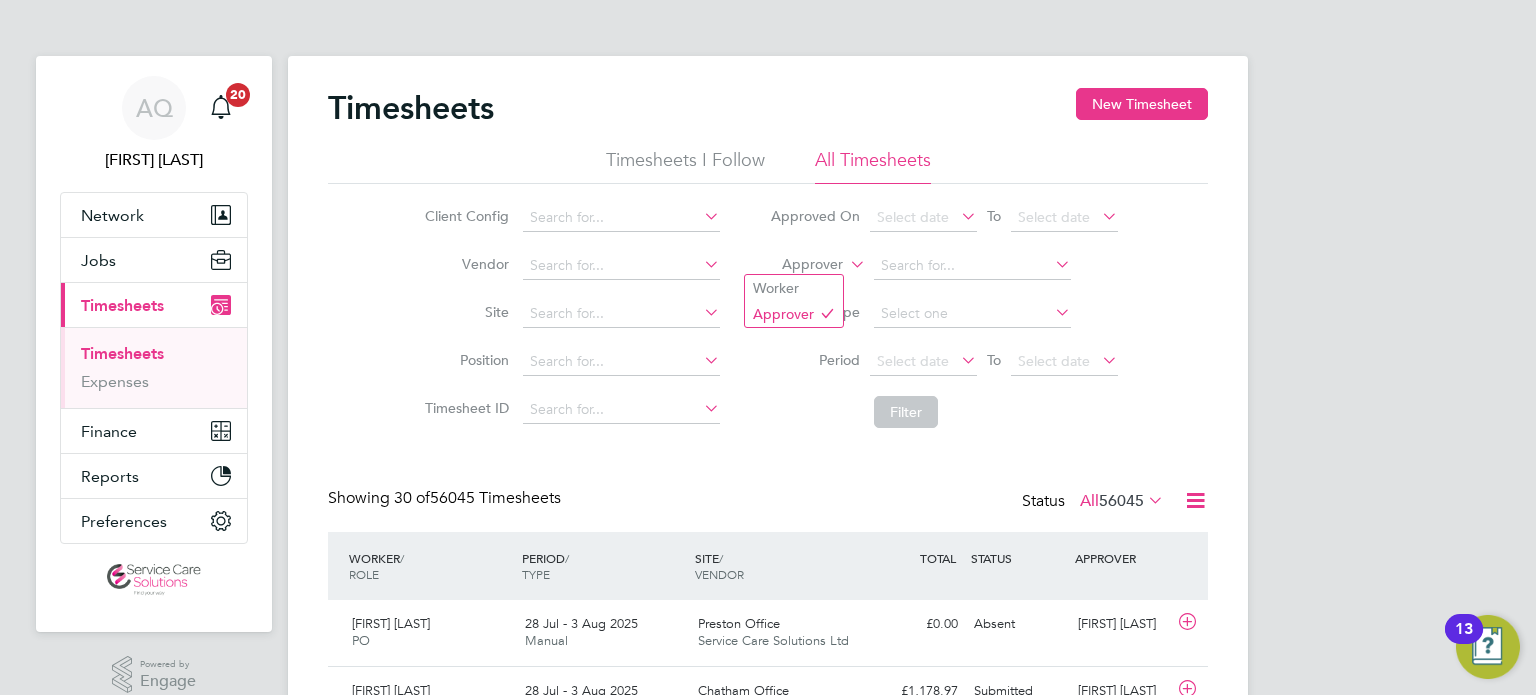 drag, startPoint x: 804, startPoint y: 285, endPoint x: 916, endPoint y: 284, distance: 112.00446 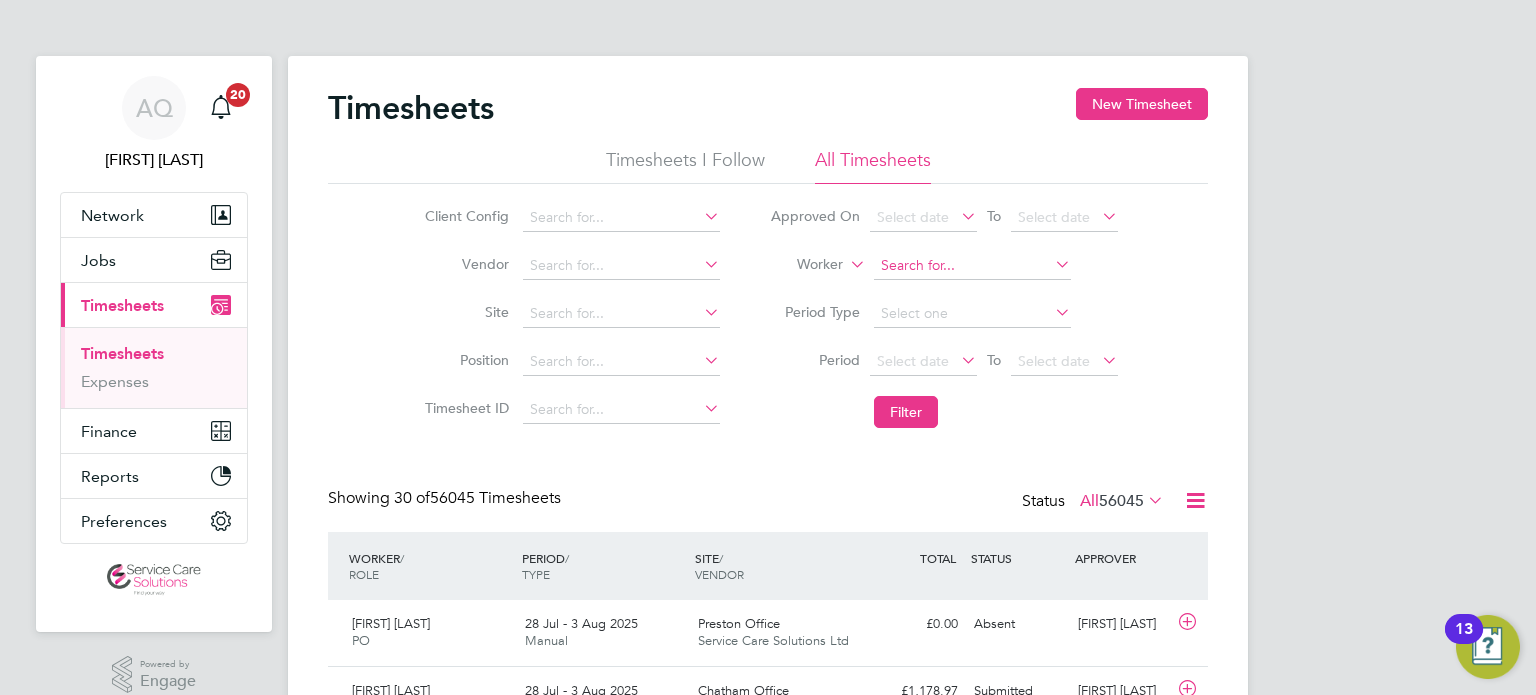 click 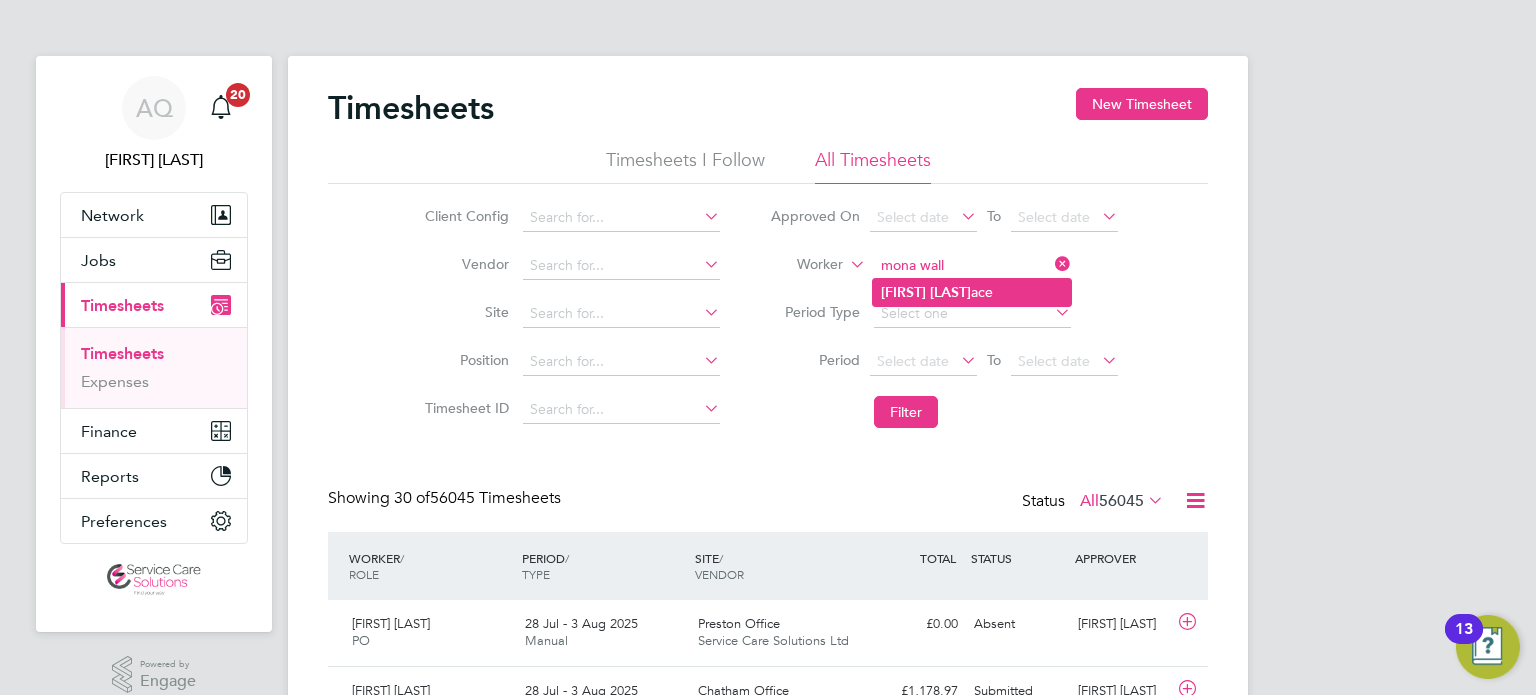 click on "Wall" 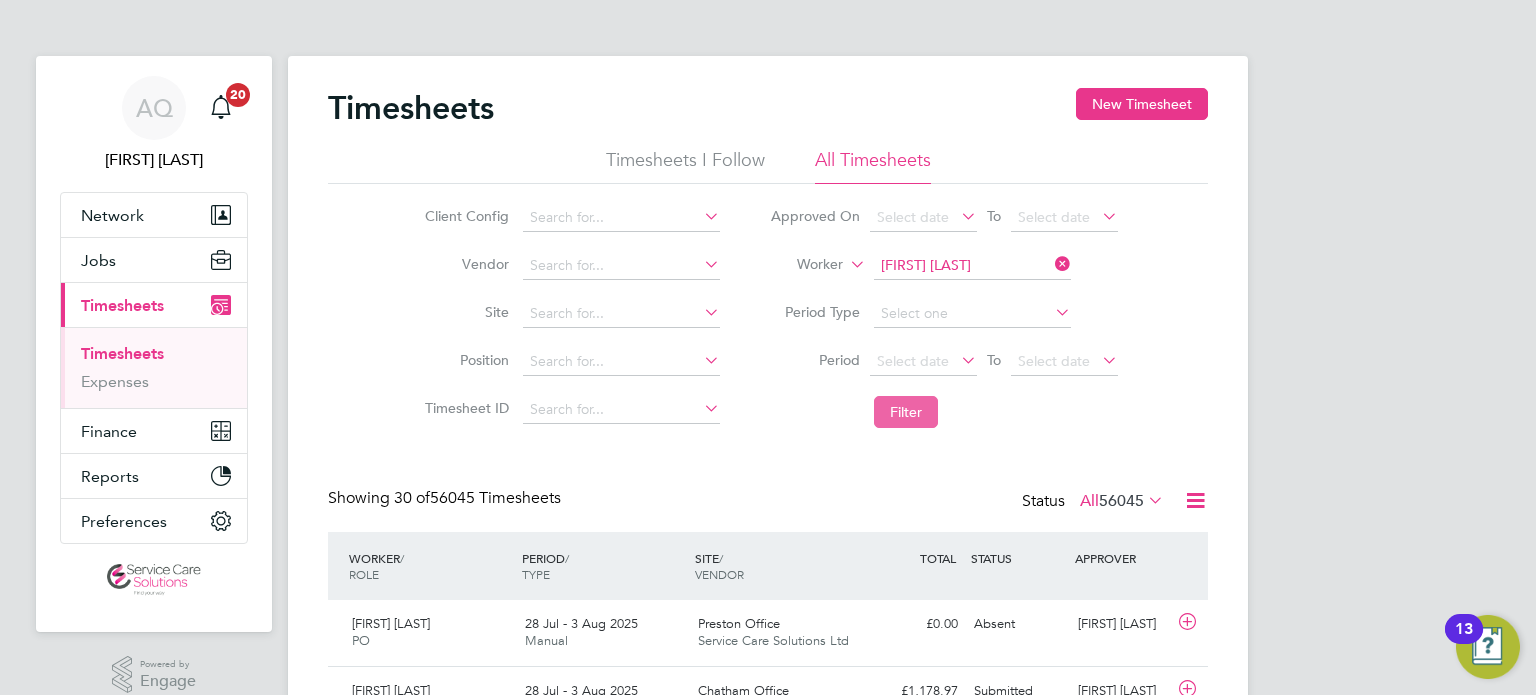 click on "Filter" 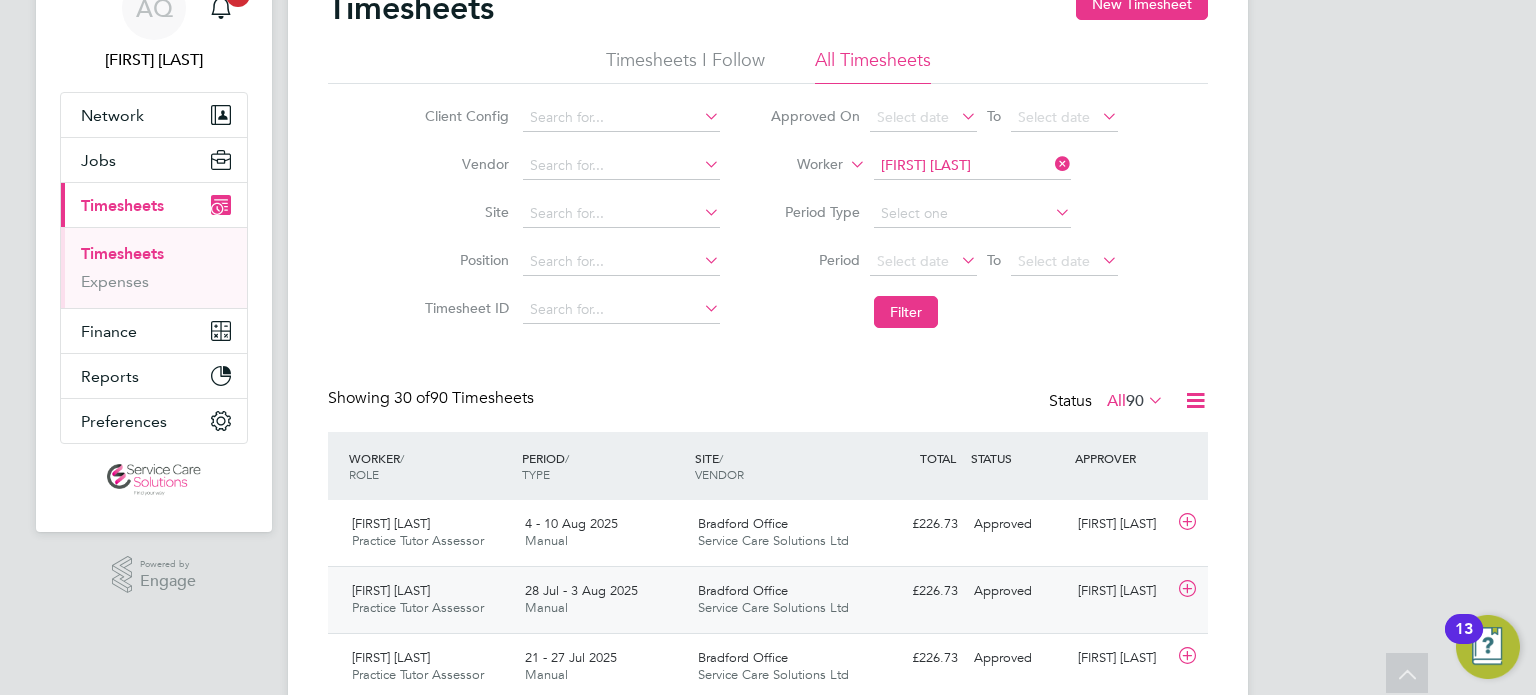 click on "Approved" 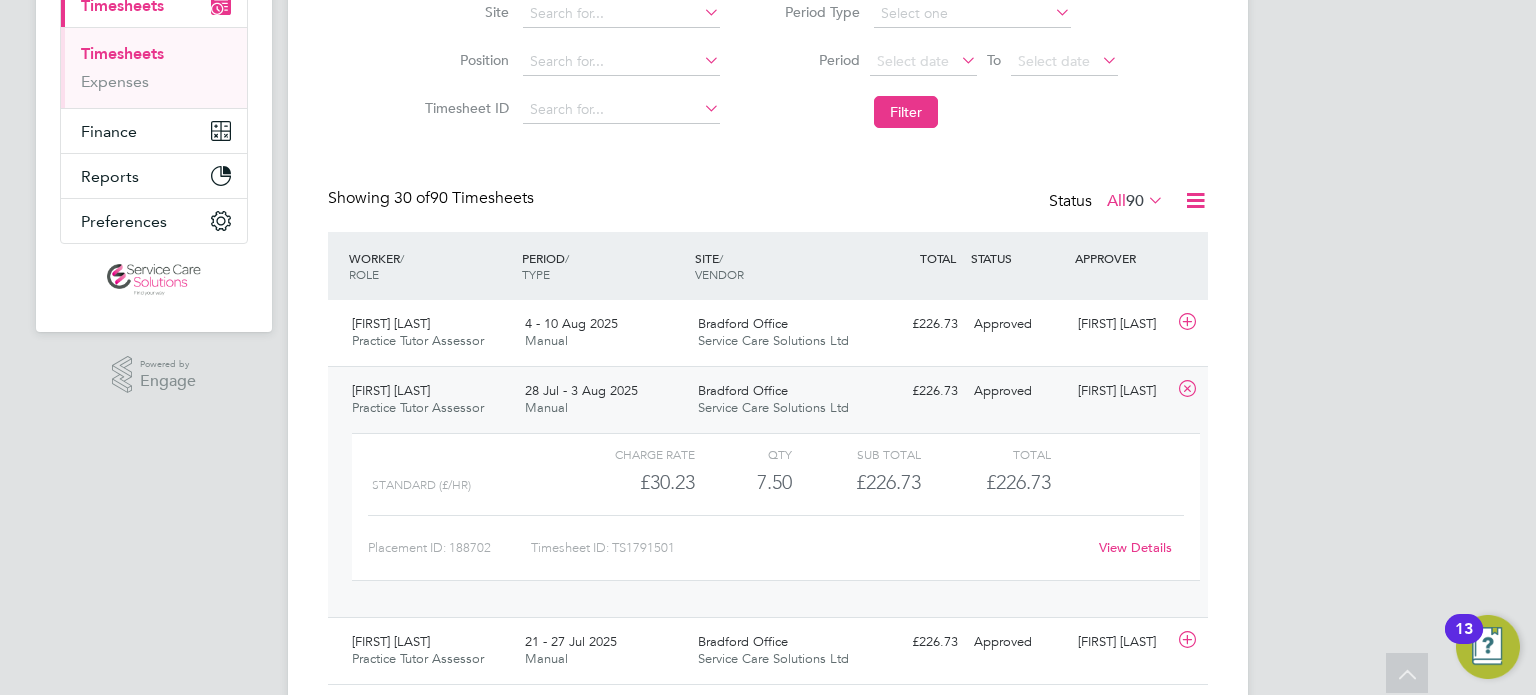 click on "View Details" 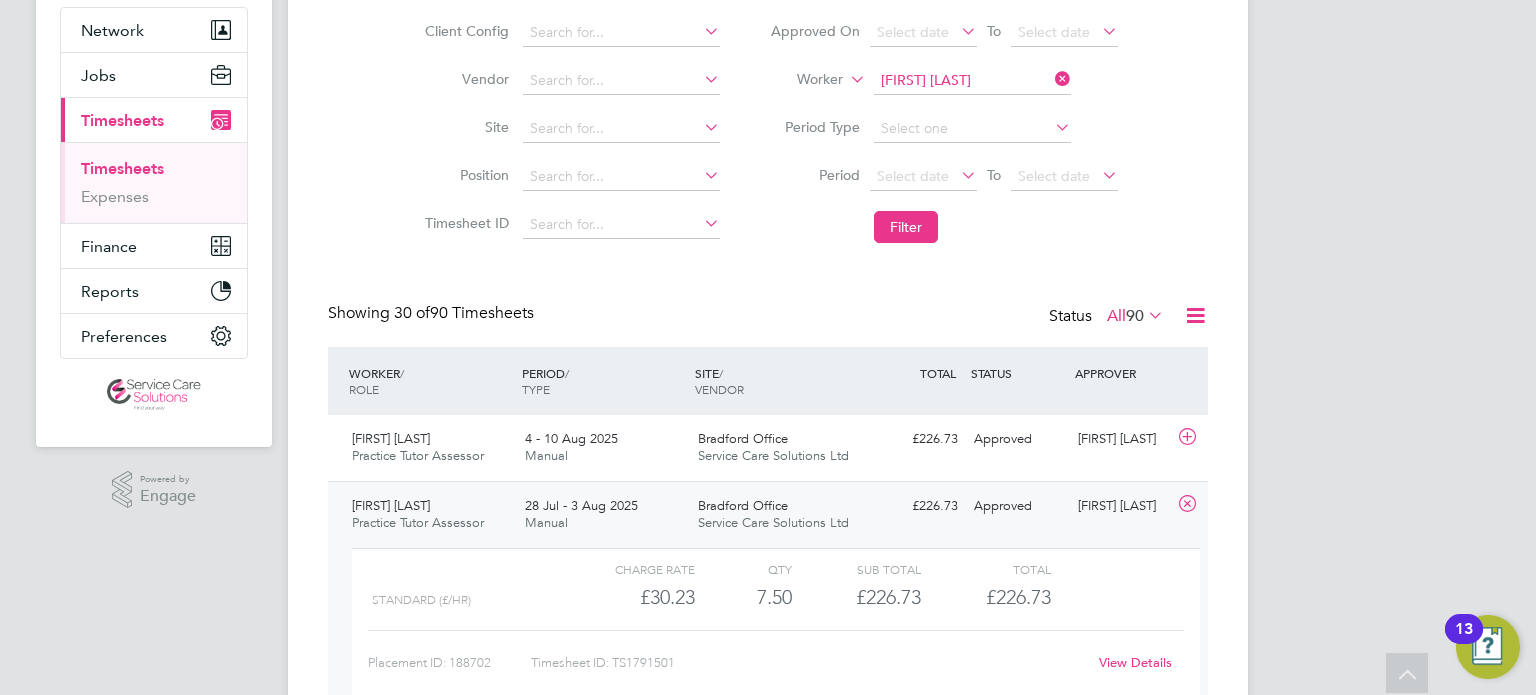 scroll, scrollTop: 100, scrollLeft: 0, axis: vertical 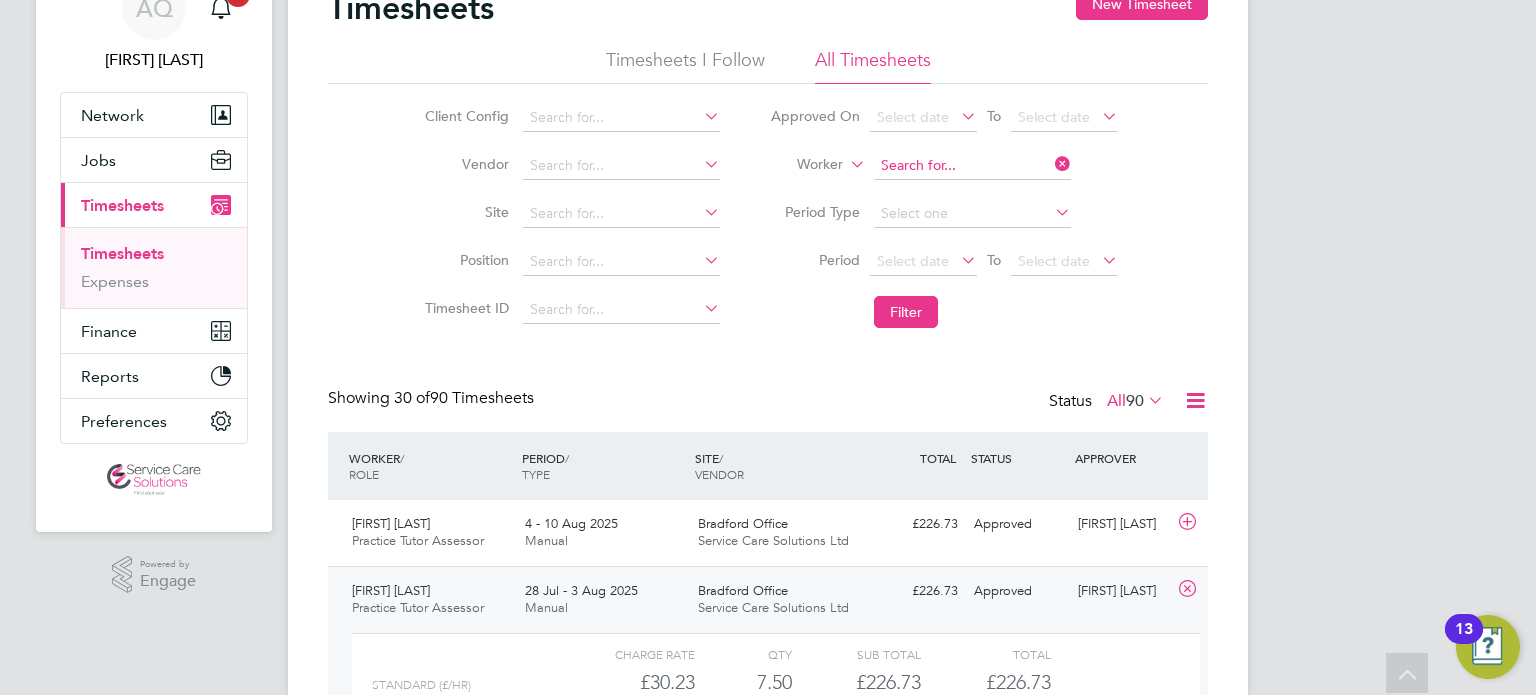 click 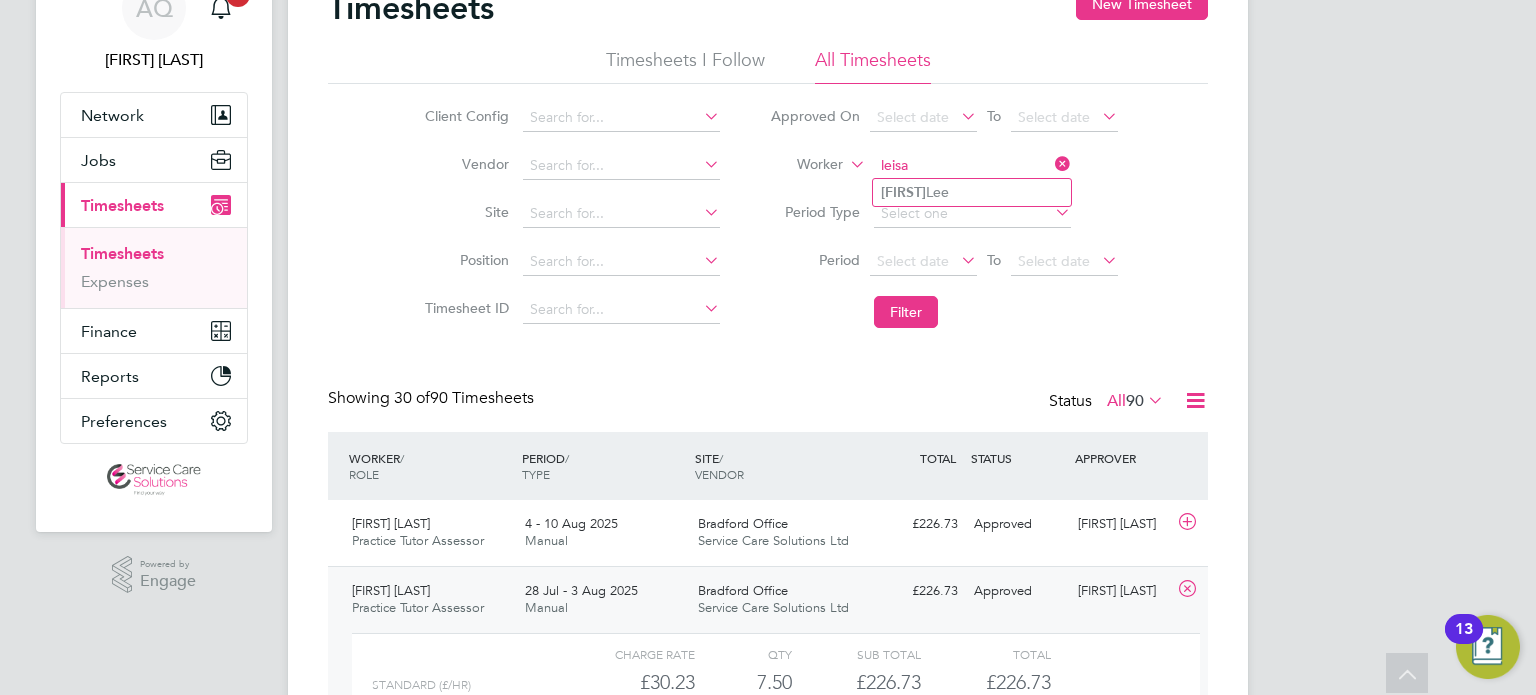 click on "leisa" 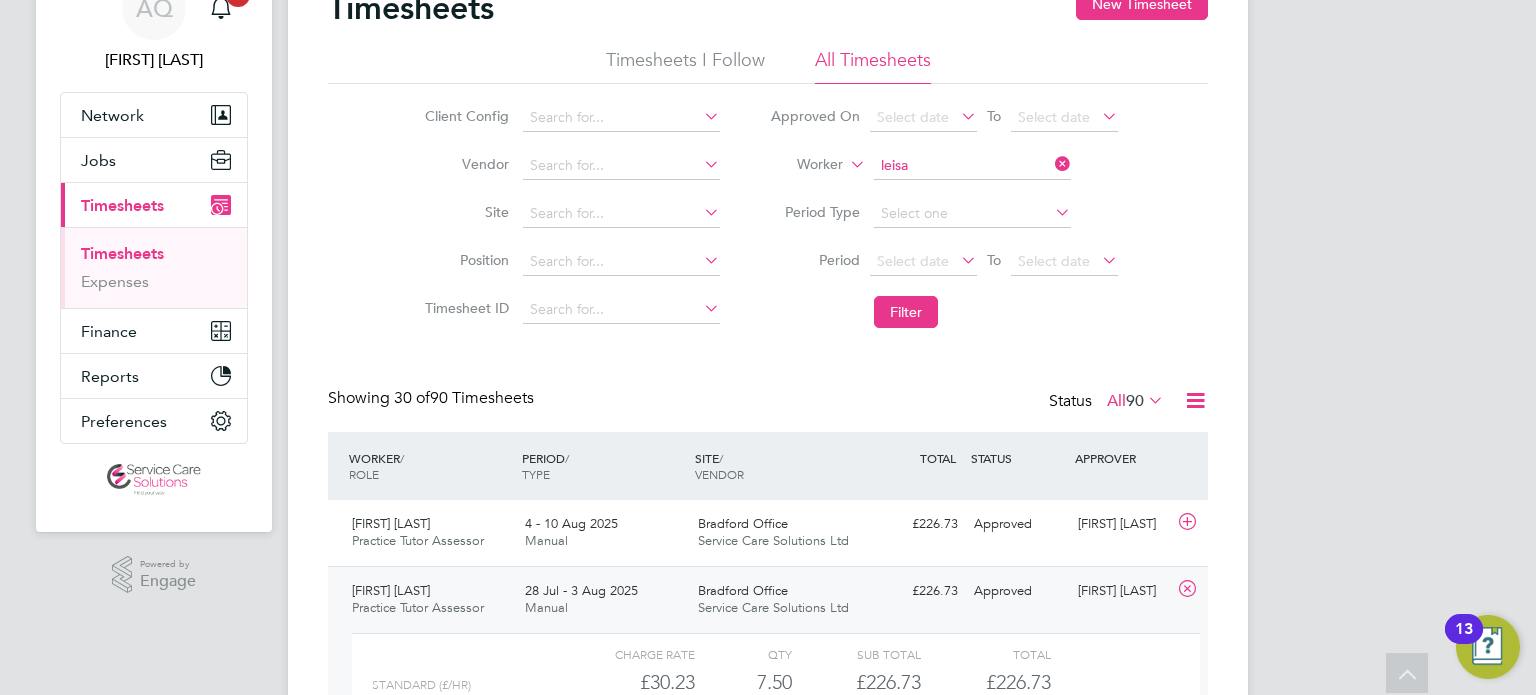 click on "Leisa  Lee" 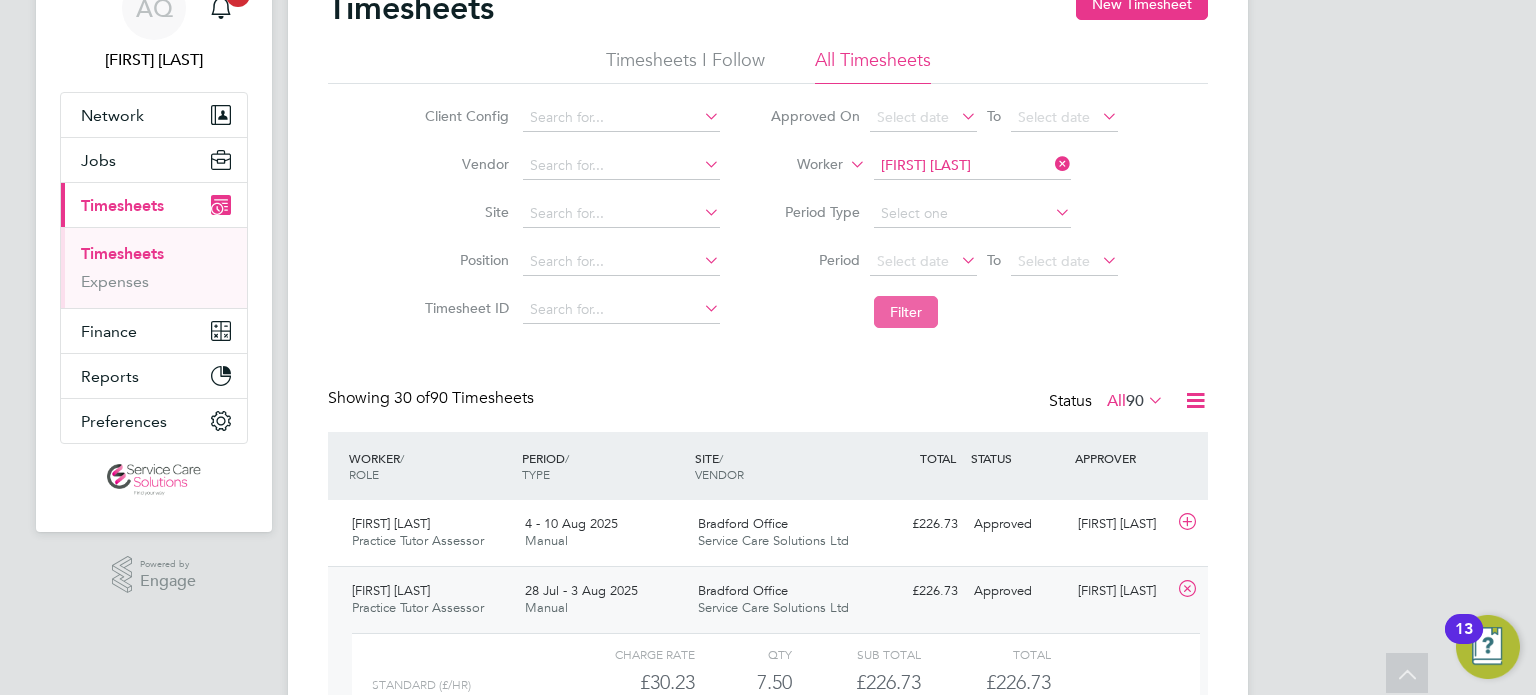 click on "Filter" 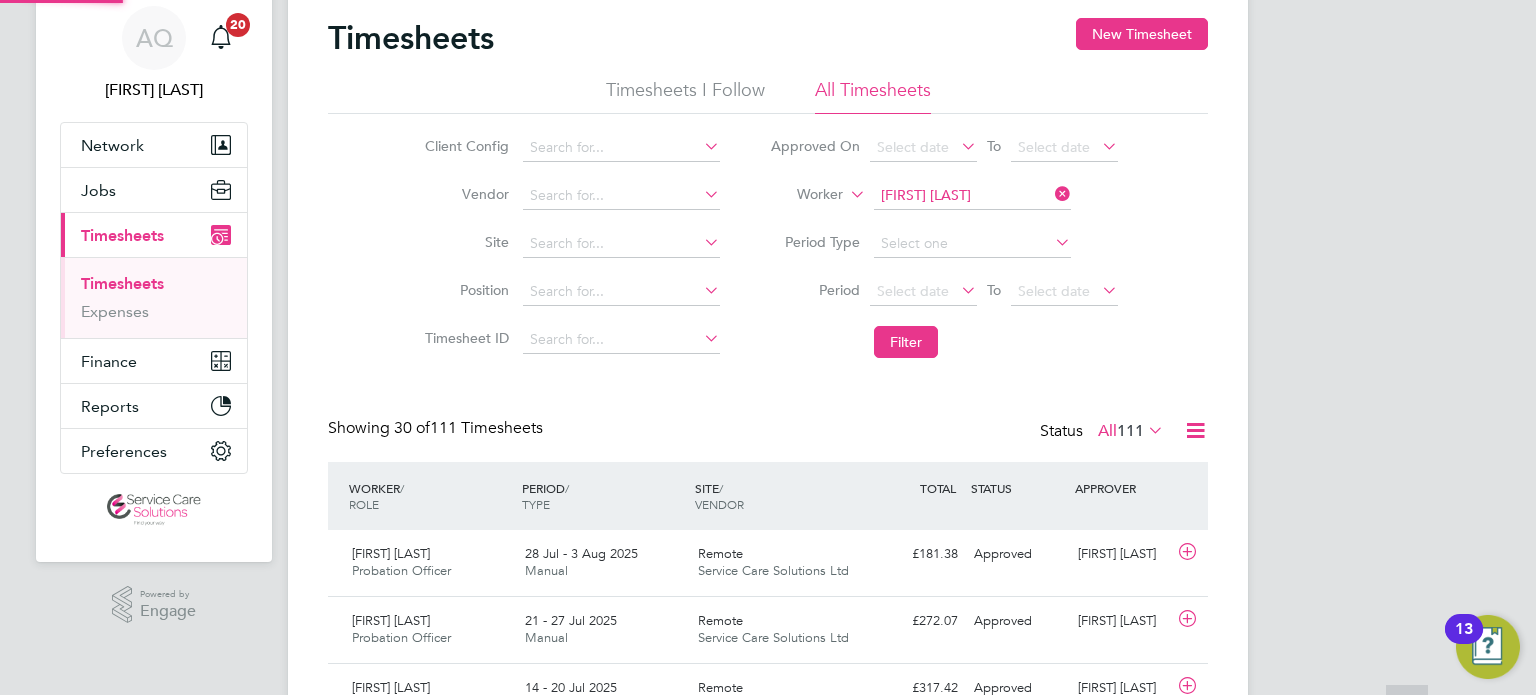 scroll, scrollTop: 100, scrollLeft: 0, axis: vertical 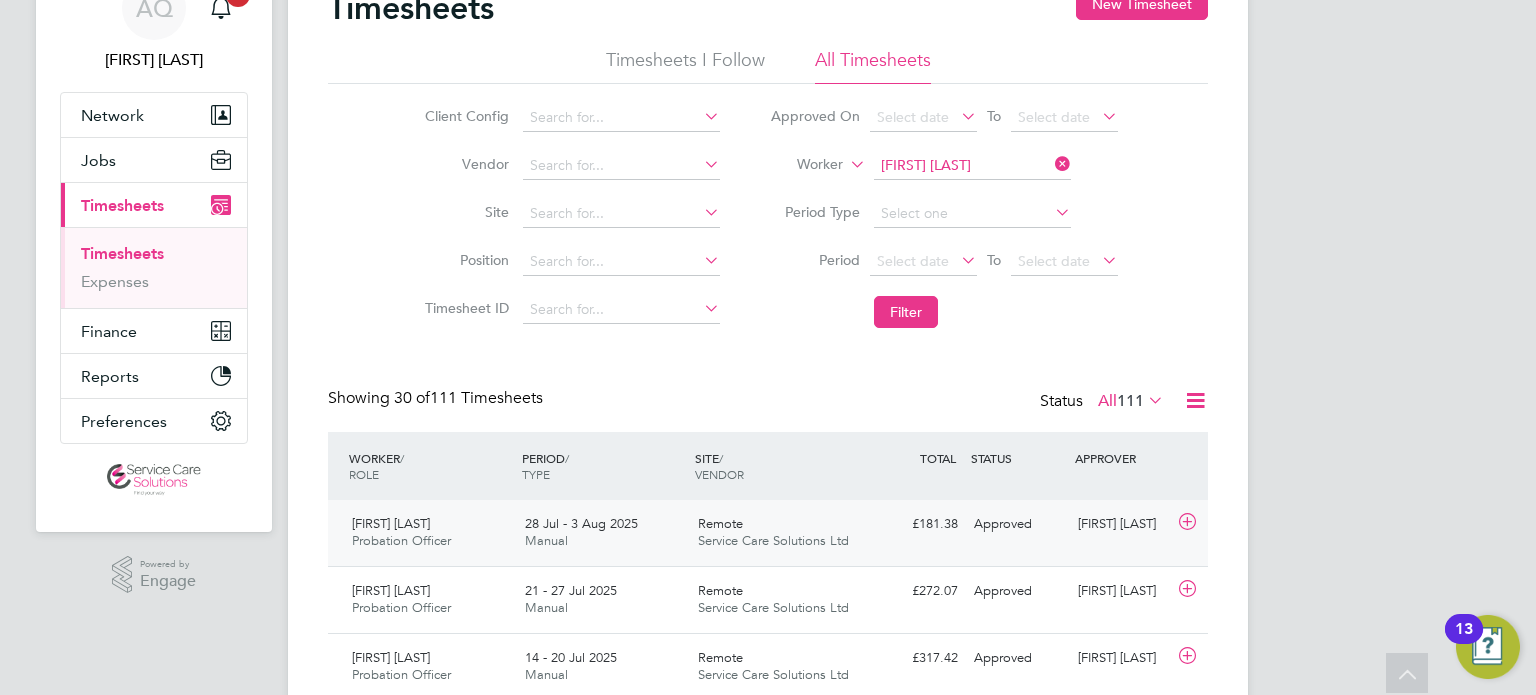 click on "Leisa Lee Probation Officer   28 Jul - 3 Aug 2025 28 Jul - 3 Aug 2025 Manual Remote Service Care Solutions Ltd £181.38 Approved Approved Michelle Laidler" 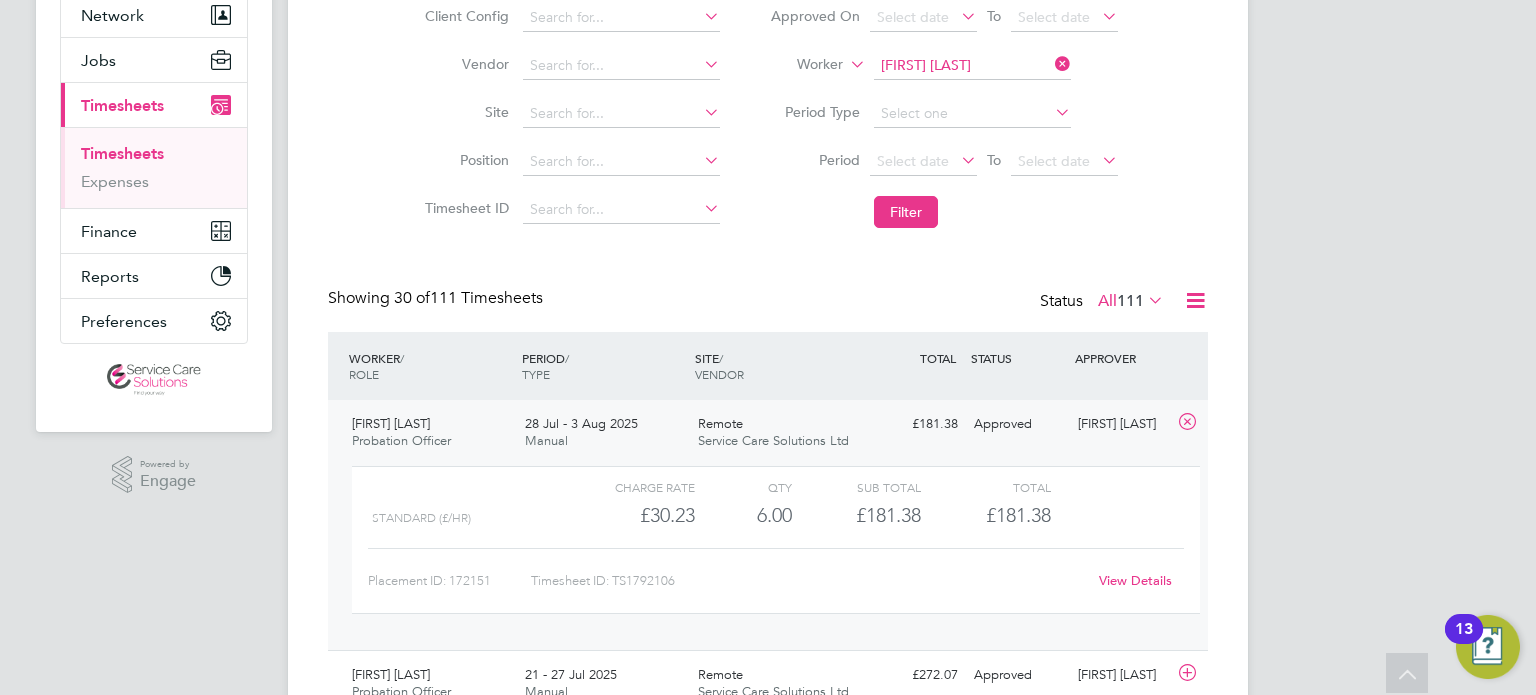 click on "View Details" 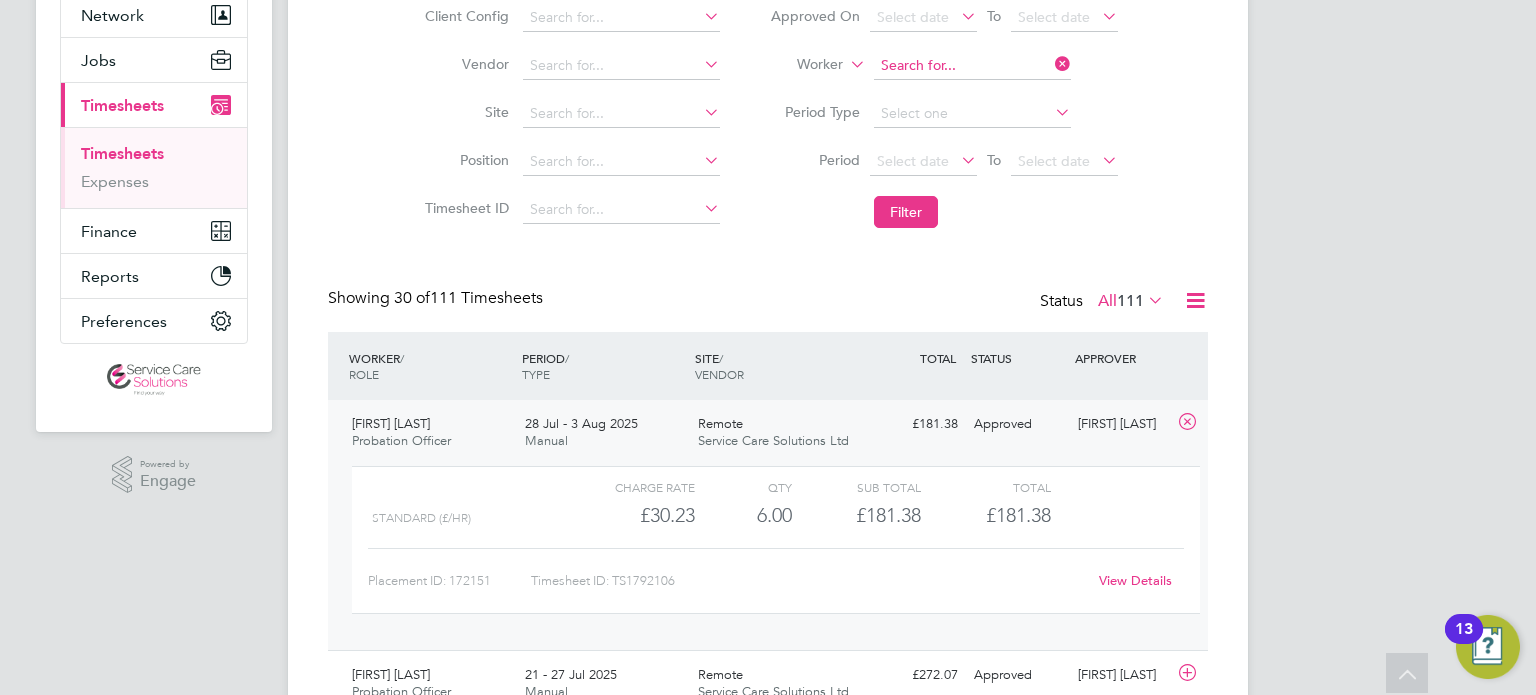 click 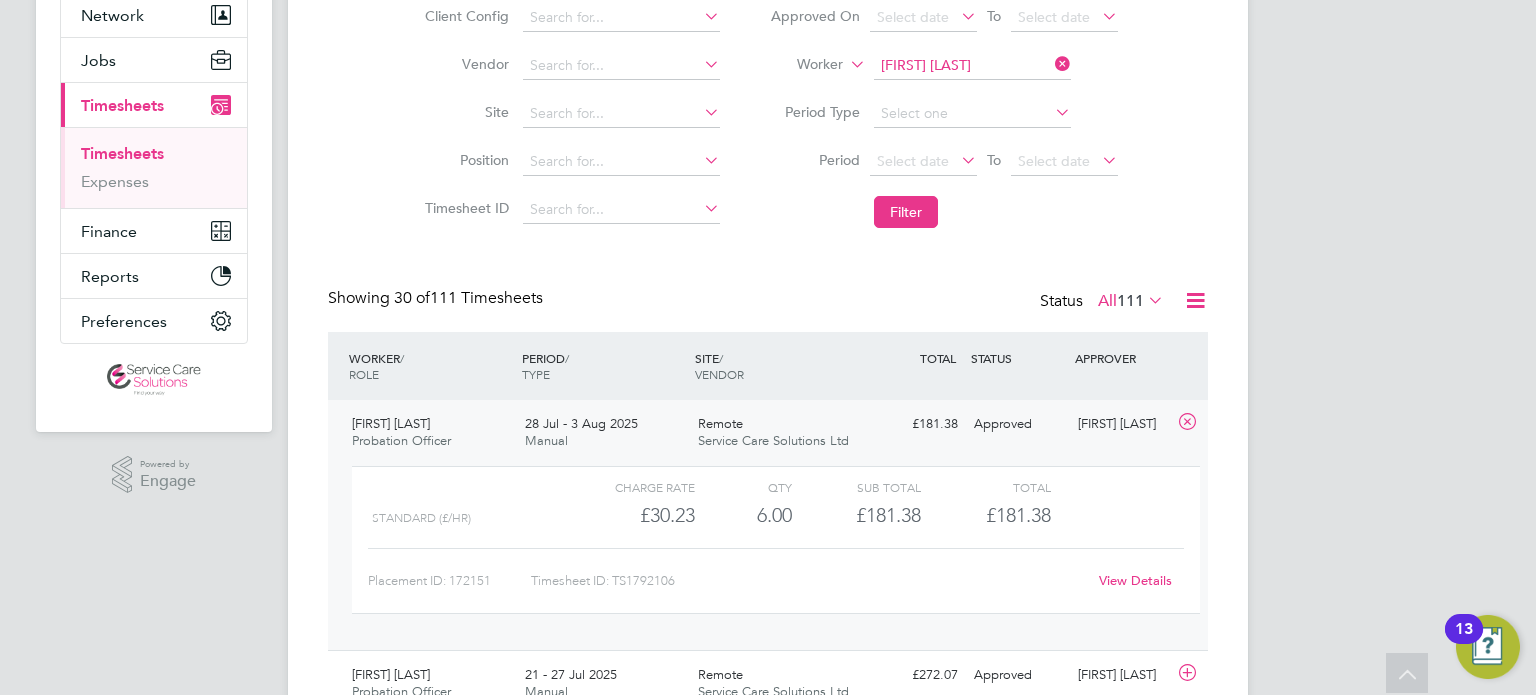 click on "William" 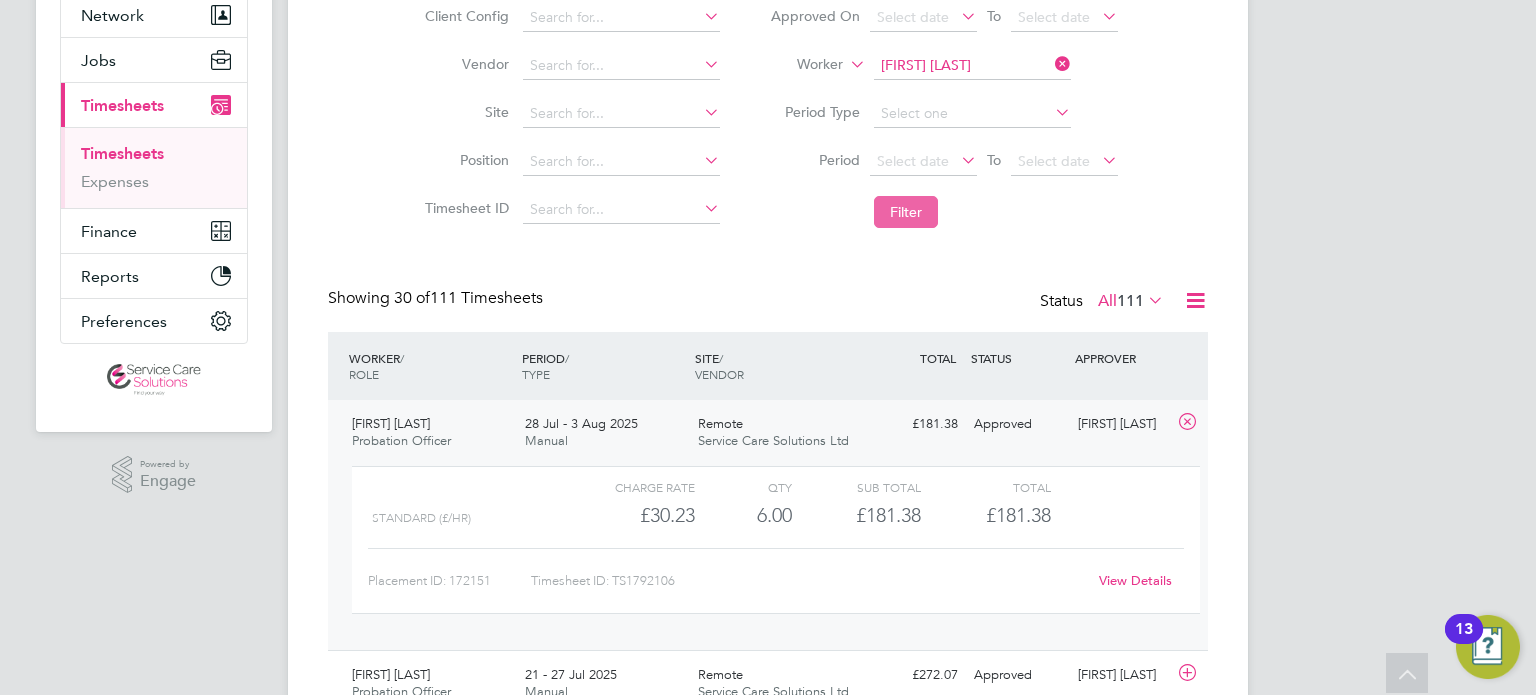 click on "Filter" 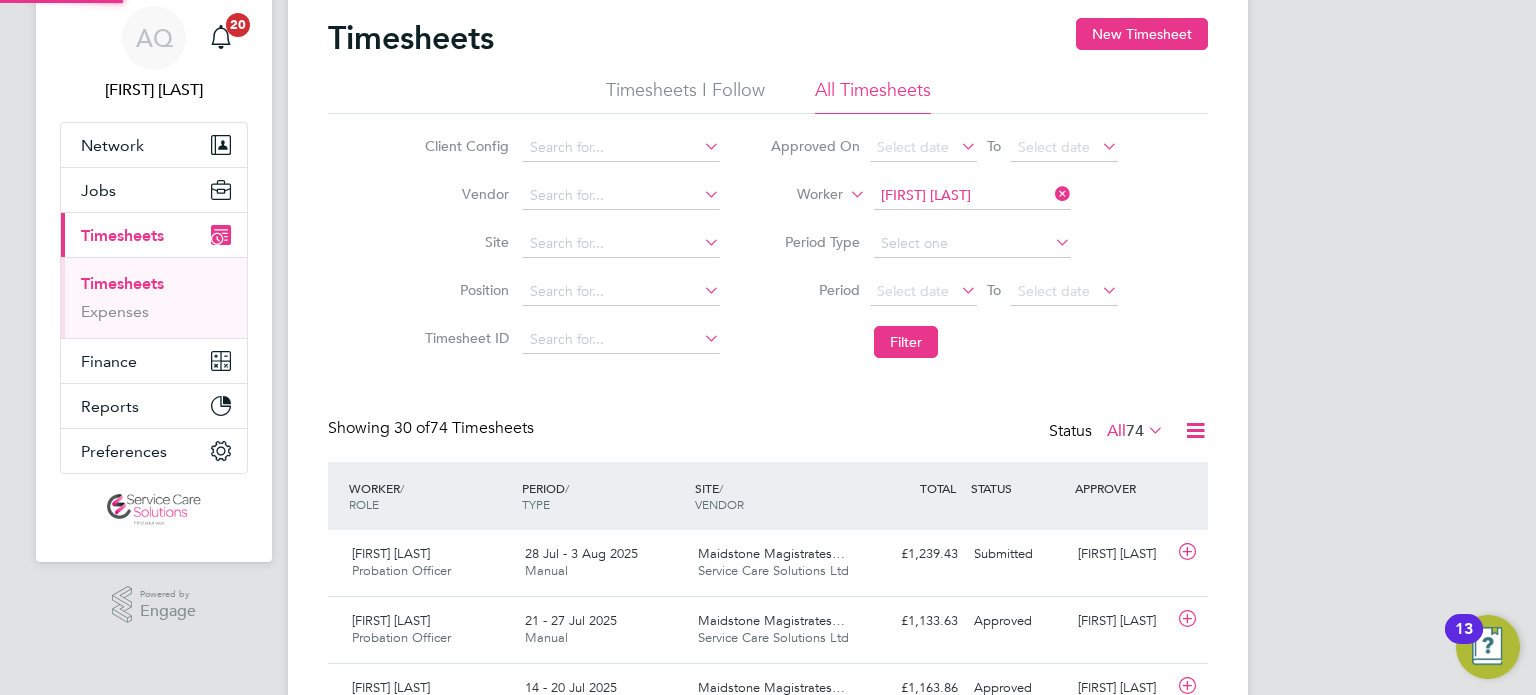 scroll, scrollTop: 200, scrollLeft: 0, axis: vertical 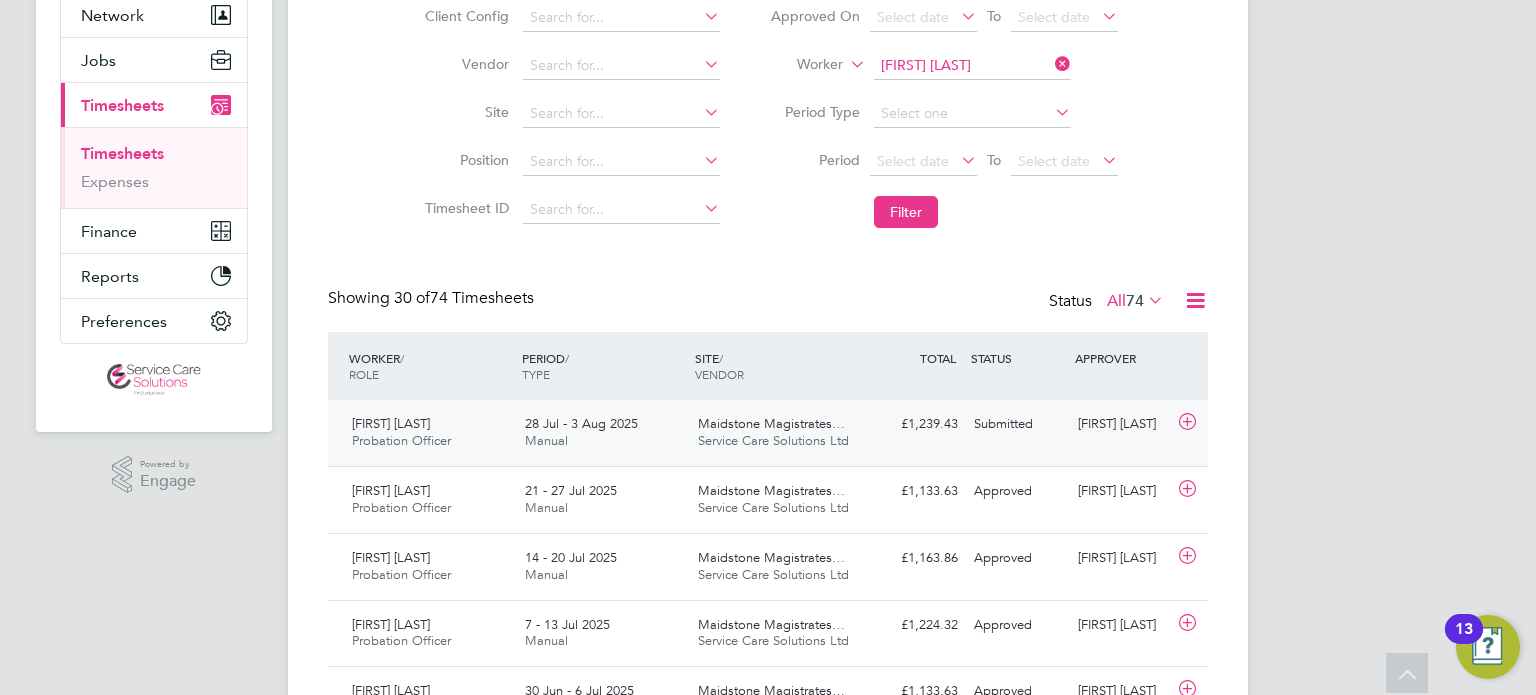 click on "Submitted" 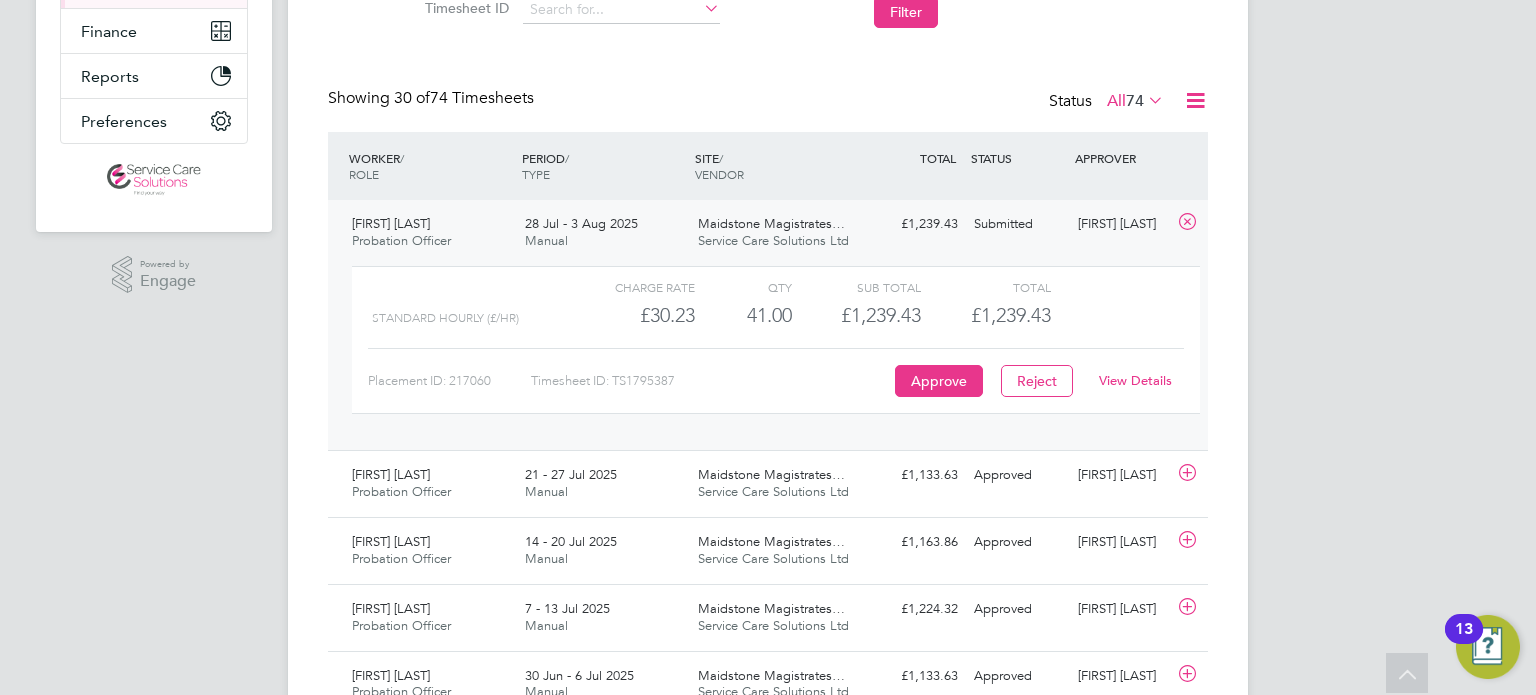 click on "View Details" 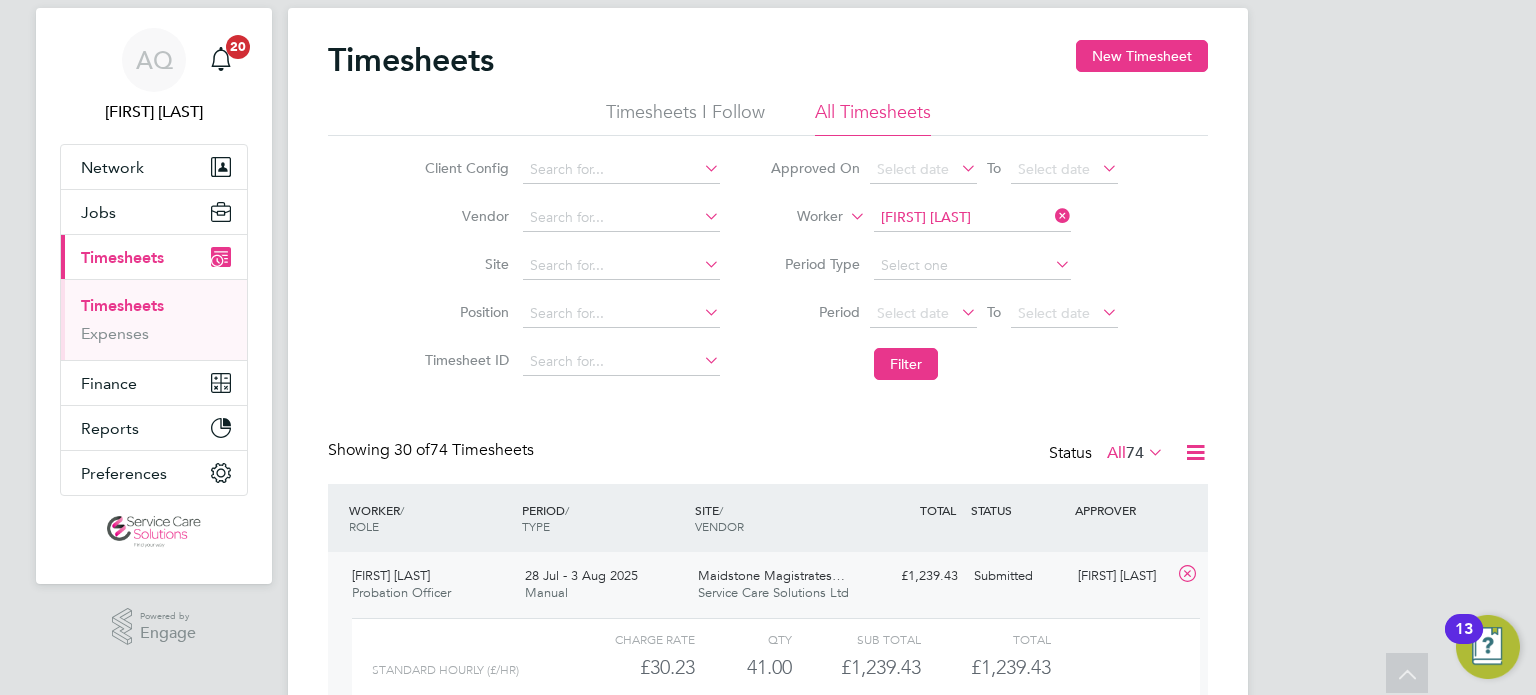 scroll, scrollTop: 0, scrollLeft: 0, axis: both 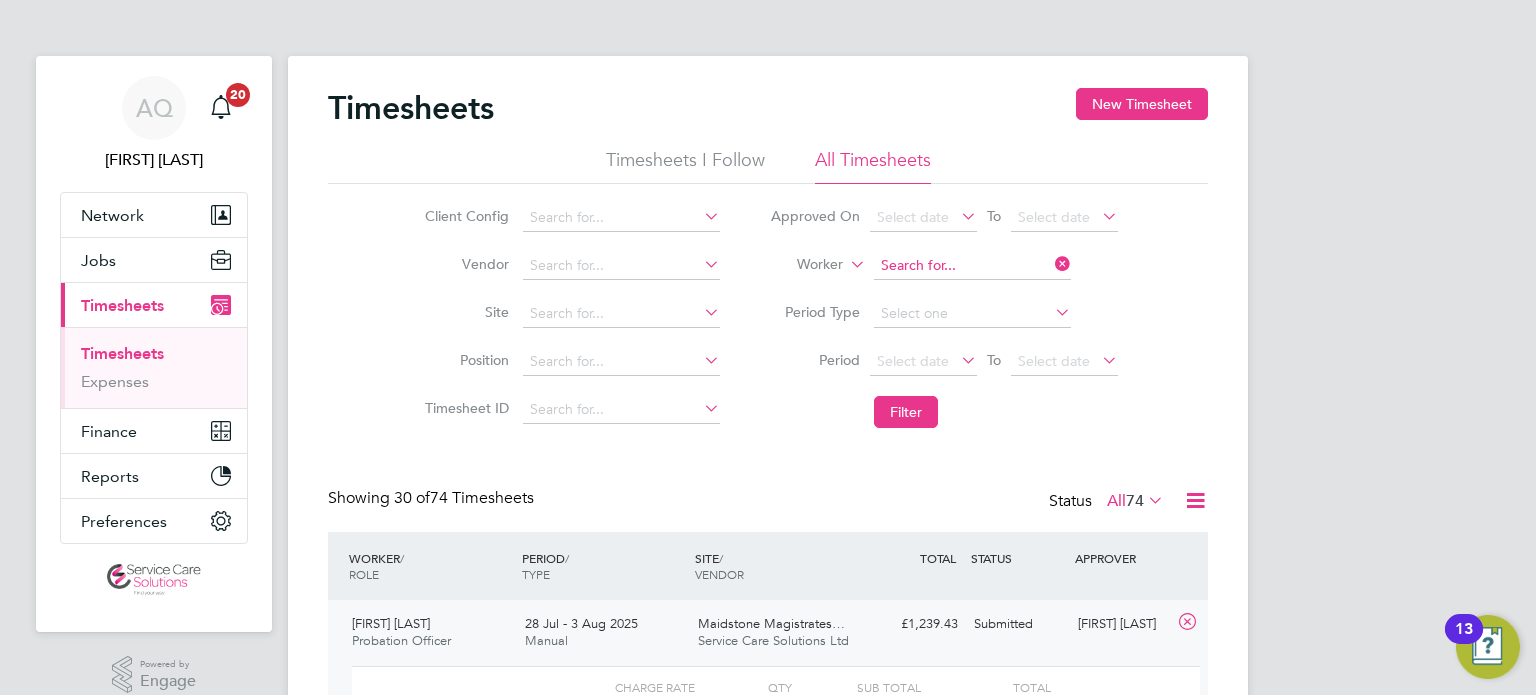 click 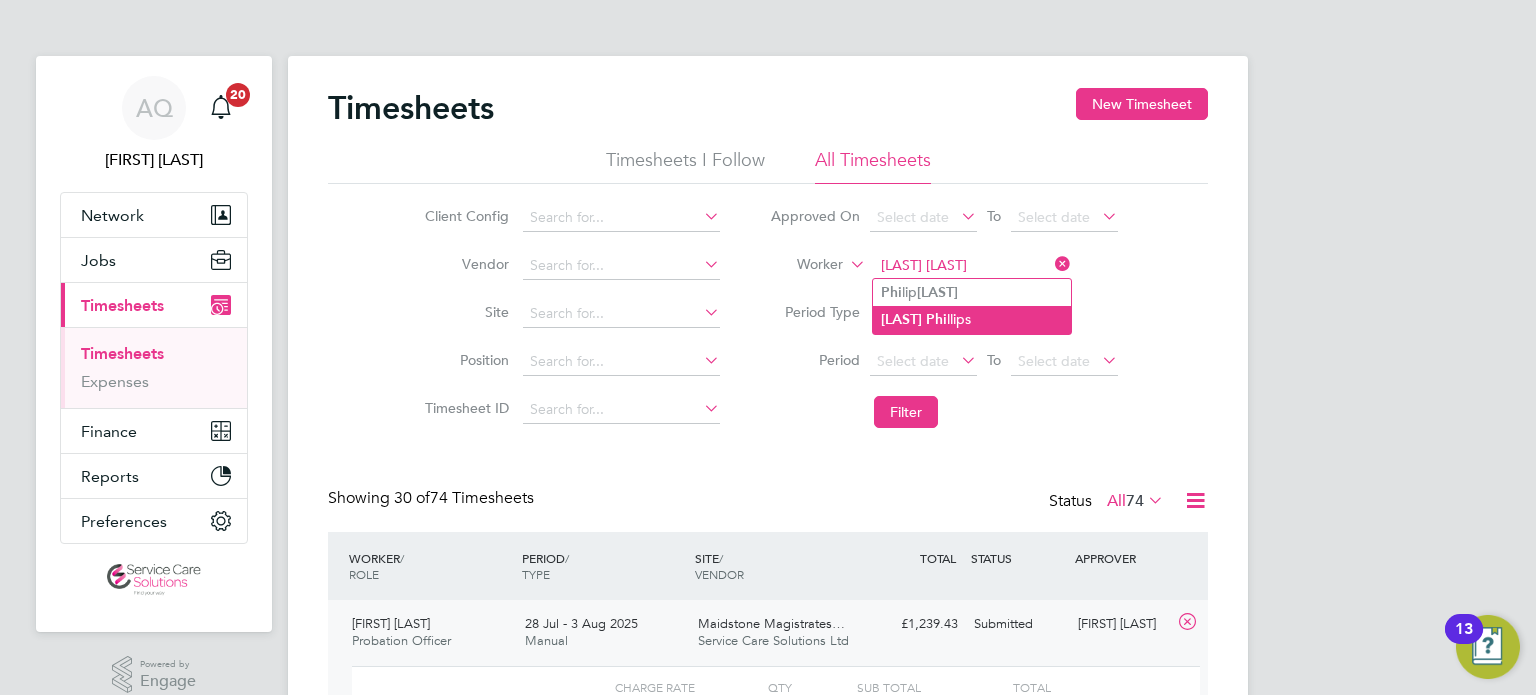 click on "Olatunji   Phi llips" 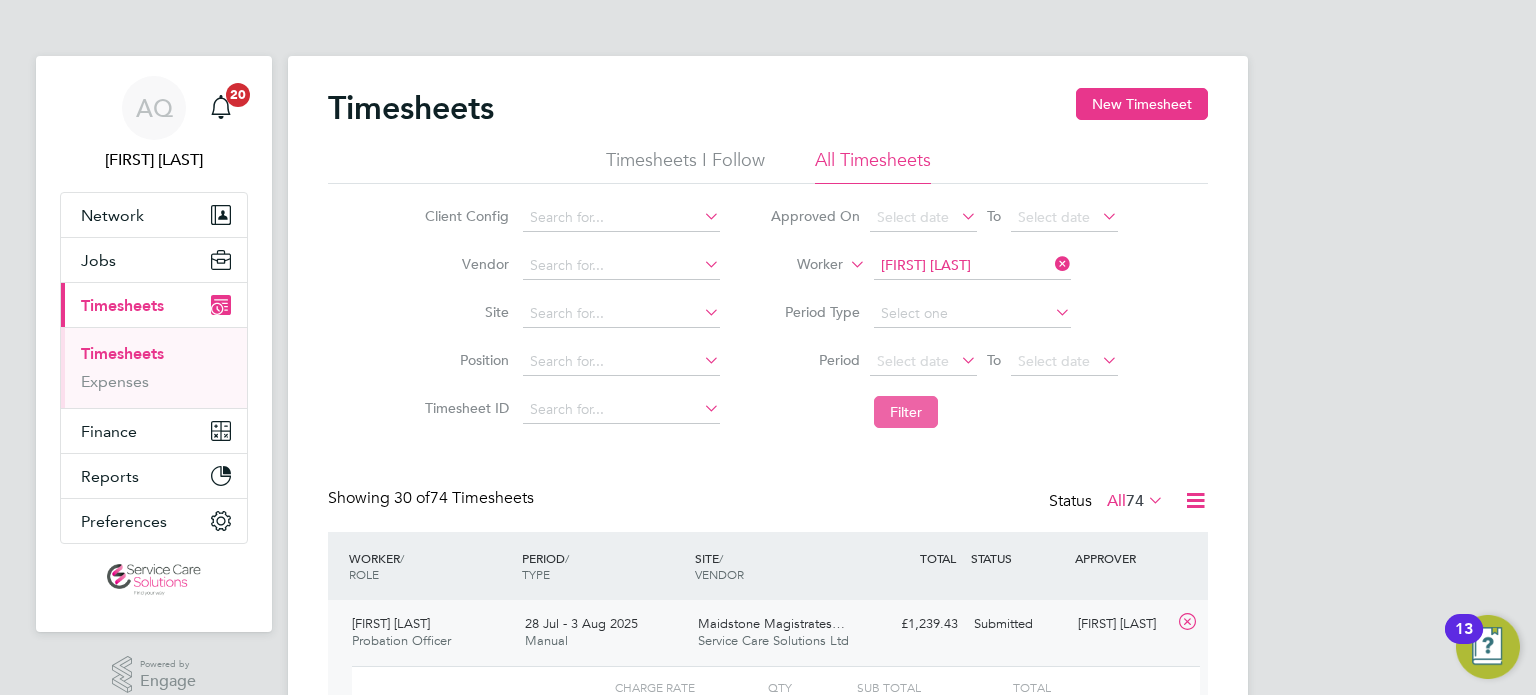 click on "Filter" 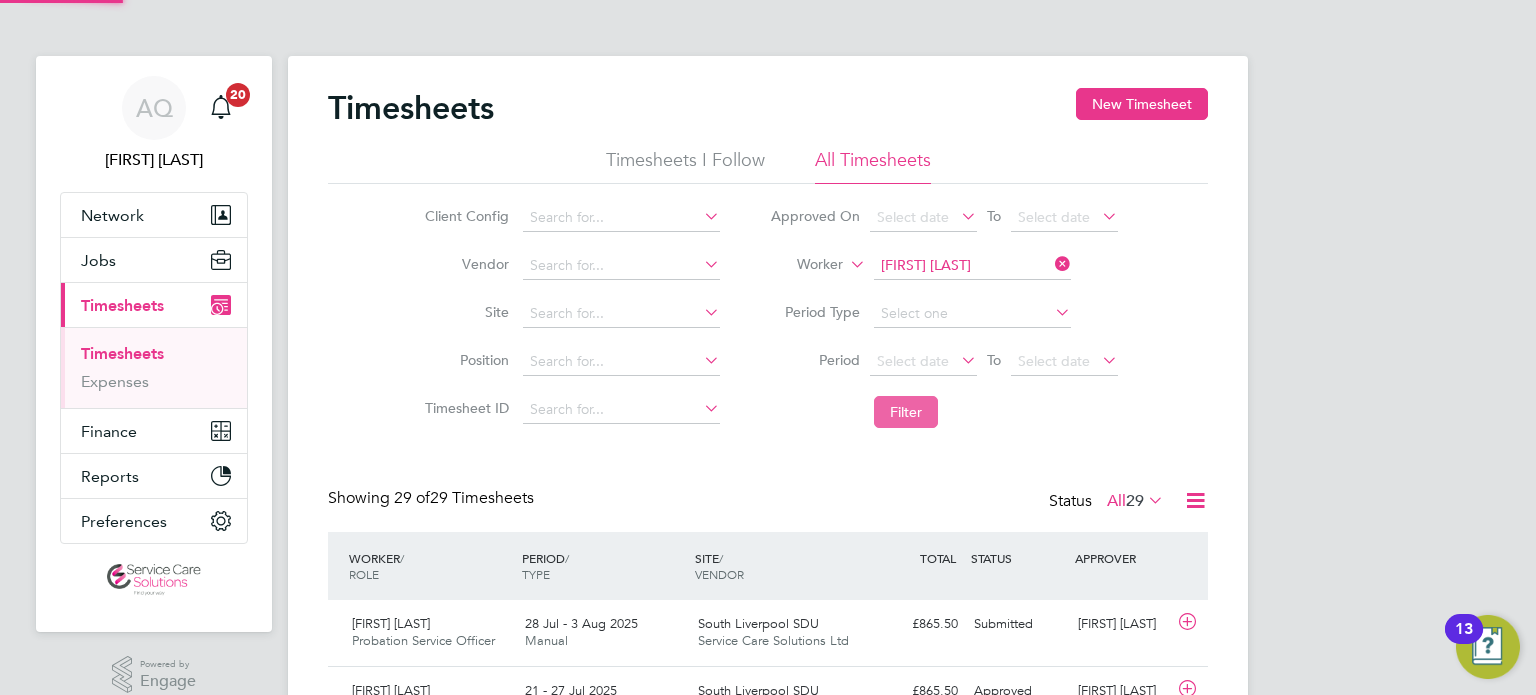 scroll, scrollTop: 9, scrollLeft: 10, axis: both 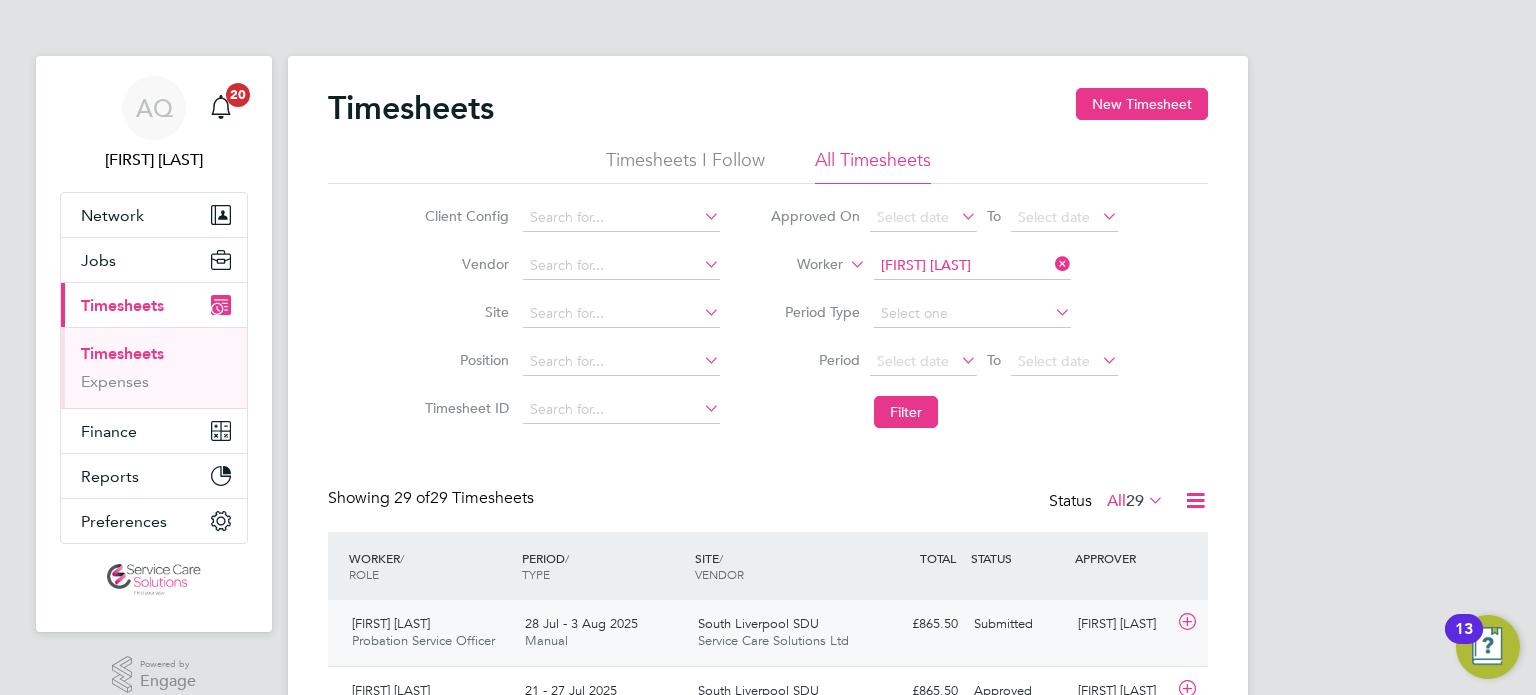 click on "Saqlain Hussain" 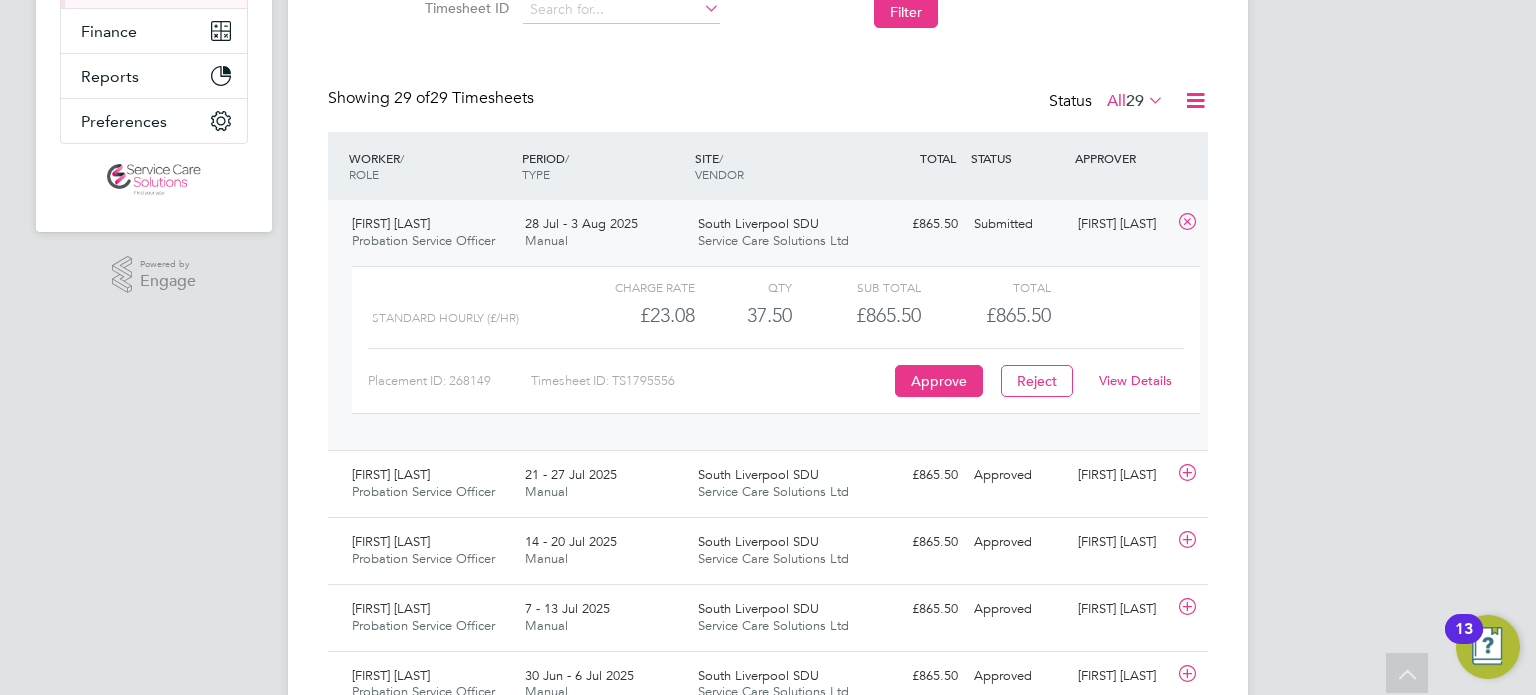 click on "View Details" 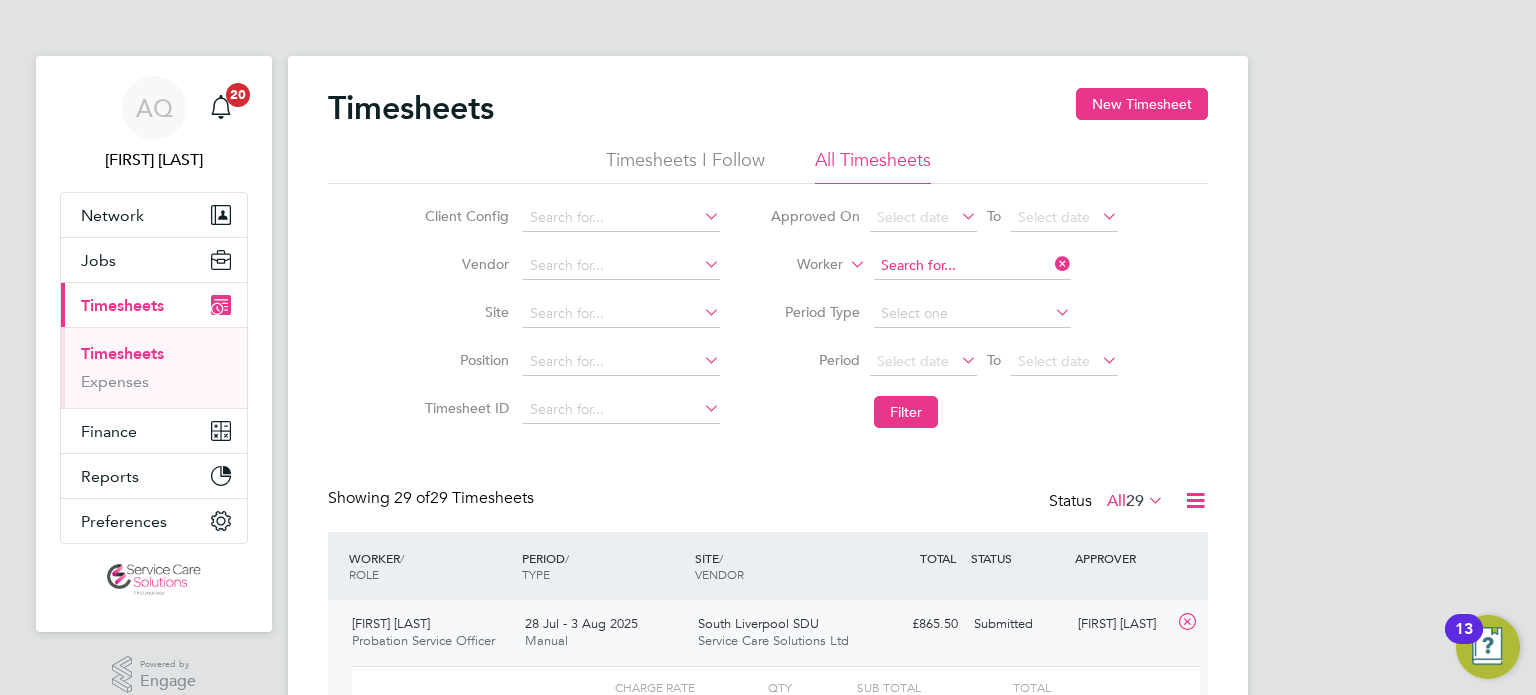 click 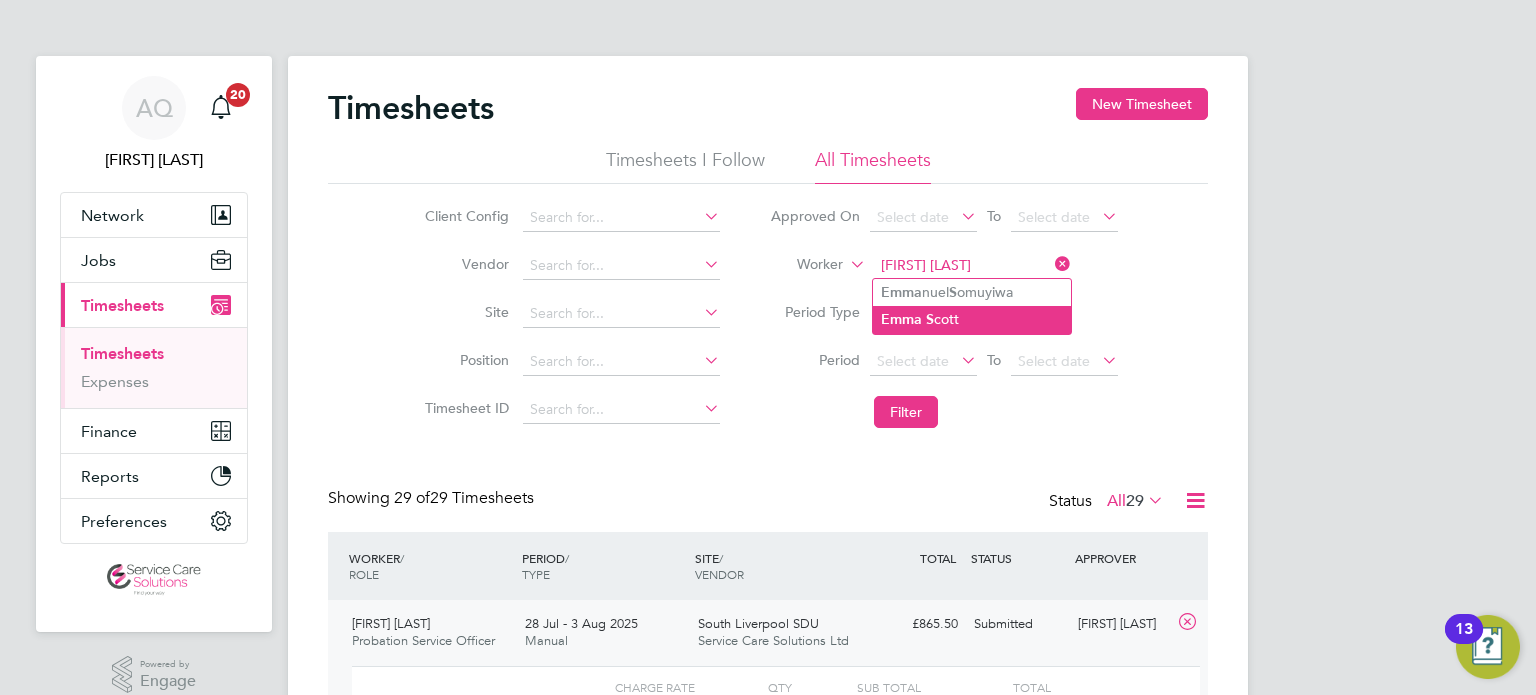 click on "Emma   S cott" 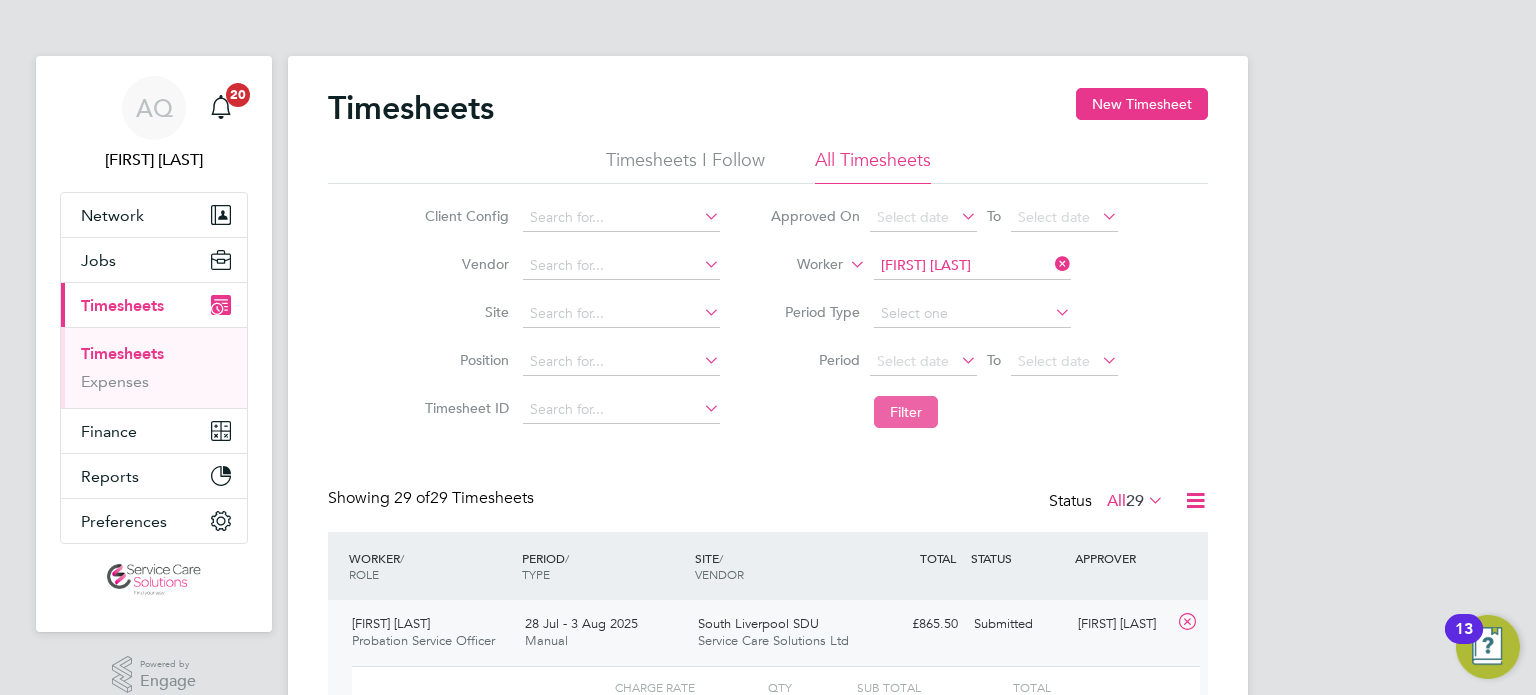 click on "Filter" 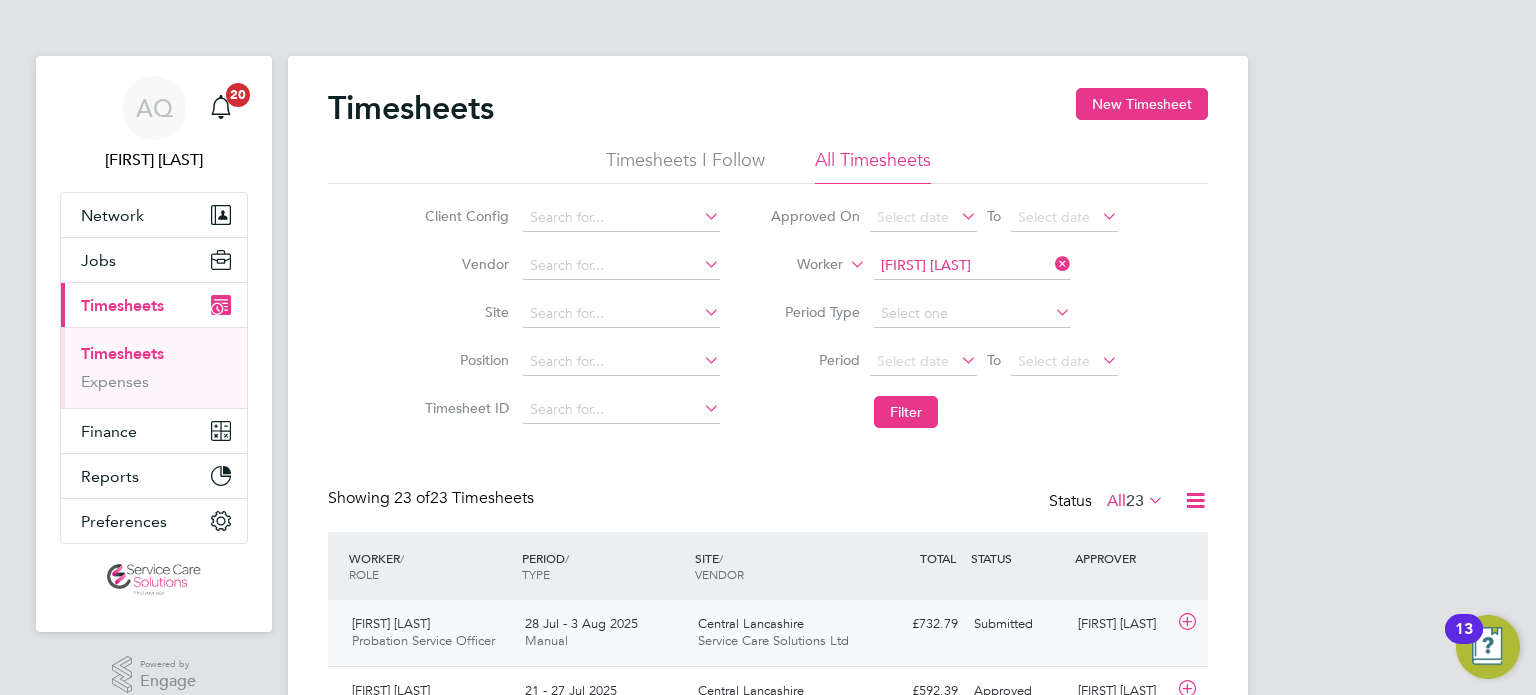 click on "Emma Scott Probation Service Officer   28 Jul - 3 Aug 2025 28 Jul - 3 Aug 2025 Manual Central Lancashire Service Care Solutions Ltd £732.79 Submitted Submitted Karen Carter" 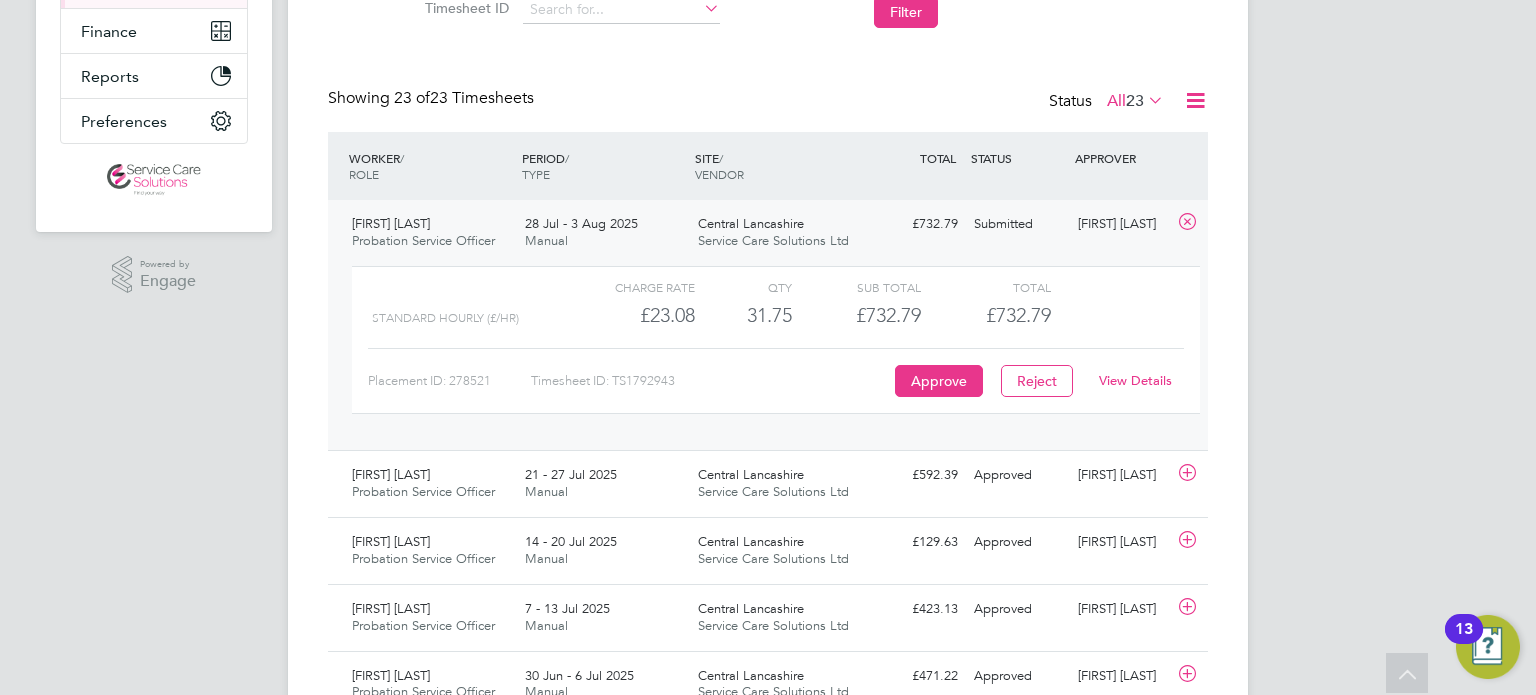 click on "View Details" 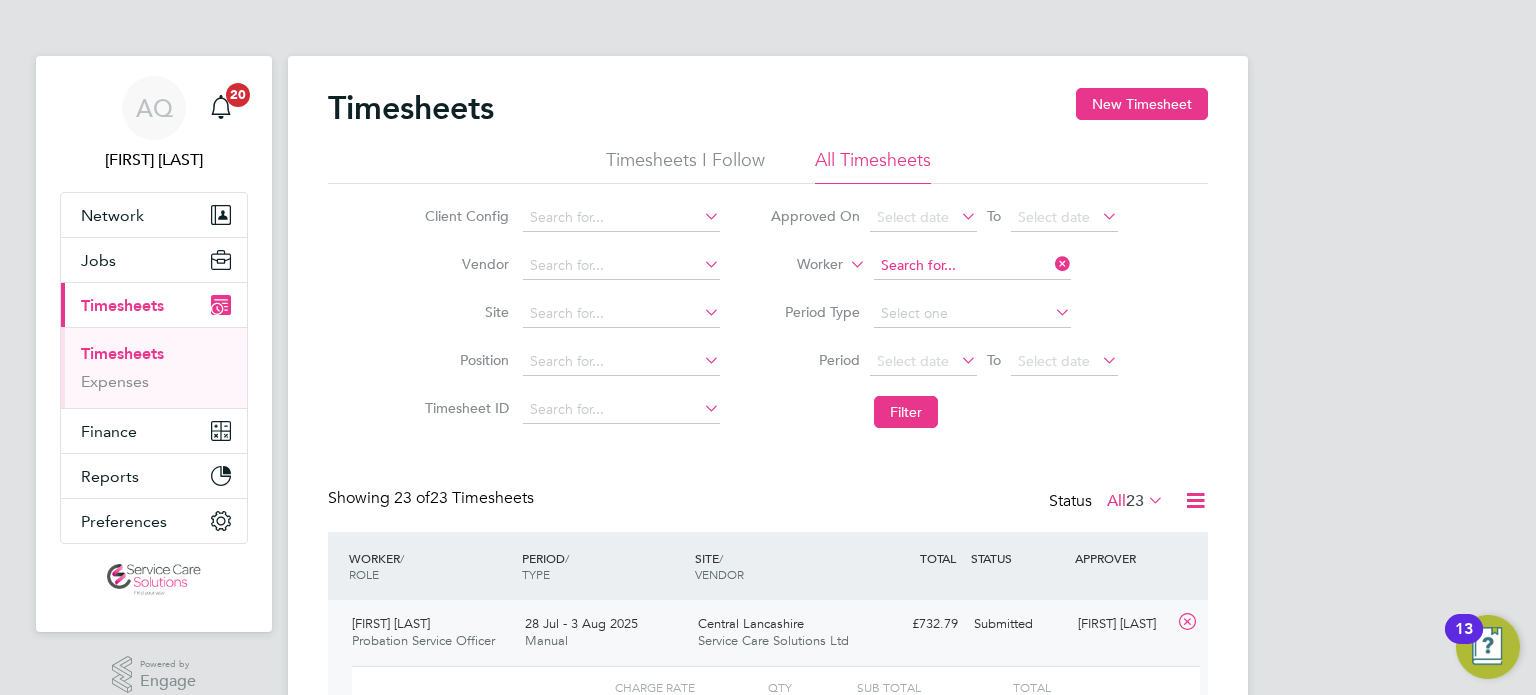 click 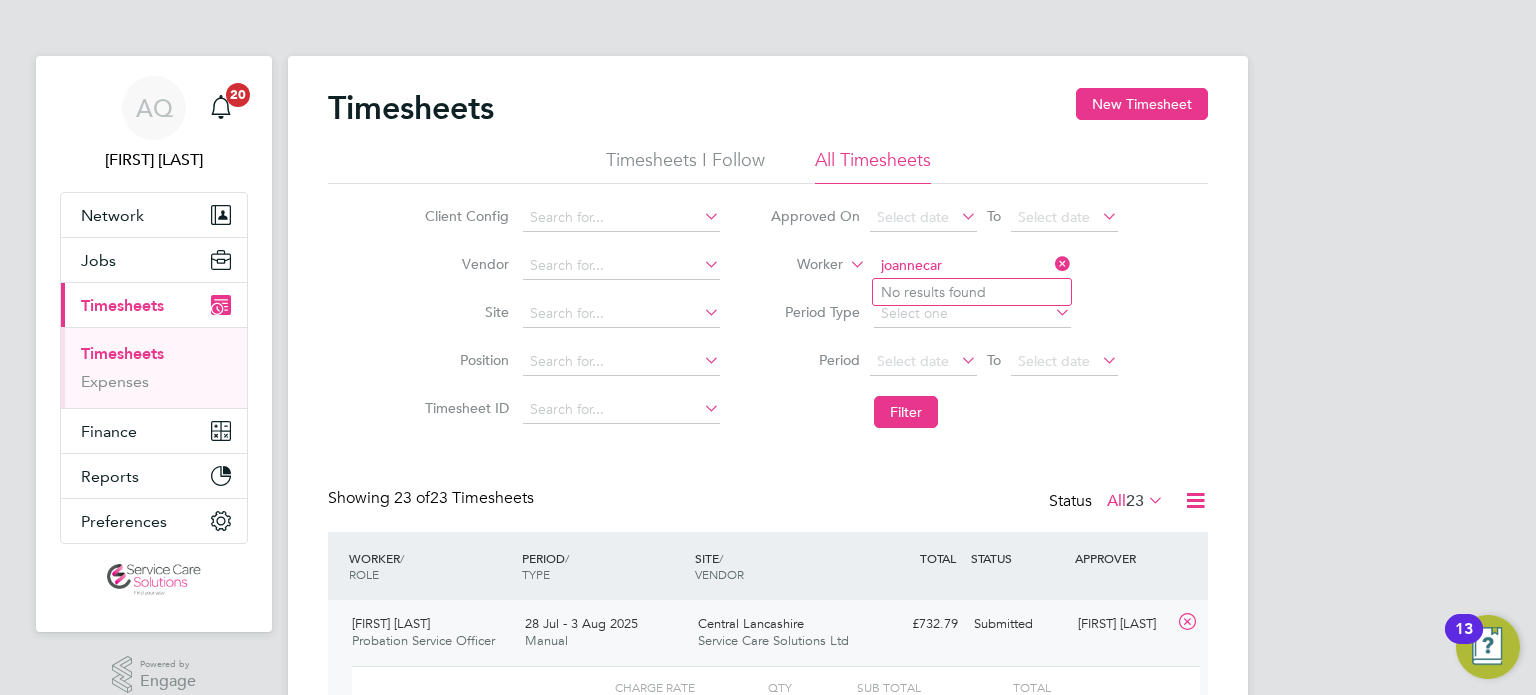 click on "joannecar" 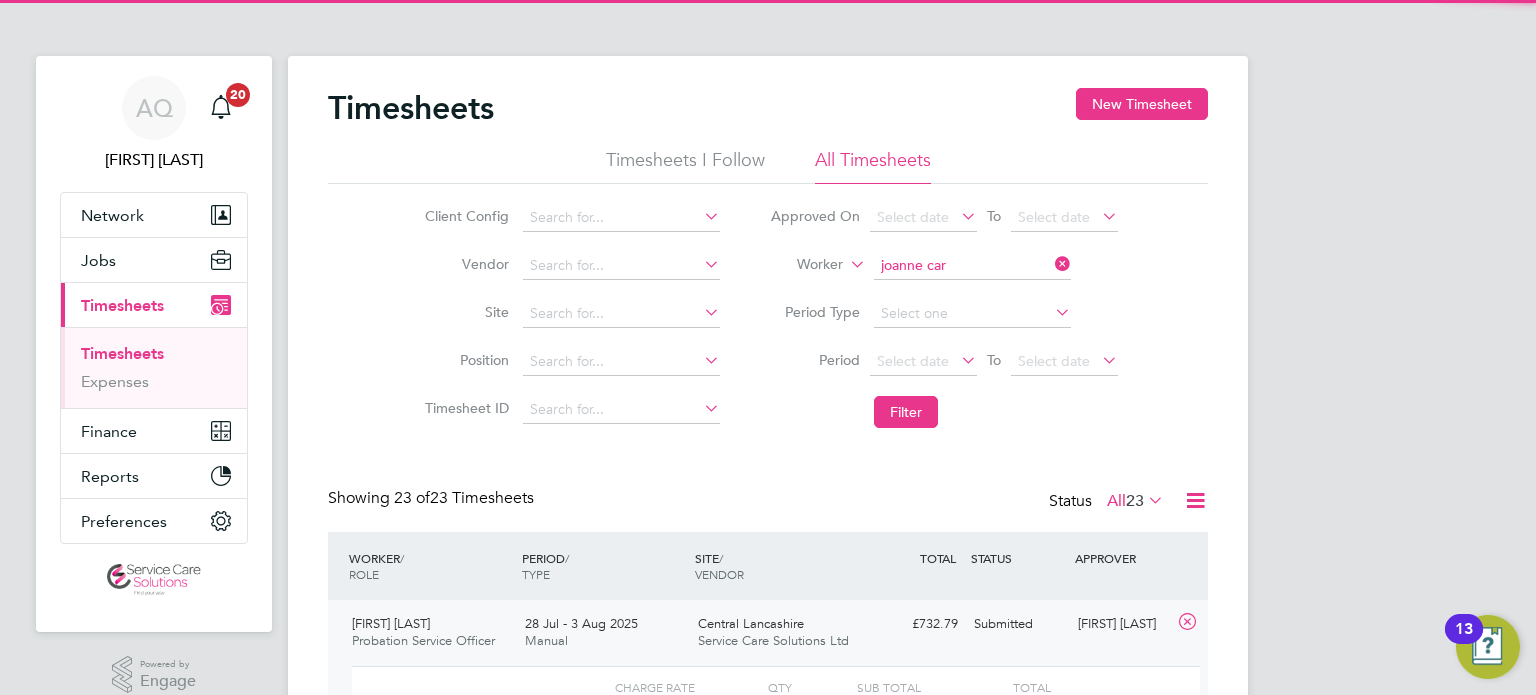 click on "Joanne   Car roll" 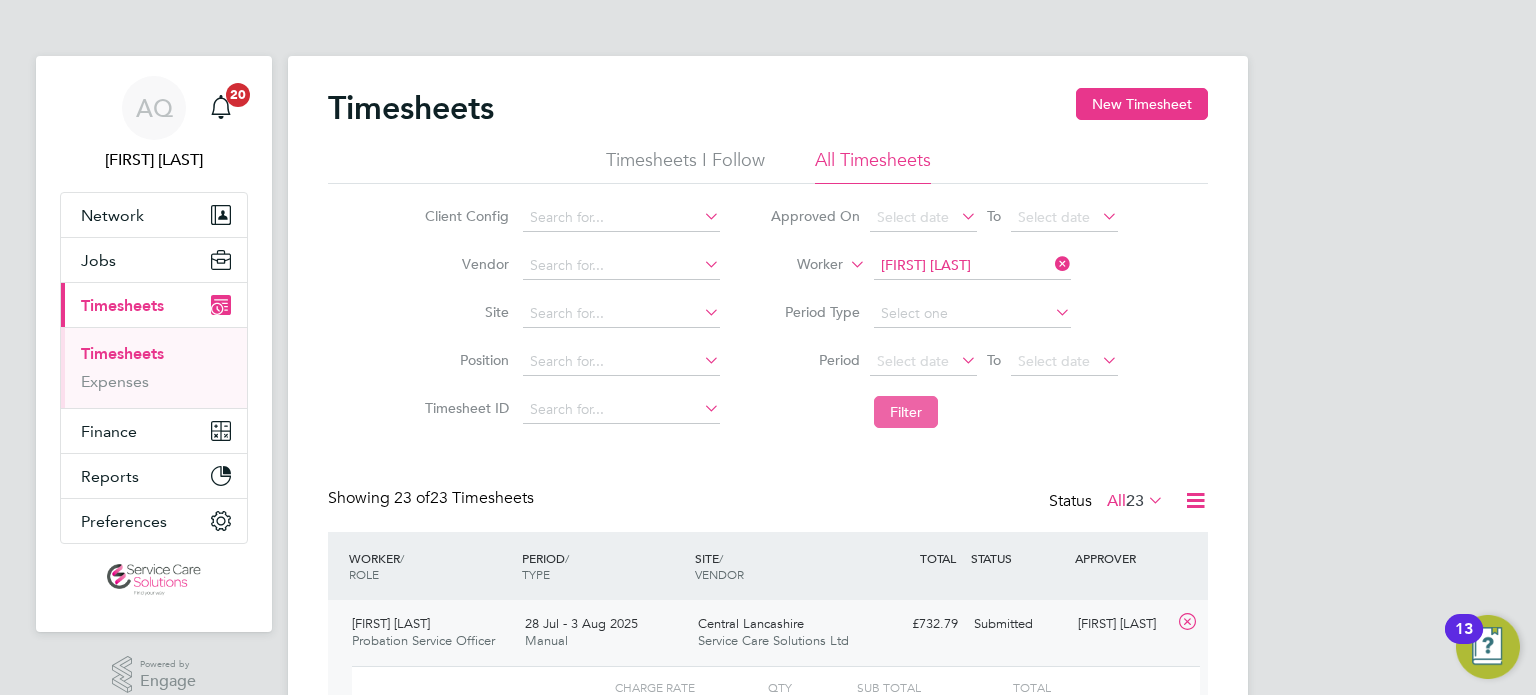 click on "Filter" 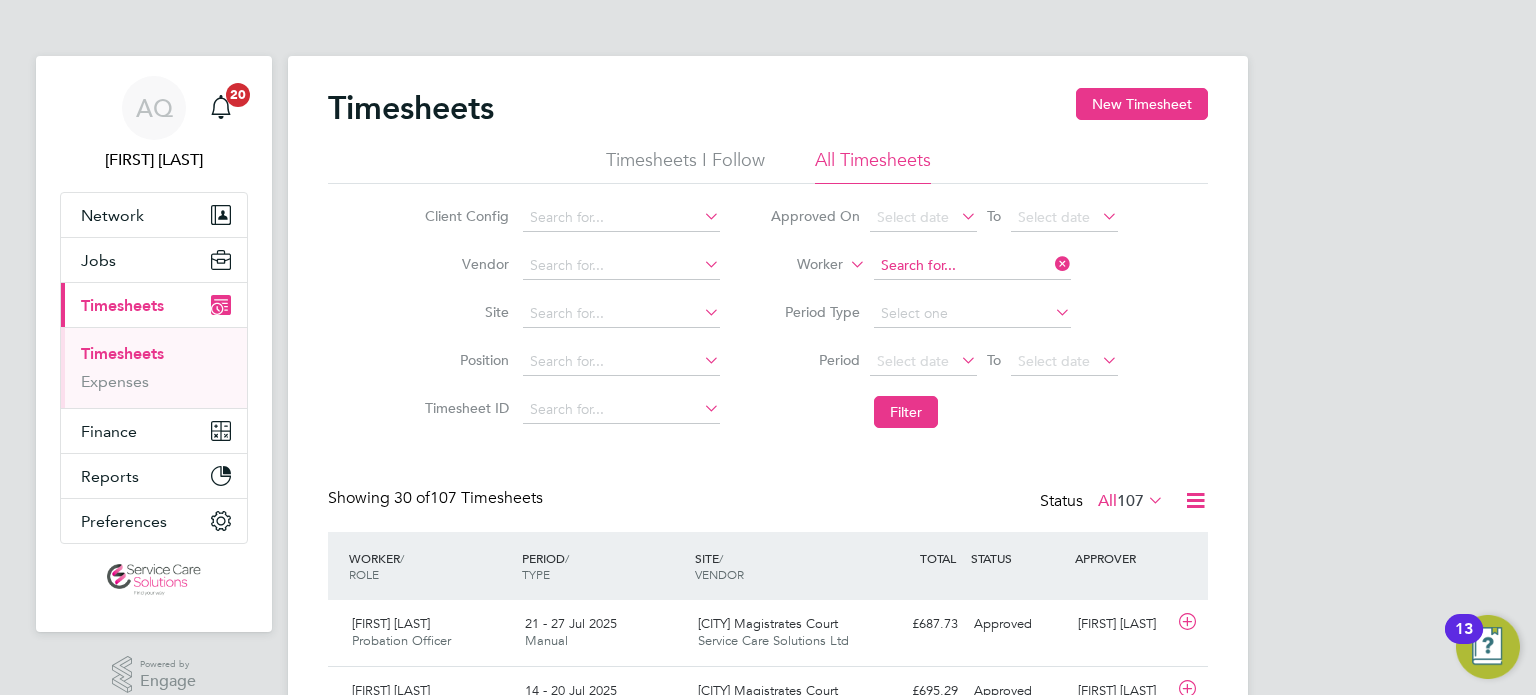 click 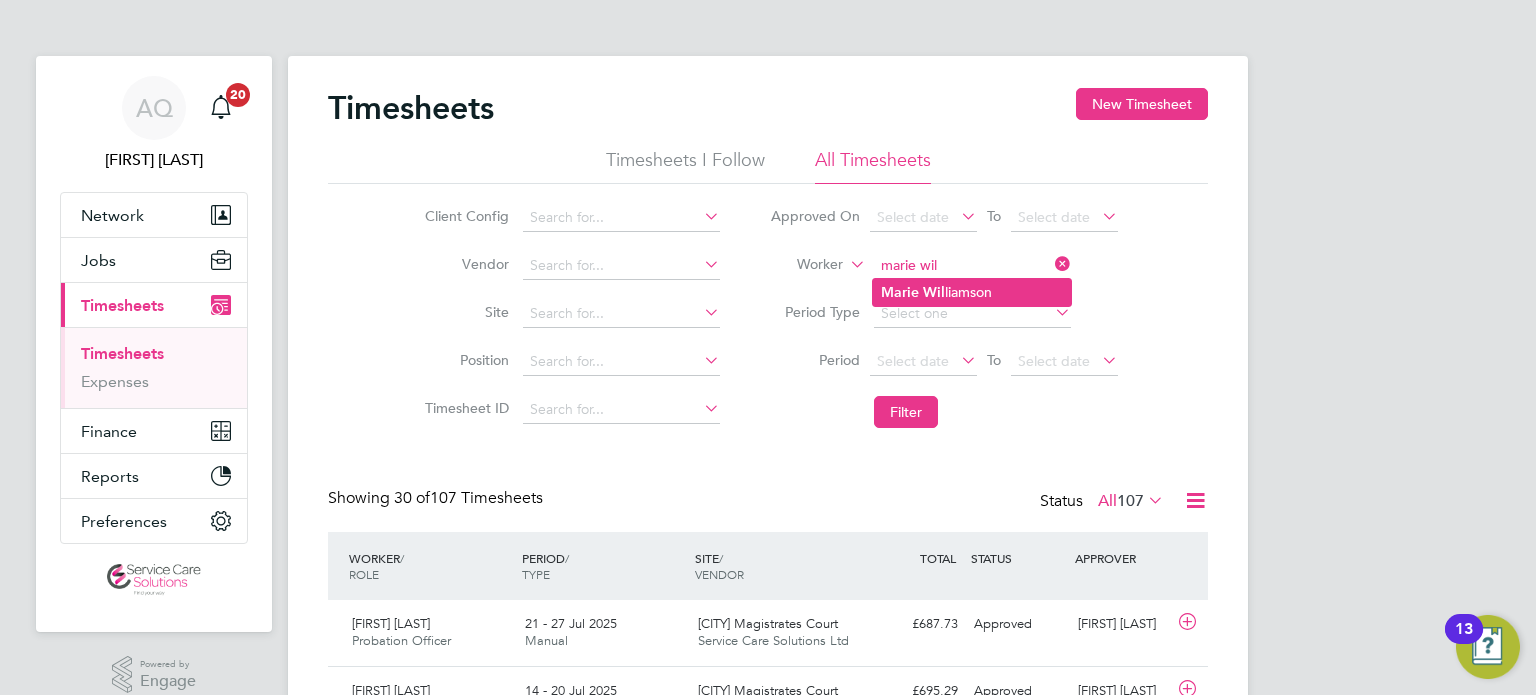 click on "Marie   Wil liamson" 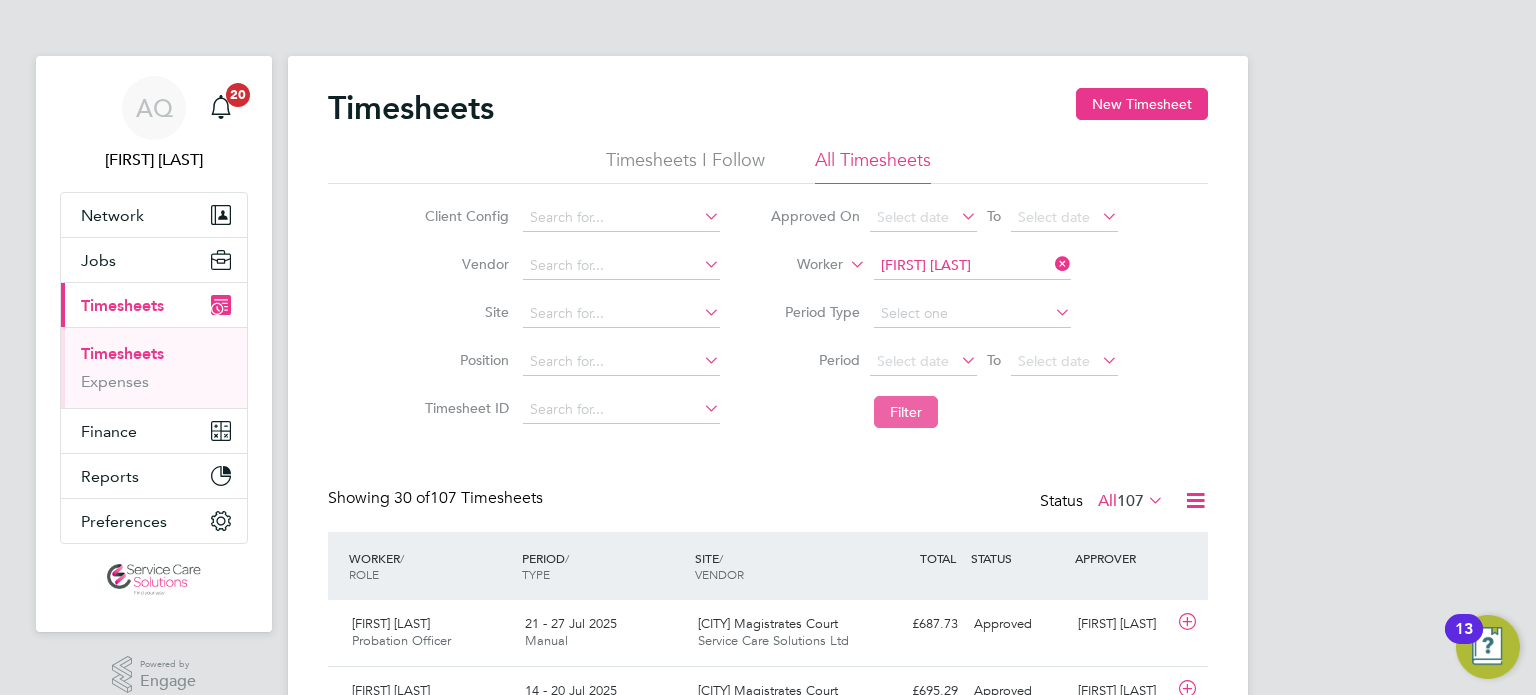 click on "Filter" 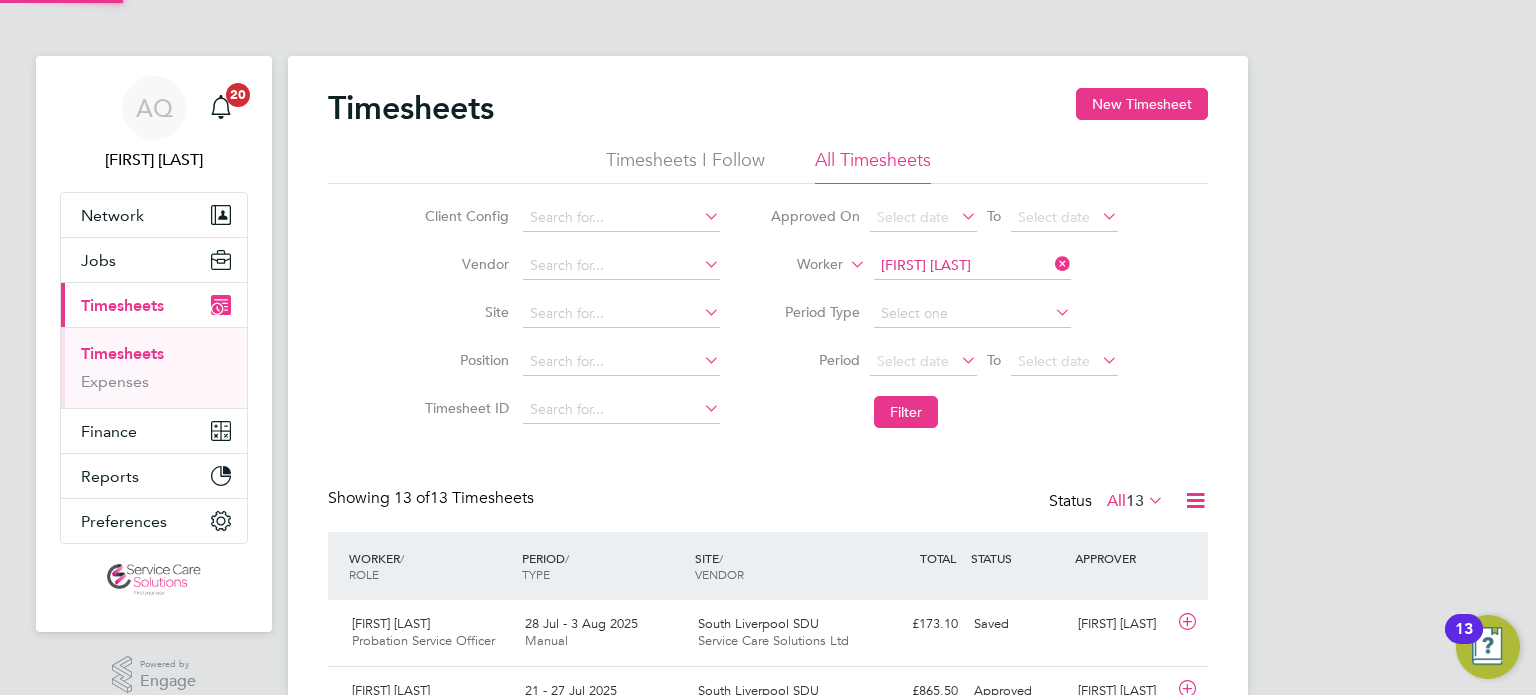 scroll, scrollTop: 9, scrollLeft: 10, axis: both 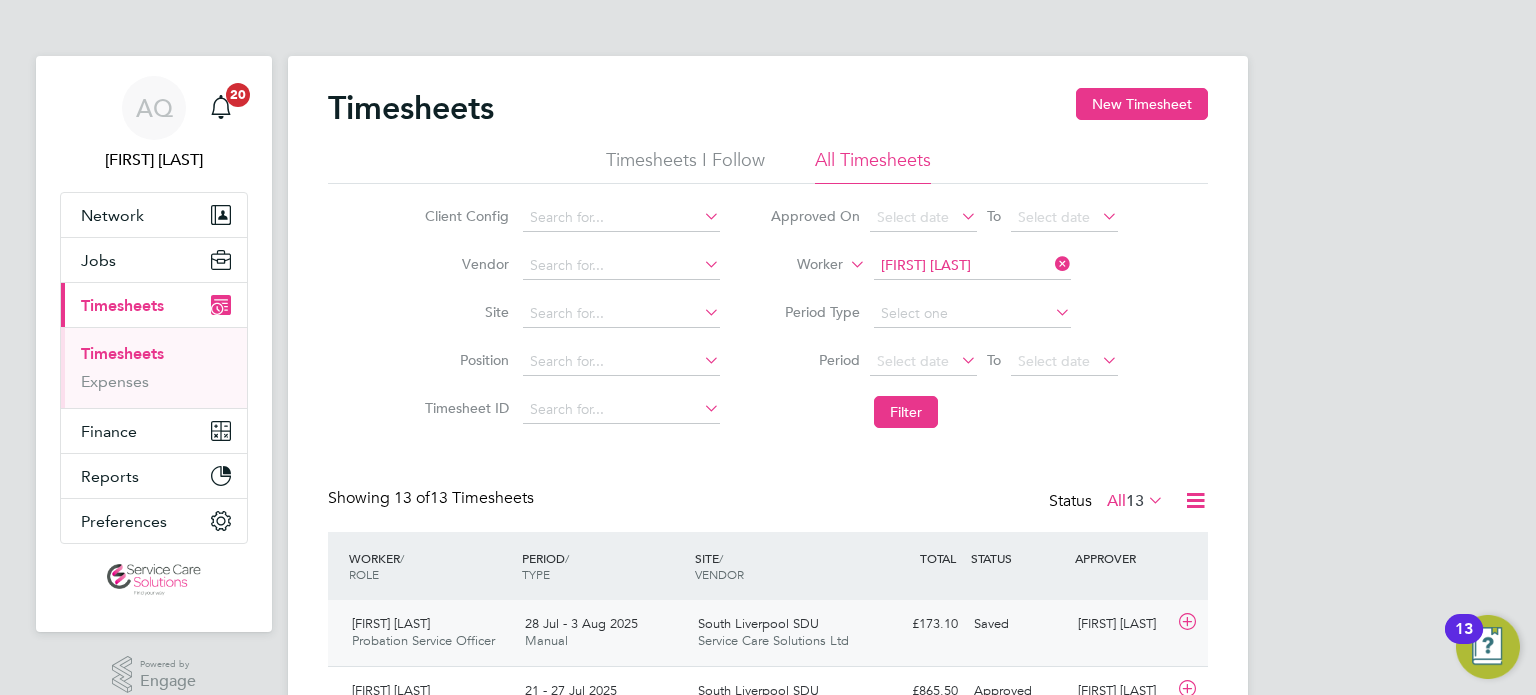 click on "Tracey Monteith" 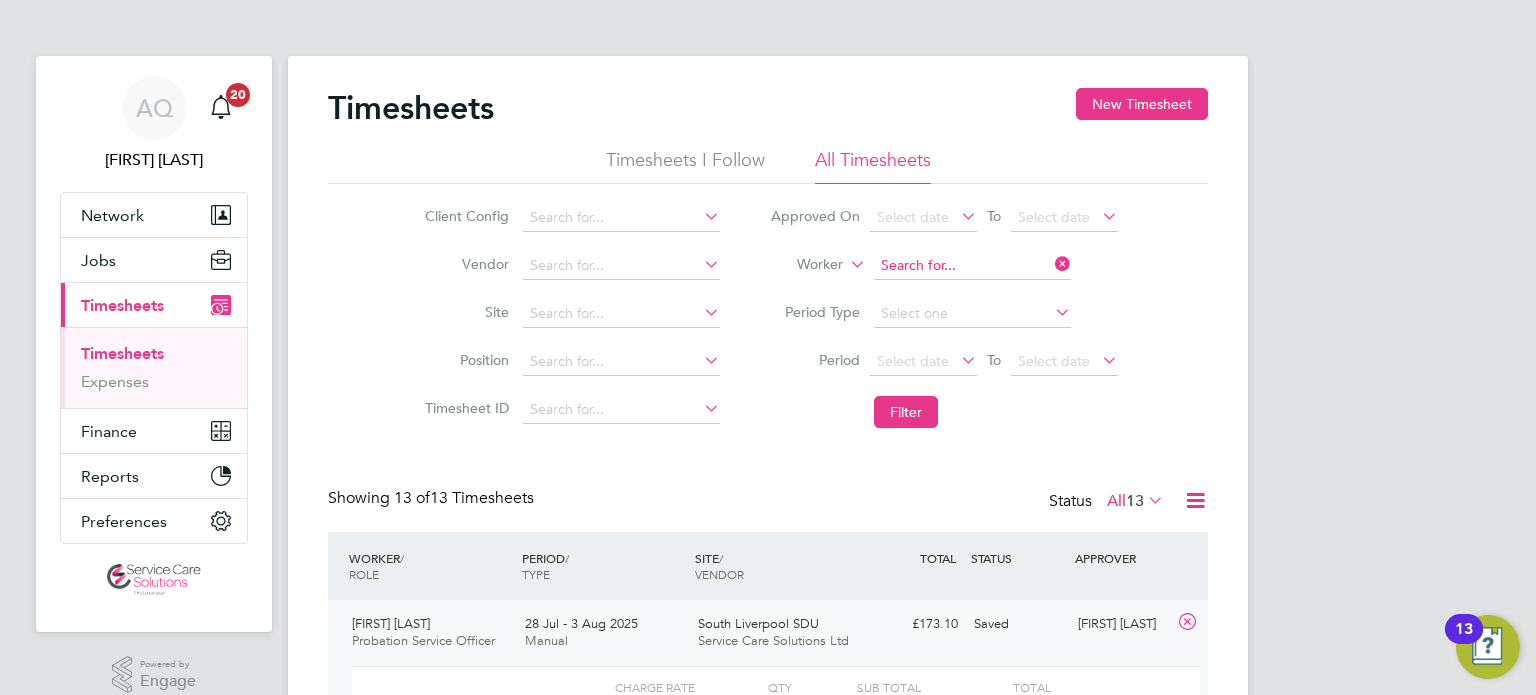 click 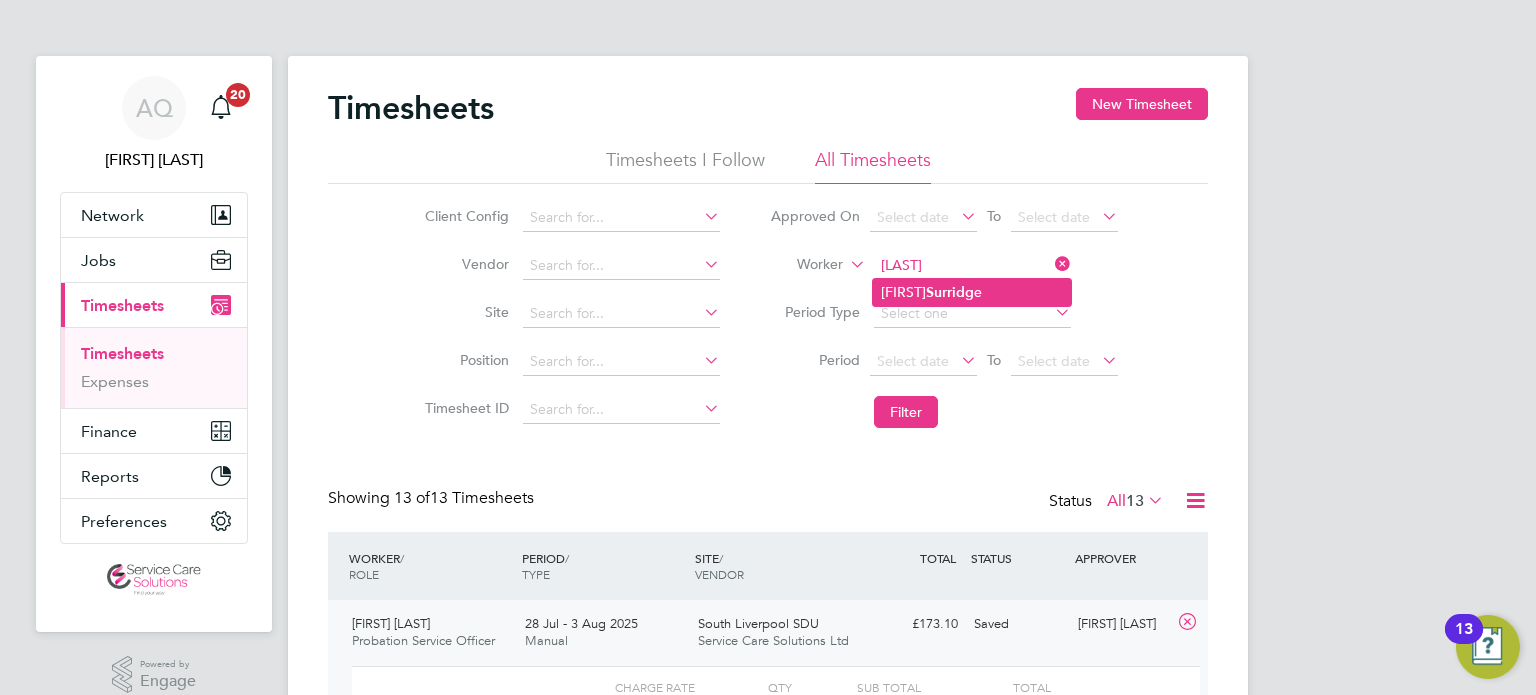 click on "Surridg" 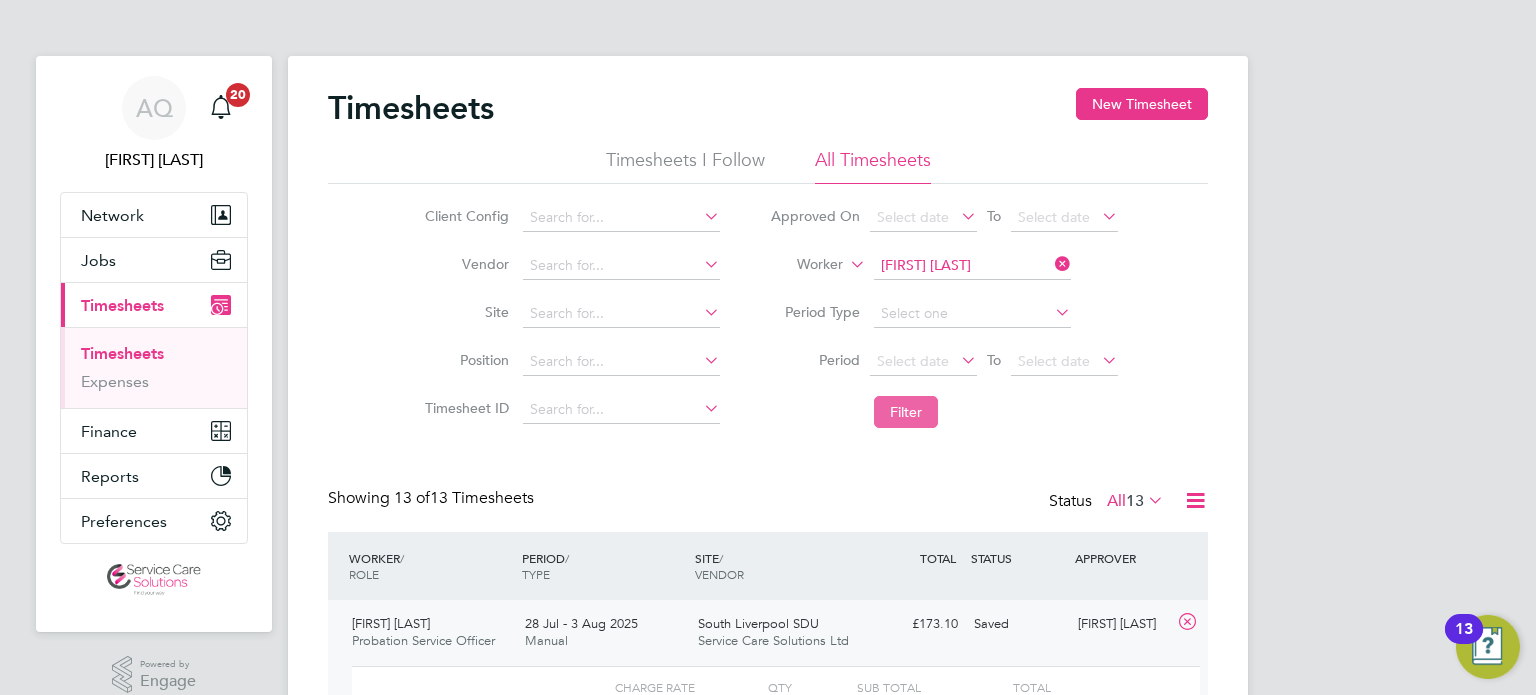 click on "Filter" 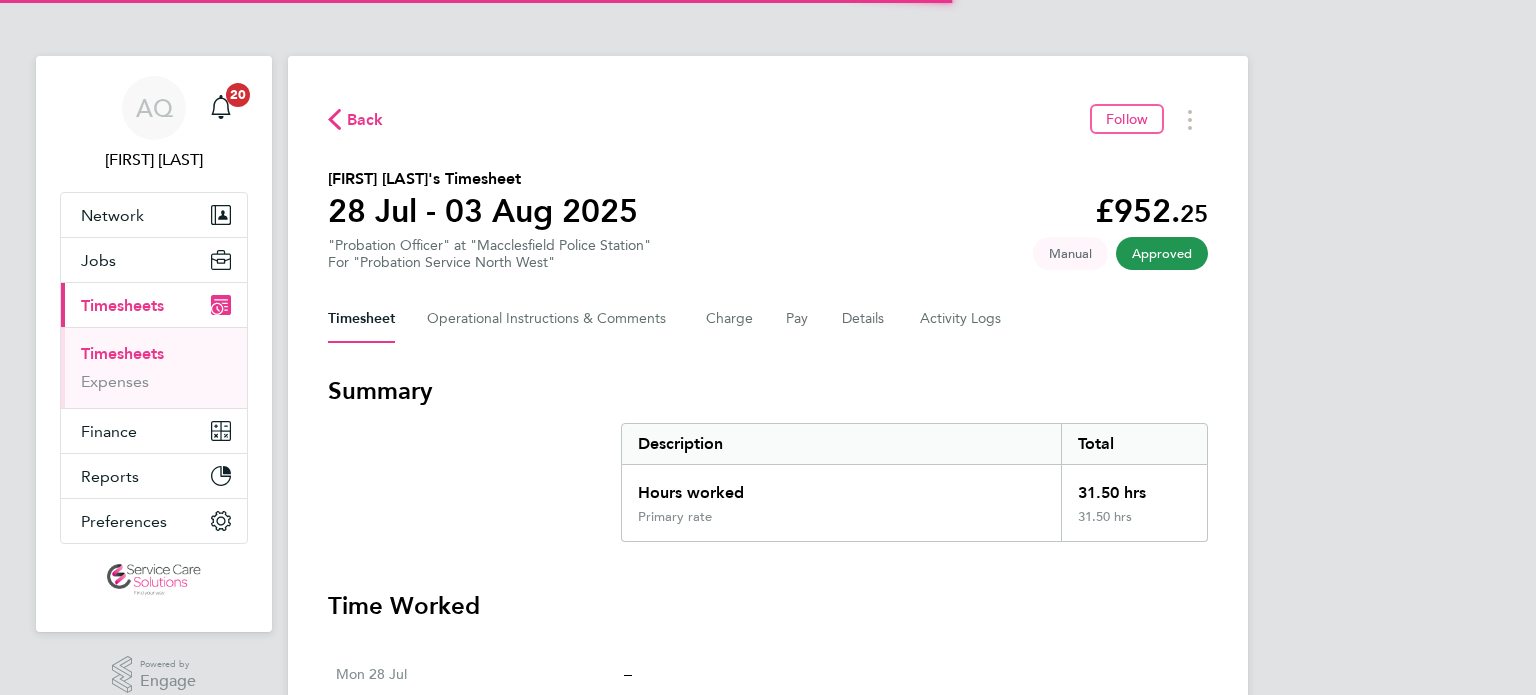 scroll, scrollTop: 0, scrollLeft: 0, axis: both 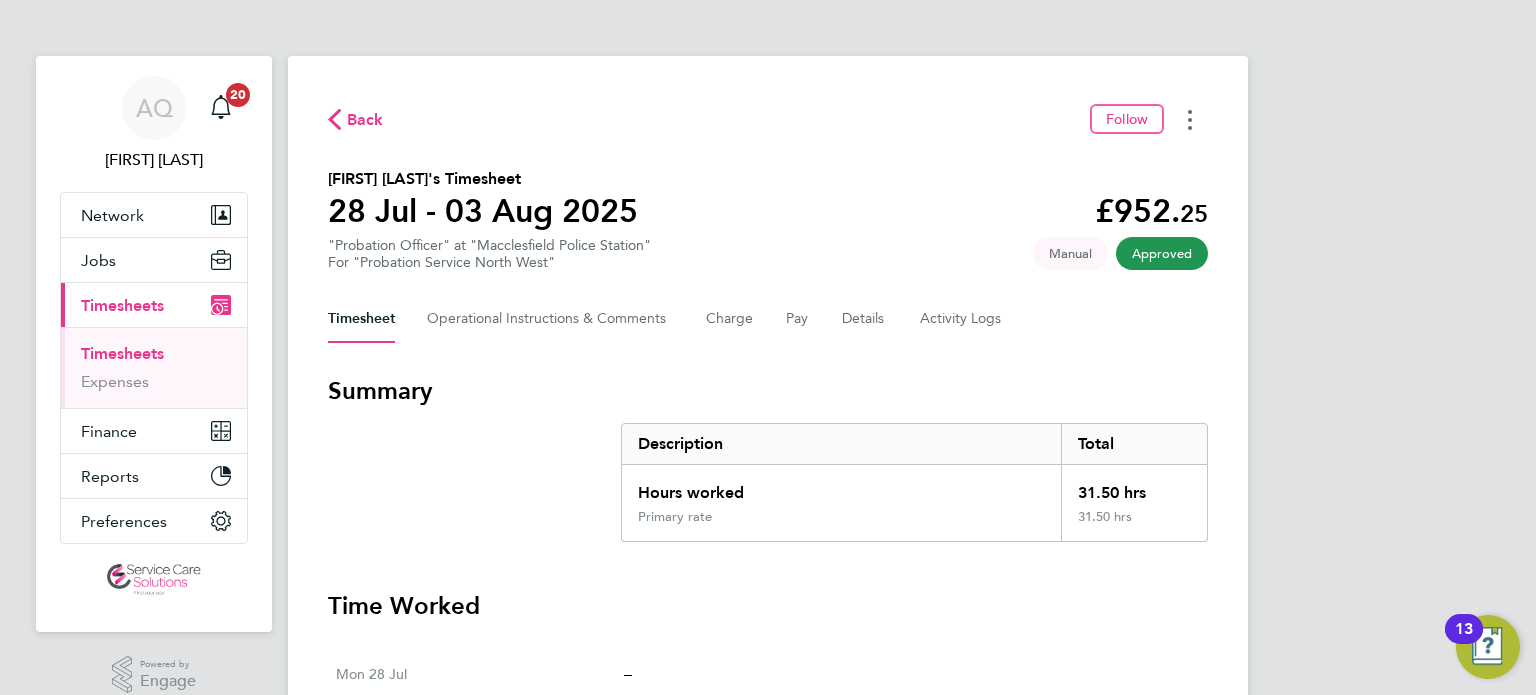 click 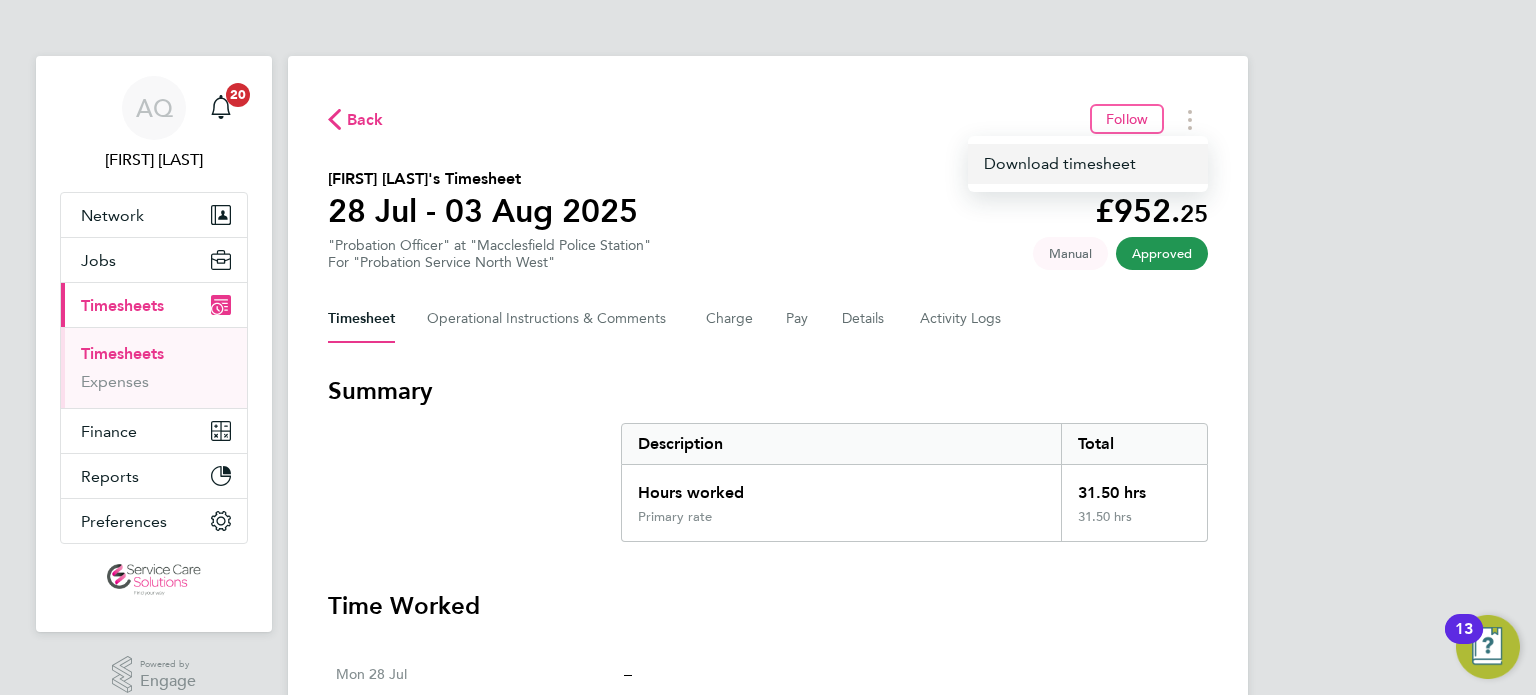 click on "Download timesheet" 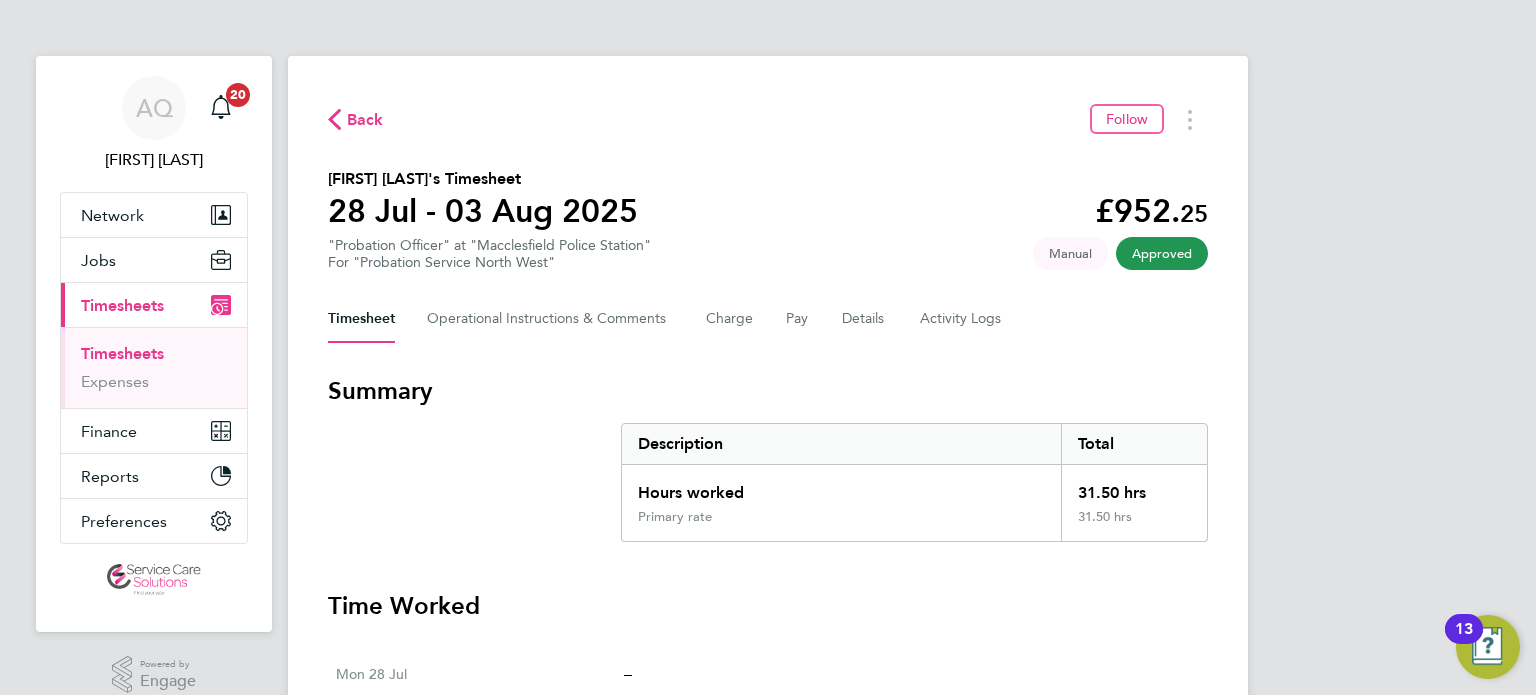 click on "AQ   [FIRST] [LAST]   Notifications
20   Applications:   Network
Team Members   Businesses   Sites   Workers   Contacts   Jobs
Positions   Vacancies   Placements   Current page:   Timesheets
Timesheets   Expenses   Finance
Invoices & Credit Notes   Reports
Margin Report   Report Downloads   Preferences
My Business   Doc. Requirements   VMS Configurations   Notifications   Activity Logs
.st0{fill:#C0C1C2;}
Powered by Engage
Back  Follow
[FIRST] [LAST]'s Timesheet   28 Jul - 03 Aug 2025   £952. 25  "Probation Officer" at "Macclesfield Police Station"  For "Probation Service North West"  Approved   Manual   Timesheet   Operational Instructions & Comments   Charge   Pay   Details   Activity Logs   Summary   Description   |" at bounding box center [768, 710] 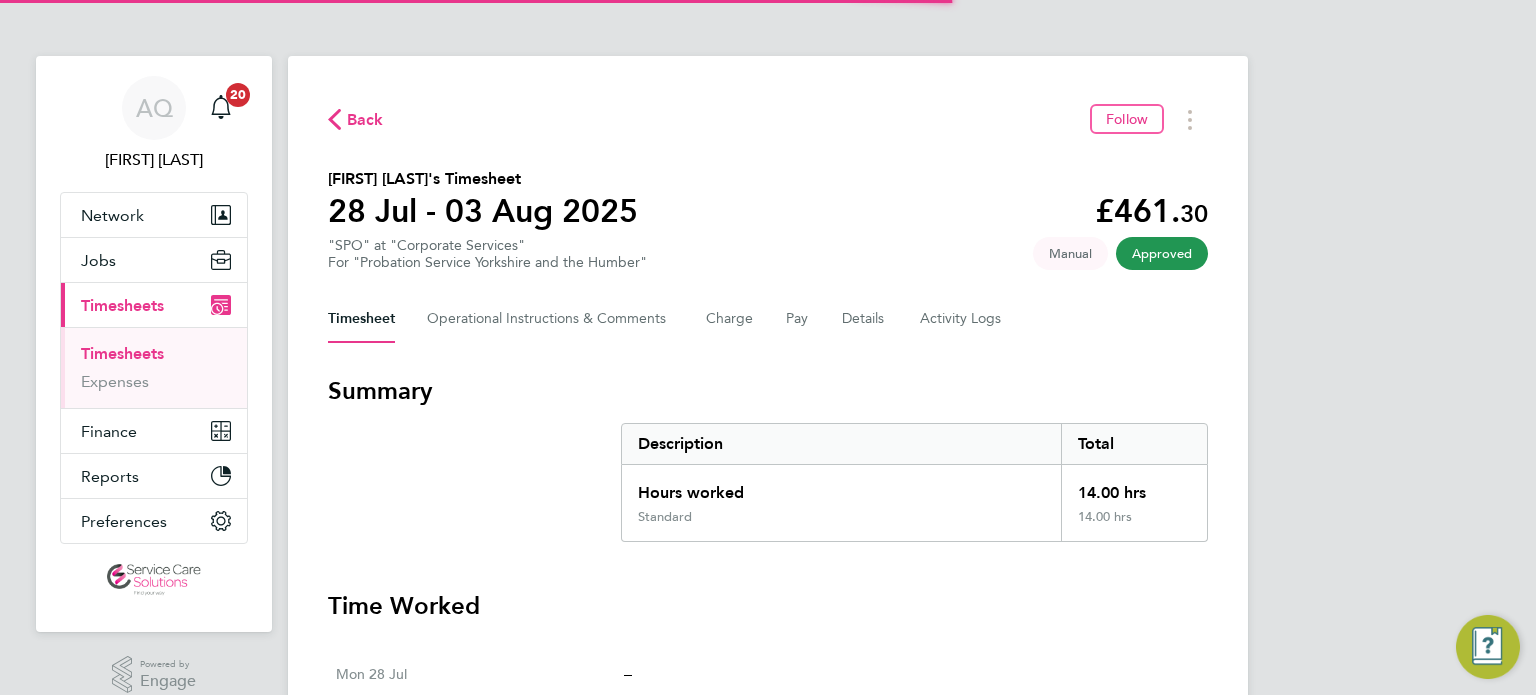 scroll, scrollTop: 0, scrollLeft: 0, axis: both 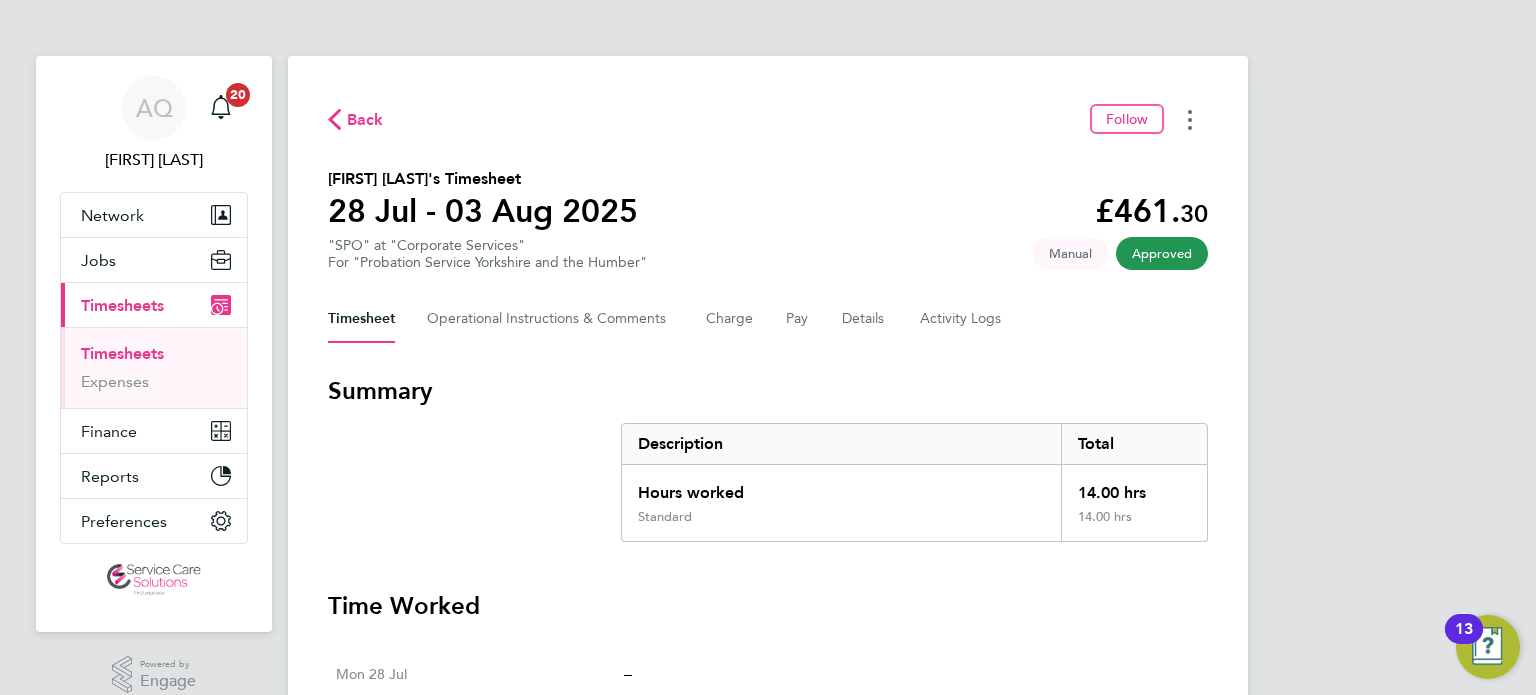 drag, startPoint x: 1191, startPoint y: 126, endPoint x: 1179, endPoint y: 135, distance: 15 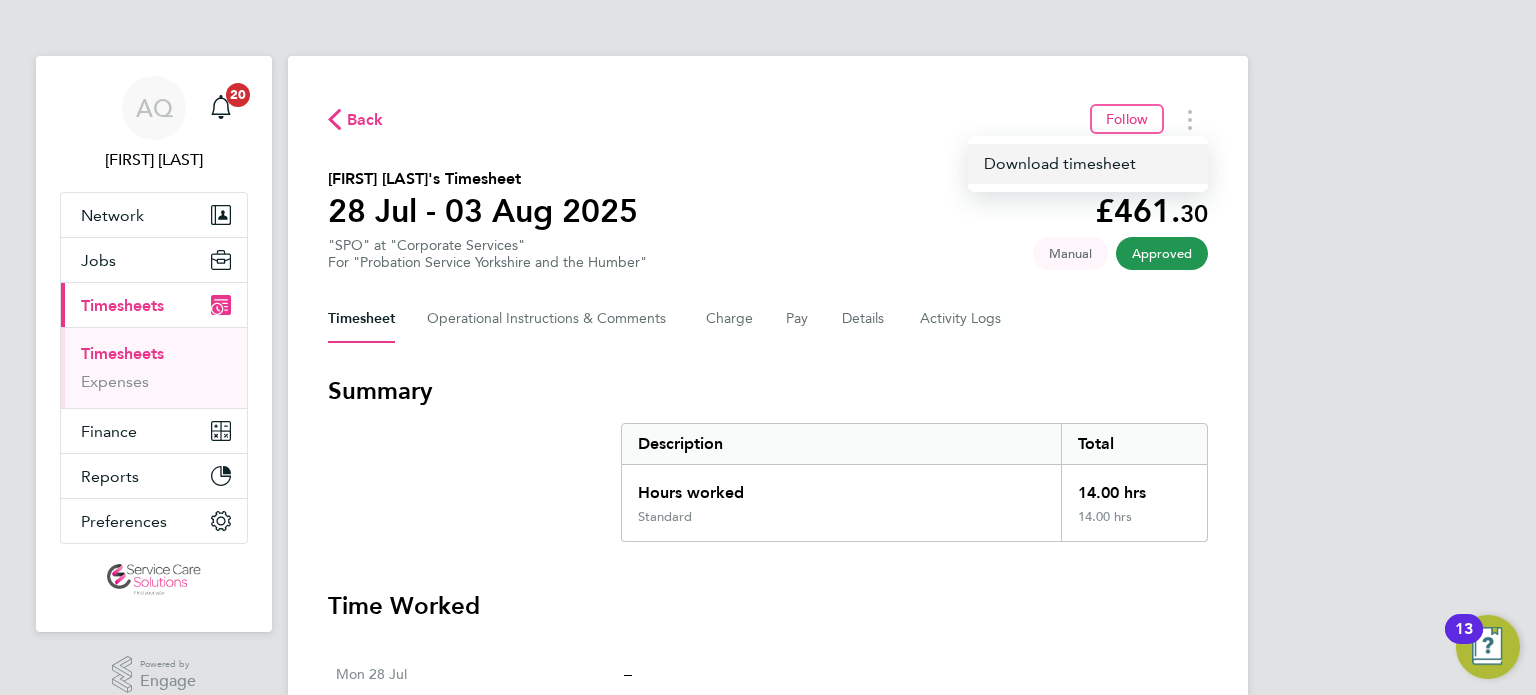 click on "Download timesheet" 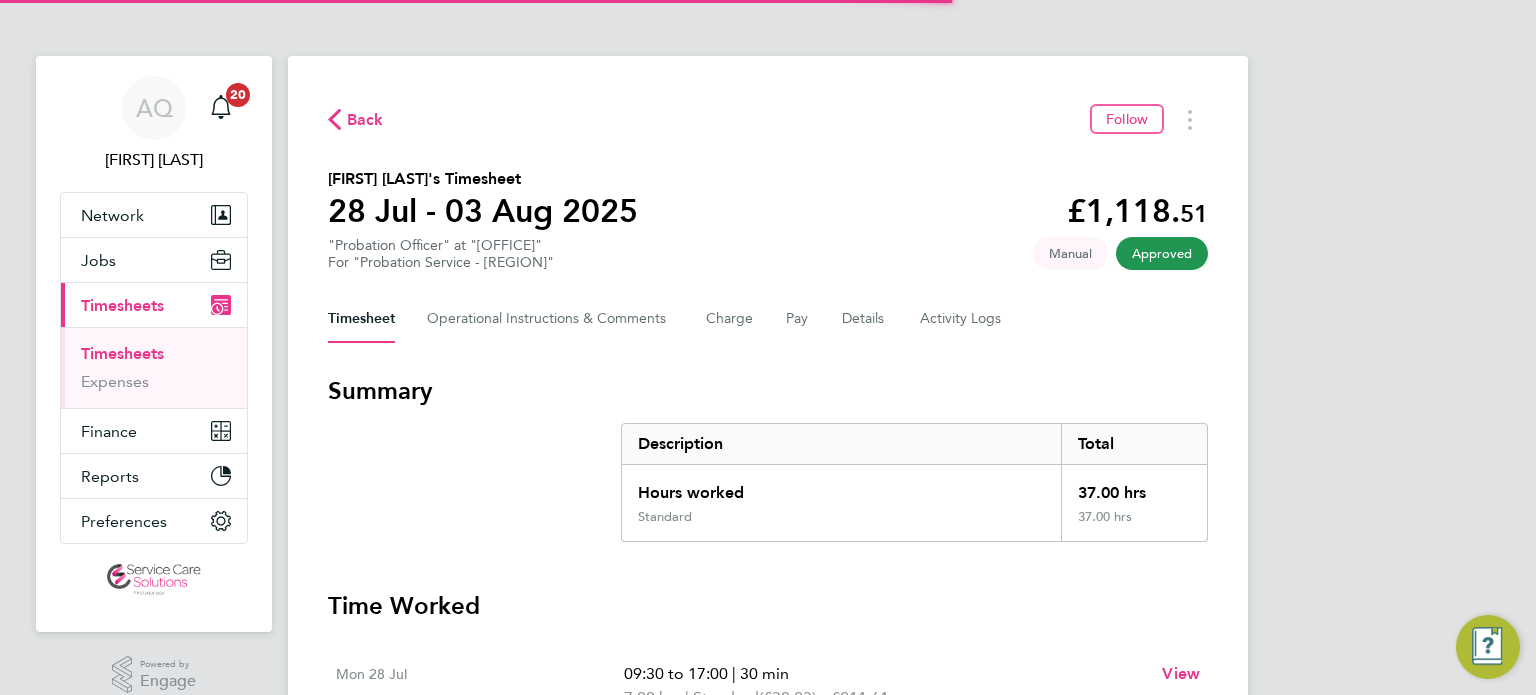 scroll, scrollTop: 0, scrollLeft: 0, axis: both 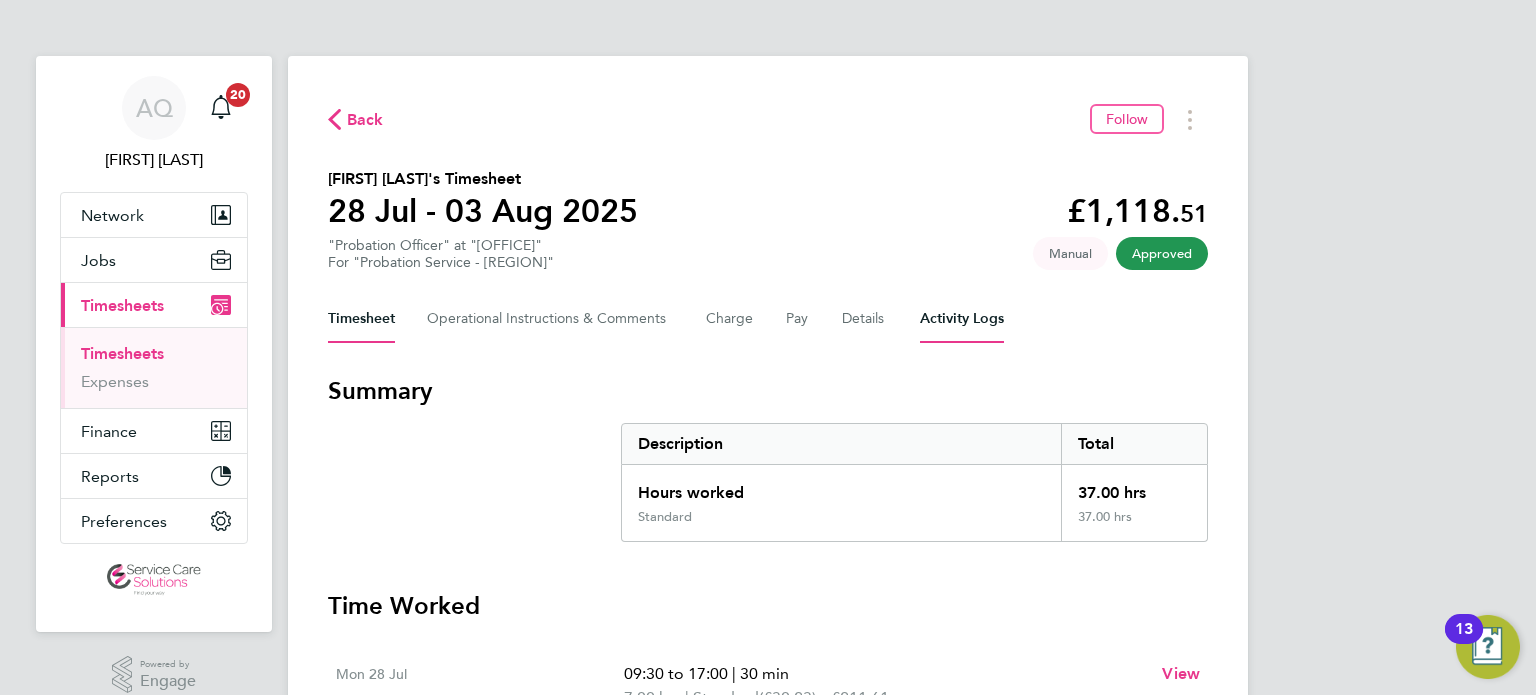 click on "Activity Logs" at bounding box center (962, 319) 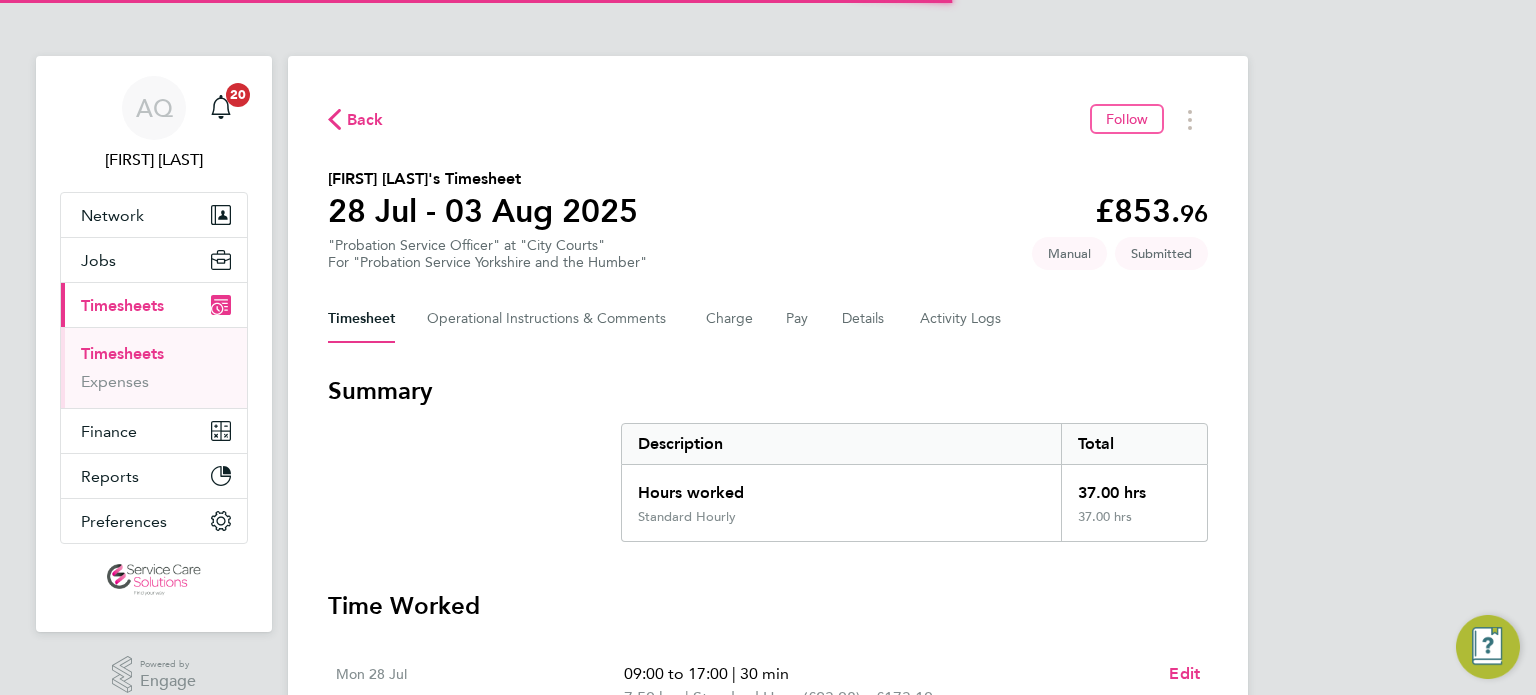 scroll, scrollTop: 0, scrollLeft: 0, axis: both 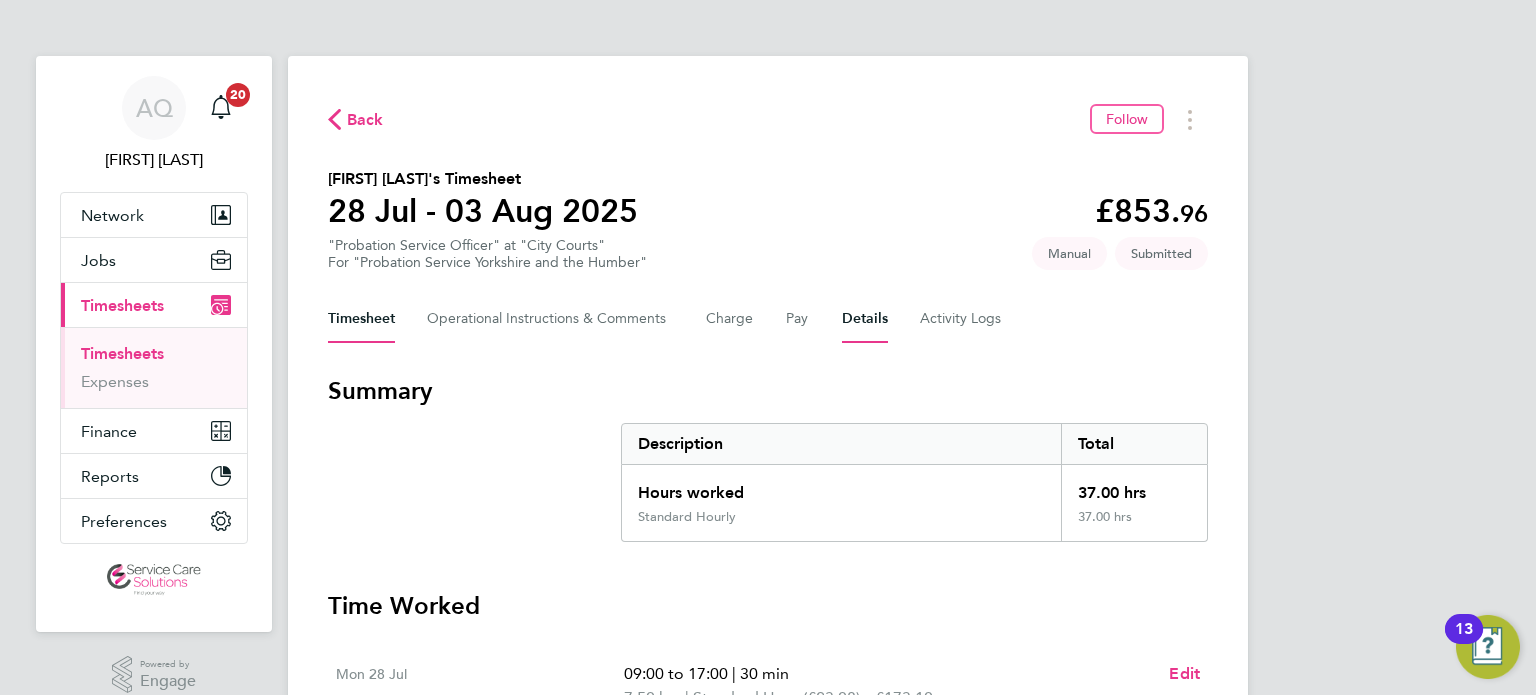 click on "Details" at bounding box center (865, 319) 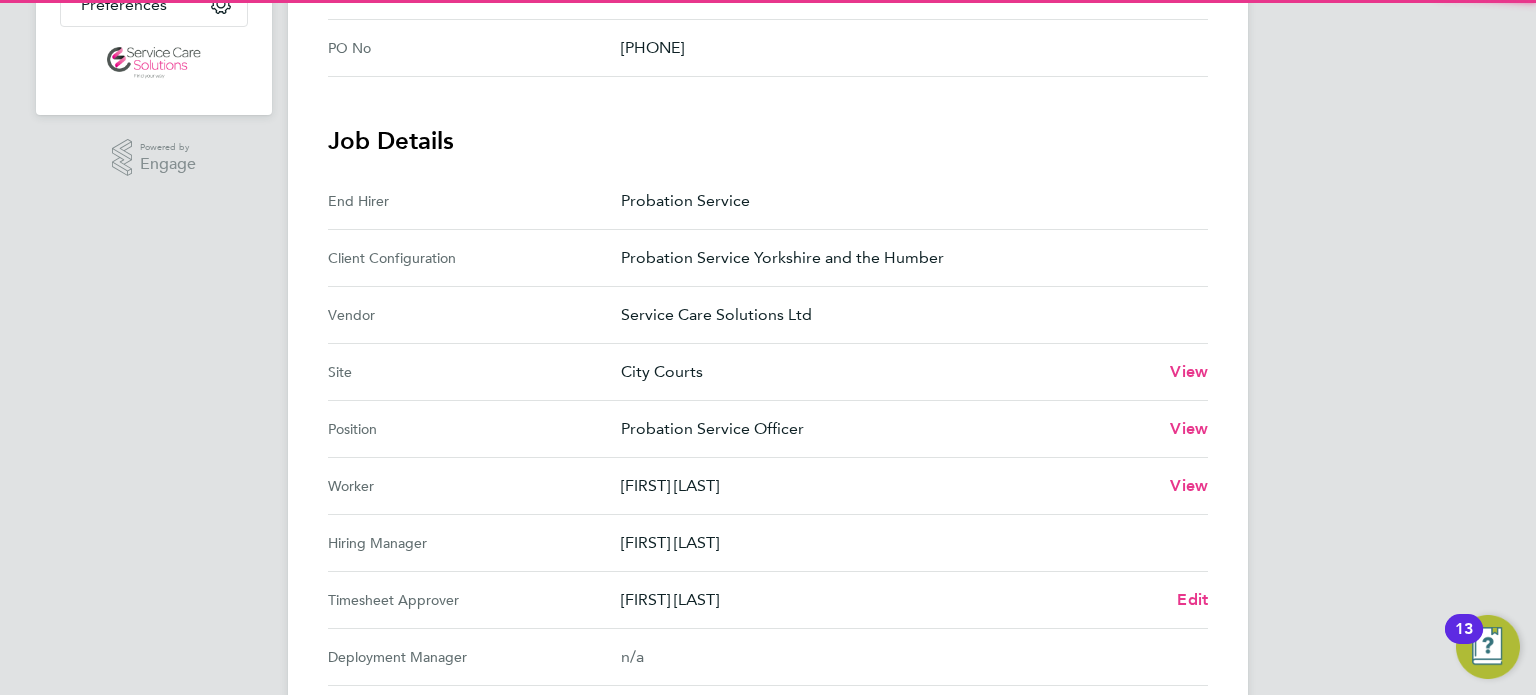 scroll, scrollTop: 600, scrollLeft: 0, axis: vertical 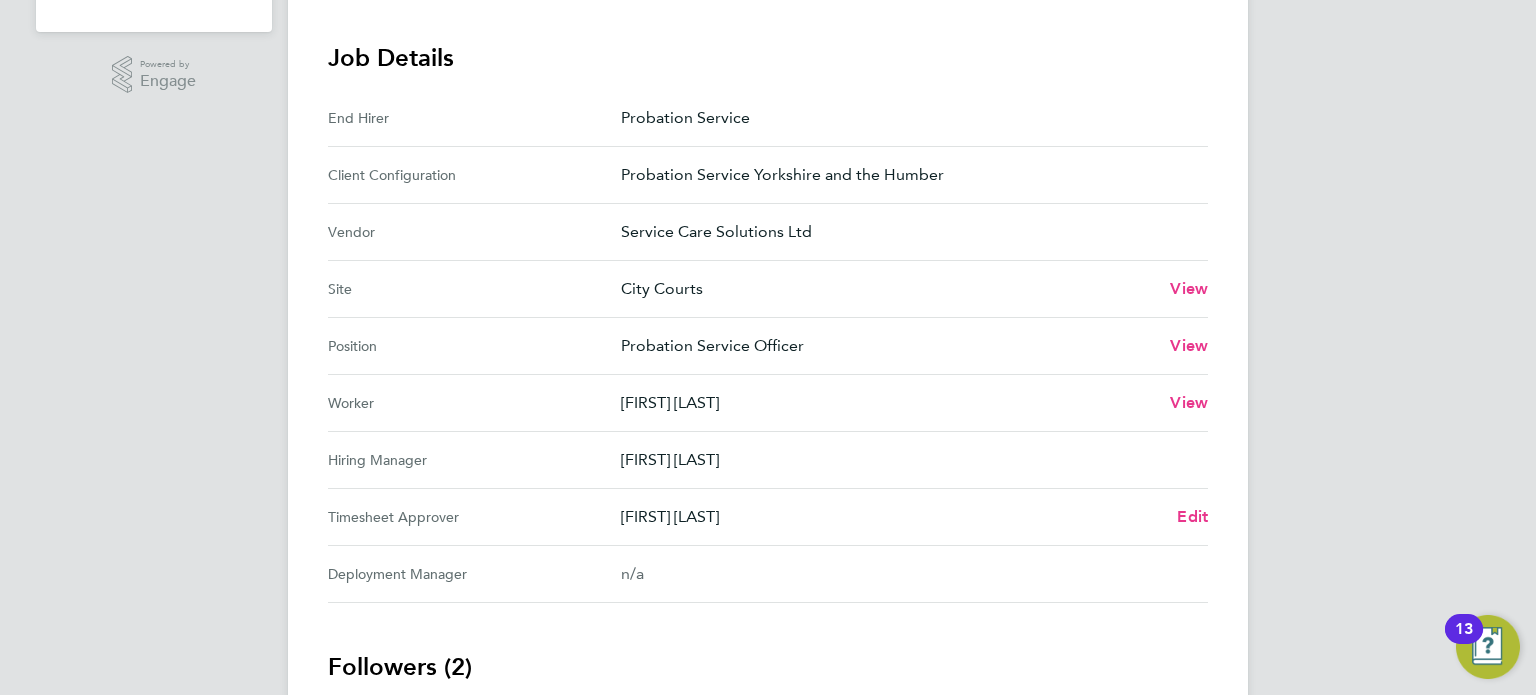 click on "Back  Follow
Kelechi Nwigwe's Timesheet   28 Jul - 03 Aug 2025   £853. 96  "Probation Service Officer" at "City Courts"  For "Probation Service Yorkshire and the Humber"  Submitted   Manual   Timesheet   Operational Instructions & Comments   Charge   Pay   Details   Activity Logs   IDs   Placement ID   P250983   View   Timesheet ID   TS1794432   PO No   21070857829   Job Details   End Hirer   Probation Service   Client Configuration   Probation Service Yorkshire and the Humber   Vendor   Service Care Solutions Ltd   Site   City Courts   View   Position   Probation Service Officer   View   Worker   Kelechi Nwigwe   View   Hiring Manager   Nicola Watt   Timesheet Approver   Laura Bradley   Edit   Deployment Manager   n/a   Followers (2)
NW   Nicola Watt   SPO   ·   Probation Service
LB   Laura Bradley   SPO   ·   Probation Service
Add follower" 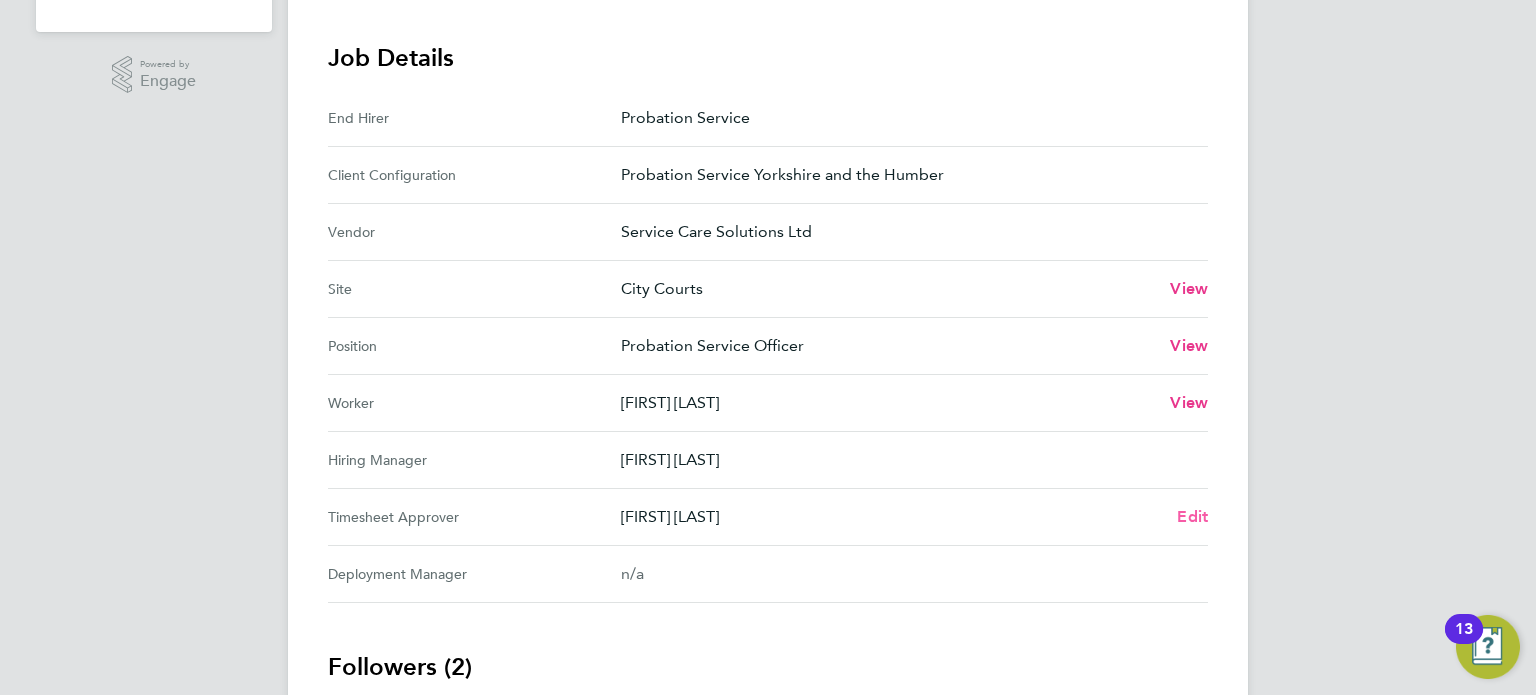 click on "Edit" at bounding box center (1192, 516) 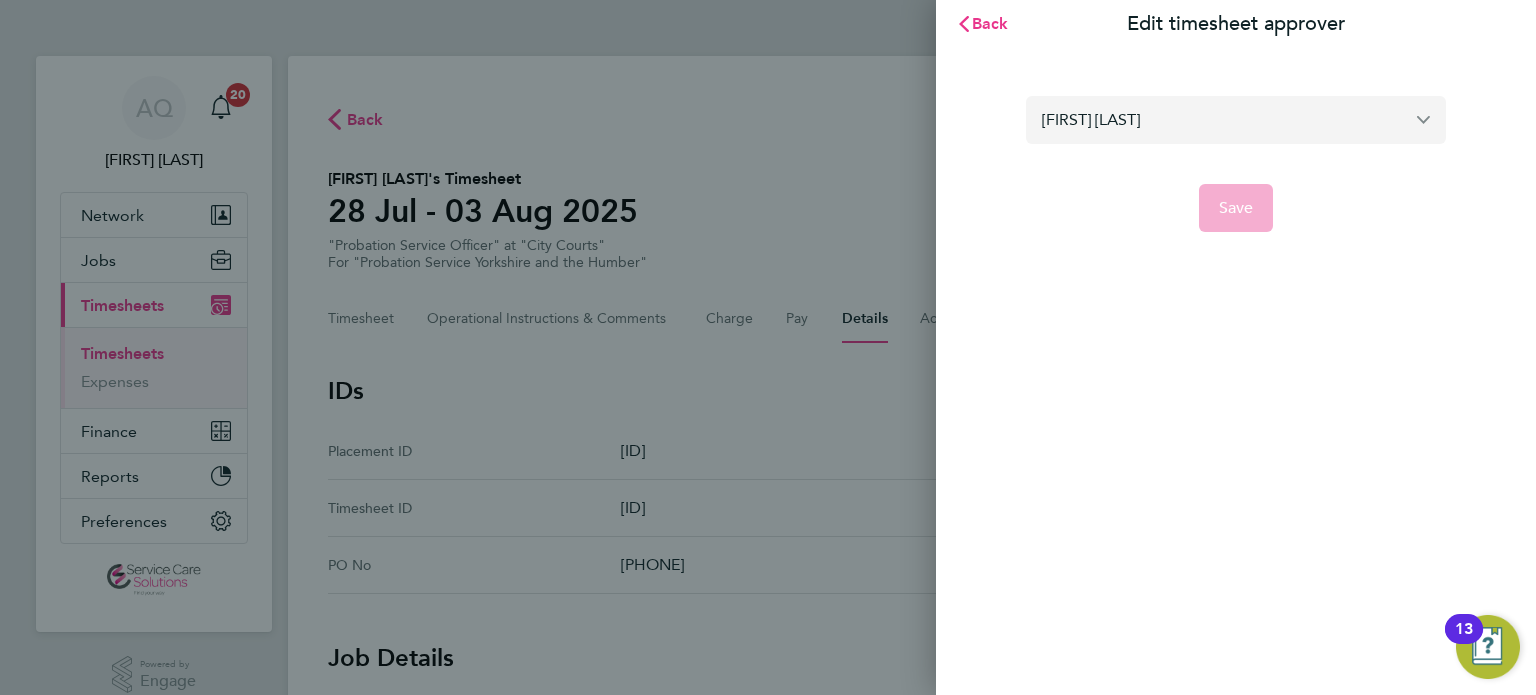 click on "Laura Bradley" at bounding box center (1236, 119) 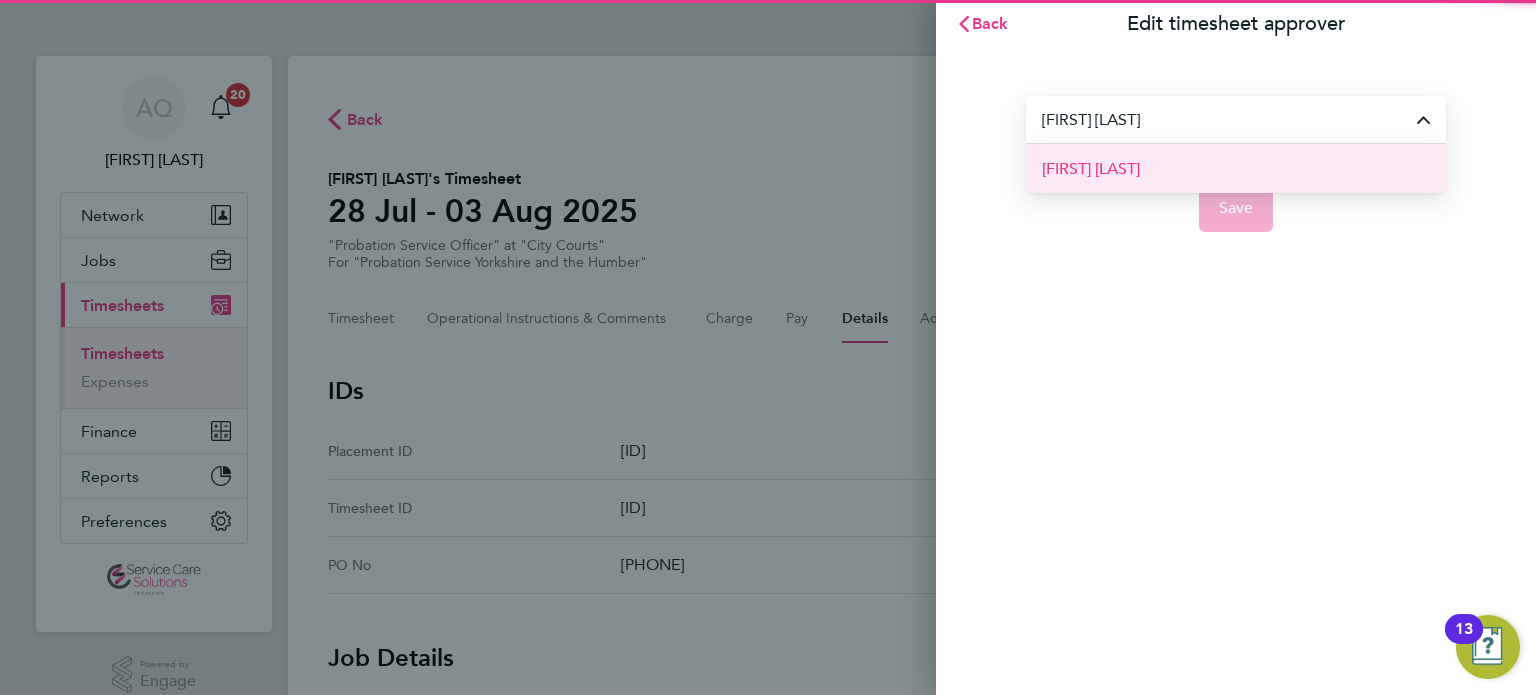click on "[FIRST] [LAST]" at bounding box center (1091, 169) 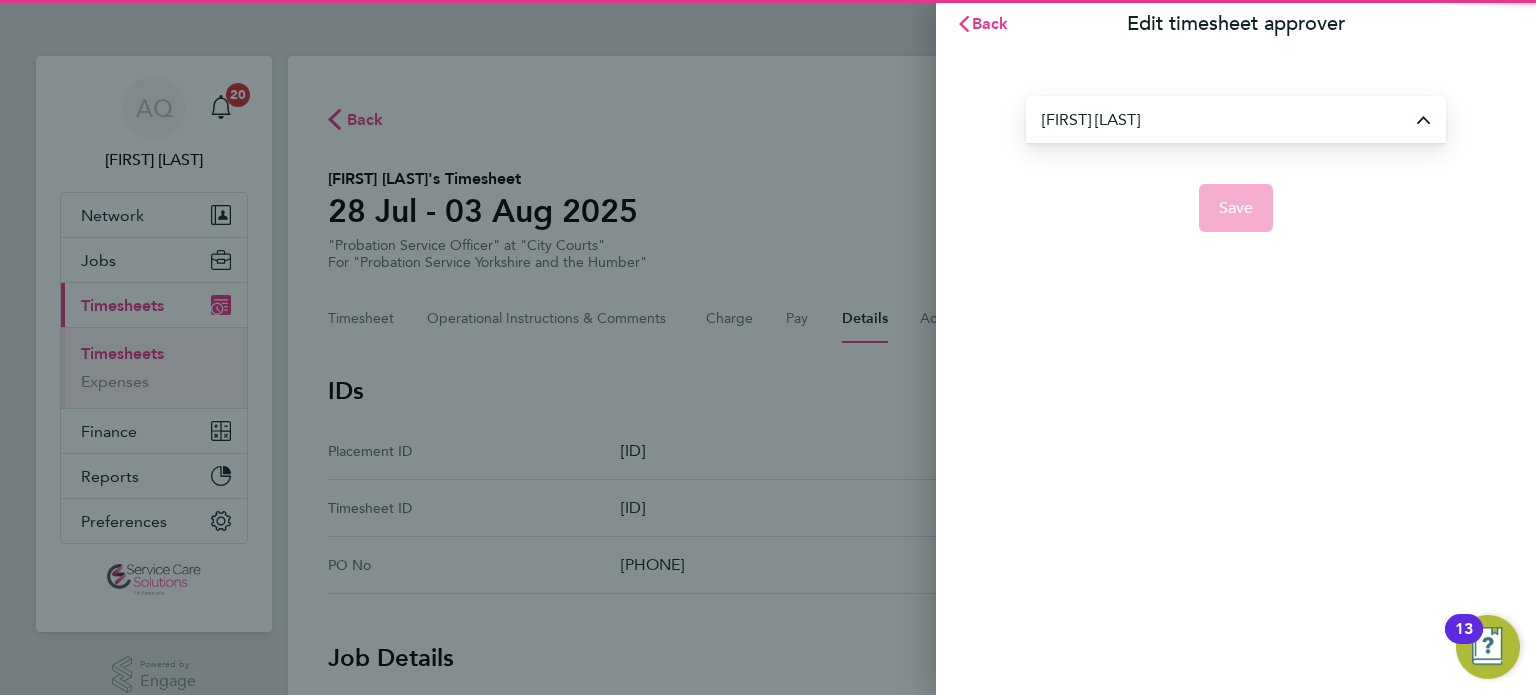 type on "[FIRST] [LAST]" 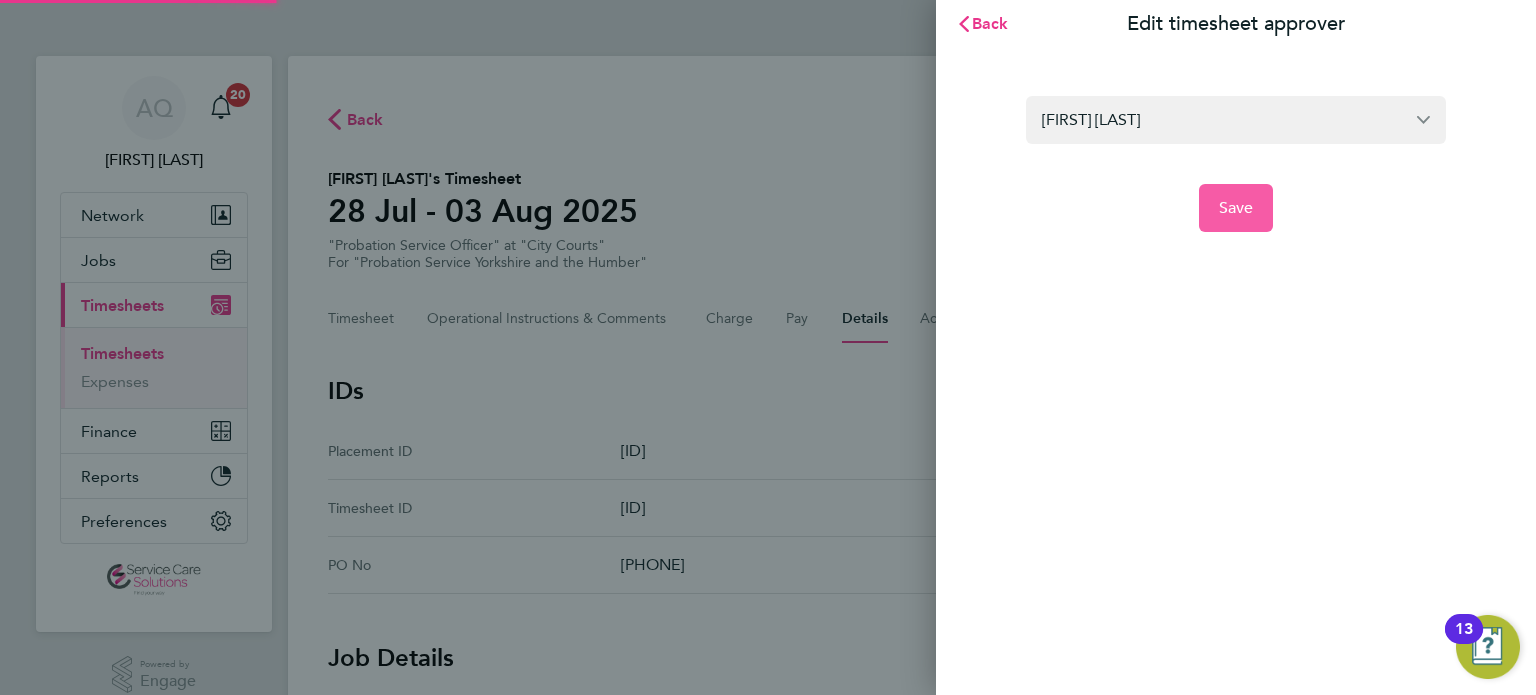 click on "Save" 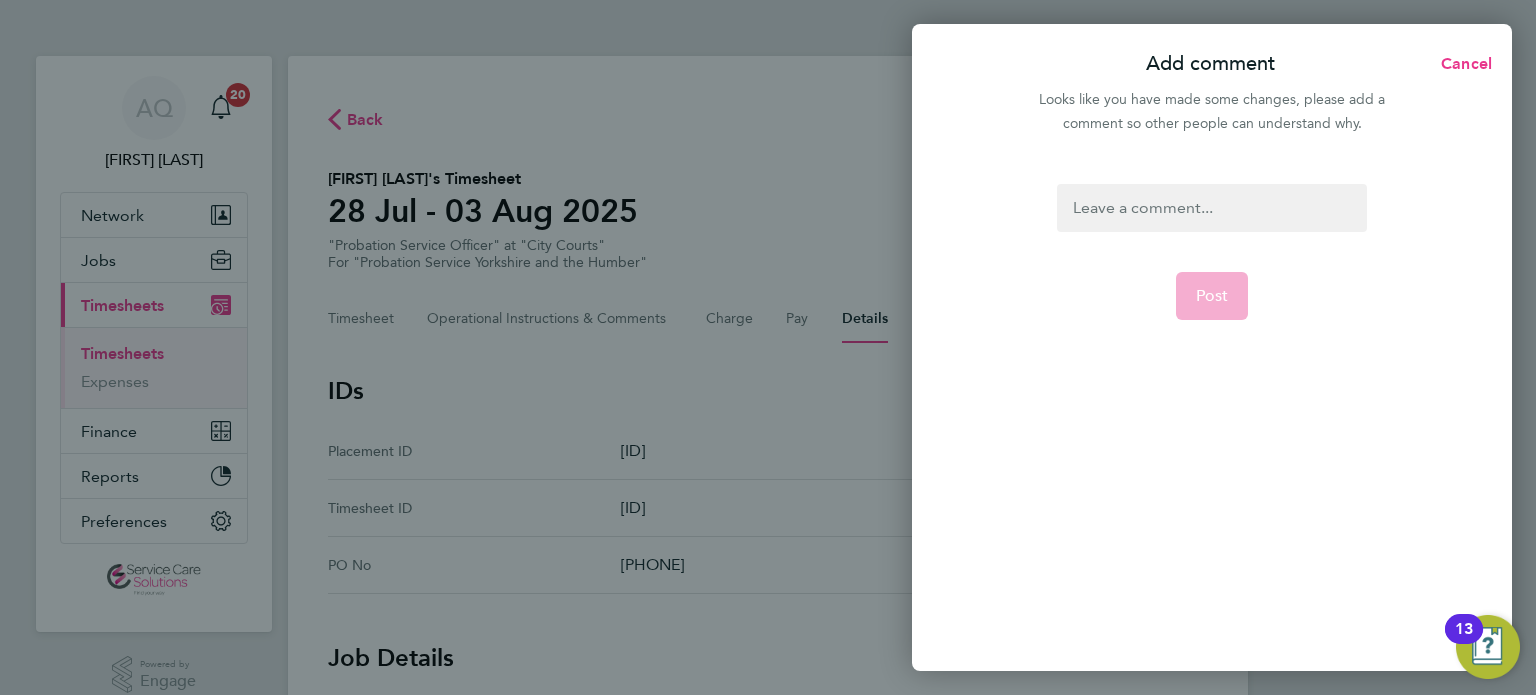 click at bounding box center [1211, 208] 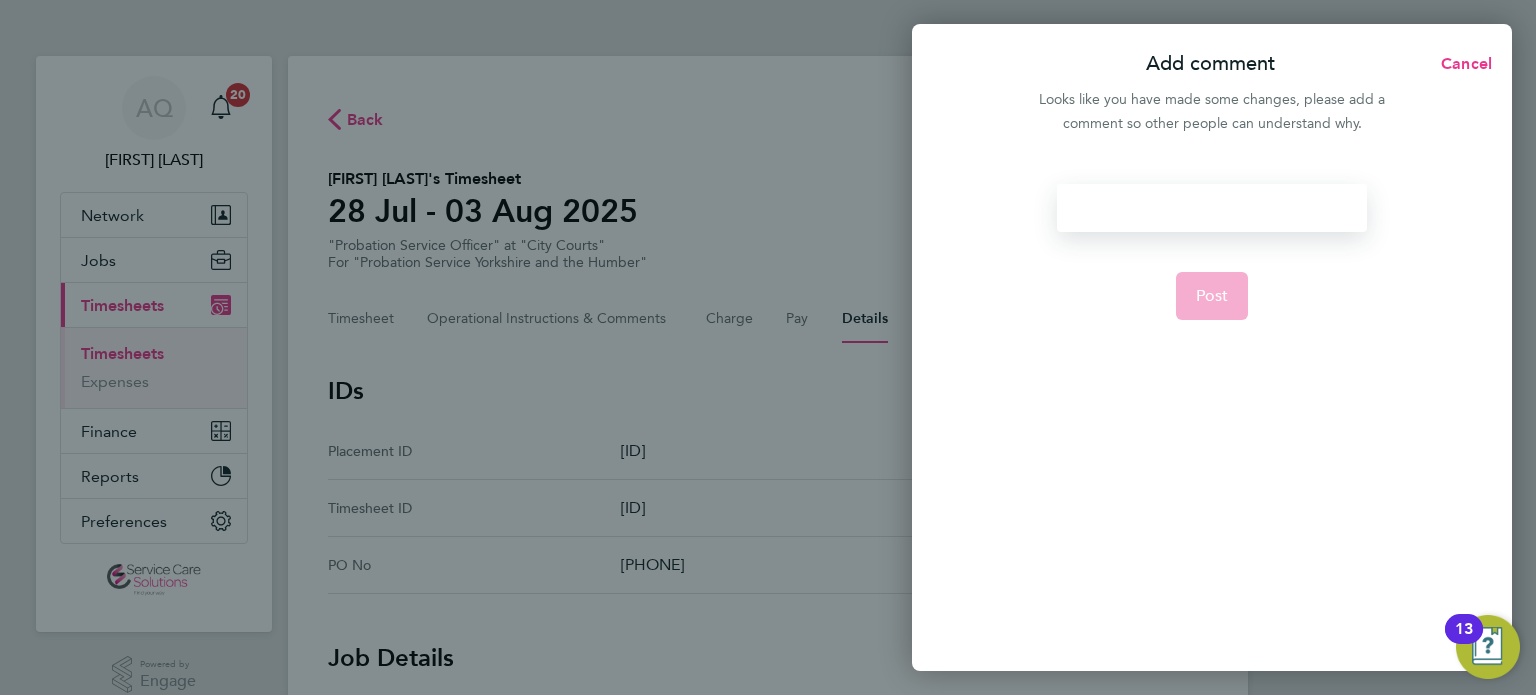 click at bounding box center (1211, 208) 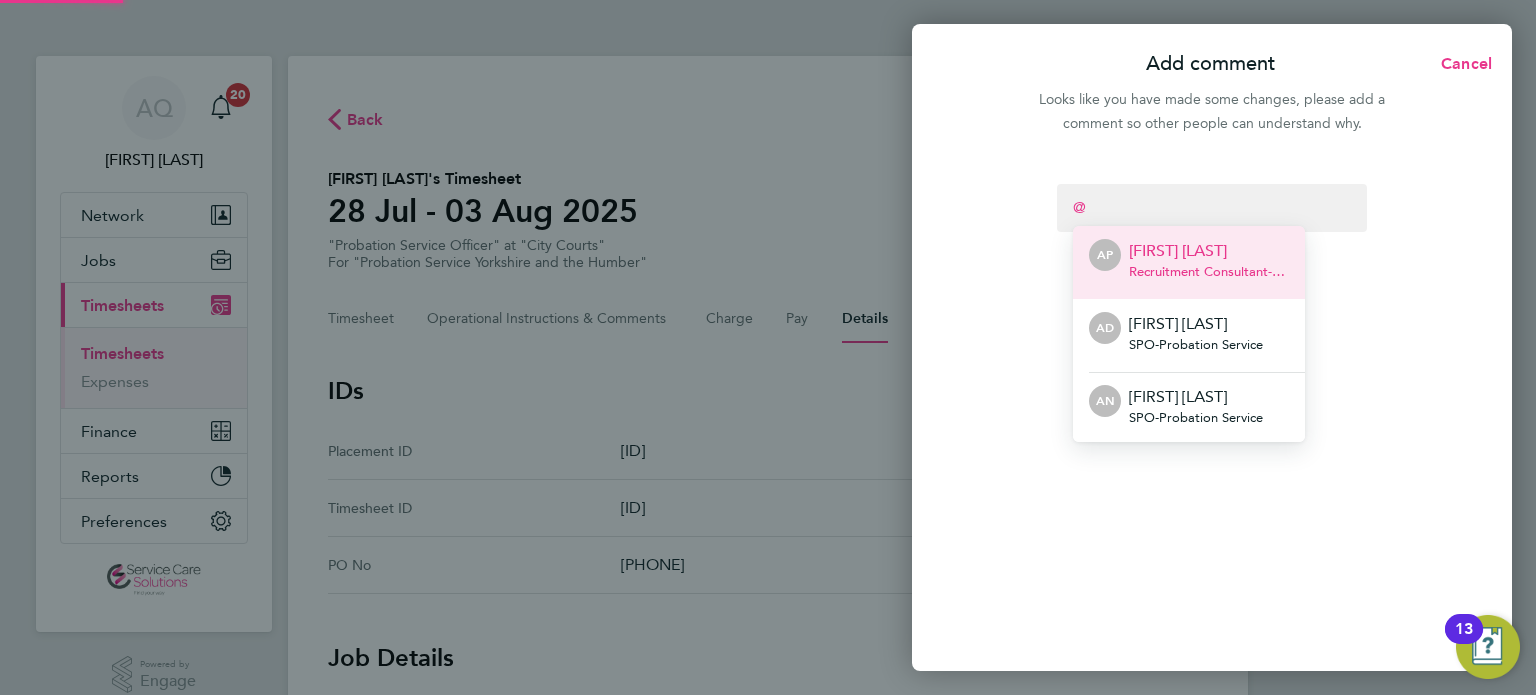 type 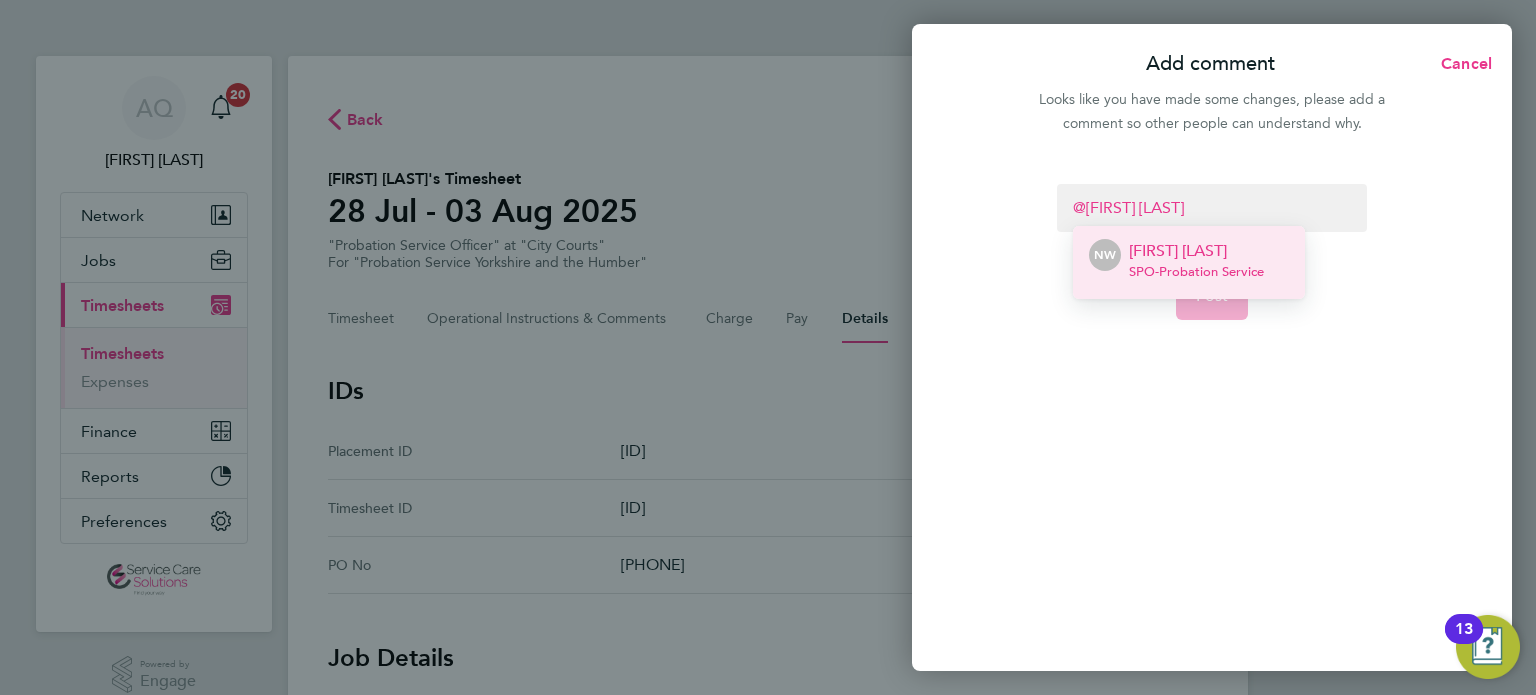 click on "[FIRST] [LAST]" at bounding box center [1196, 251] 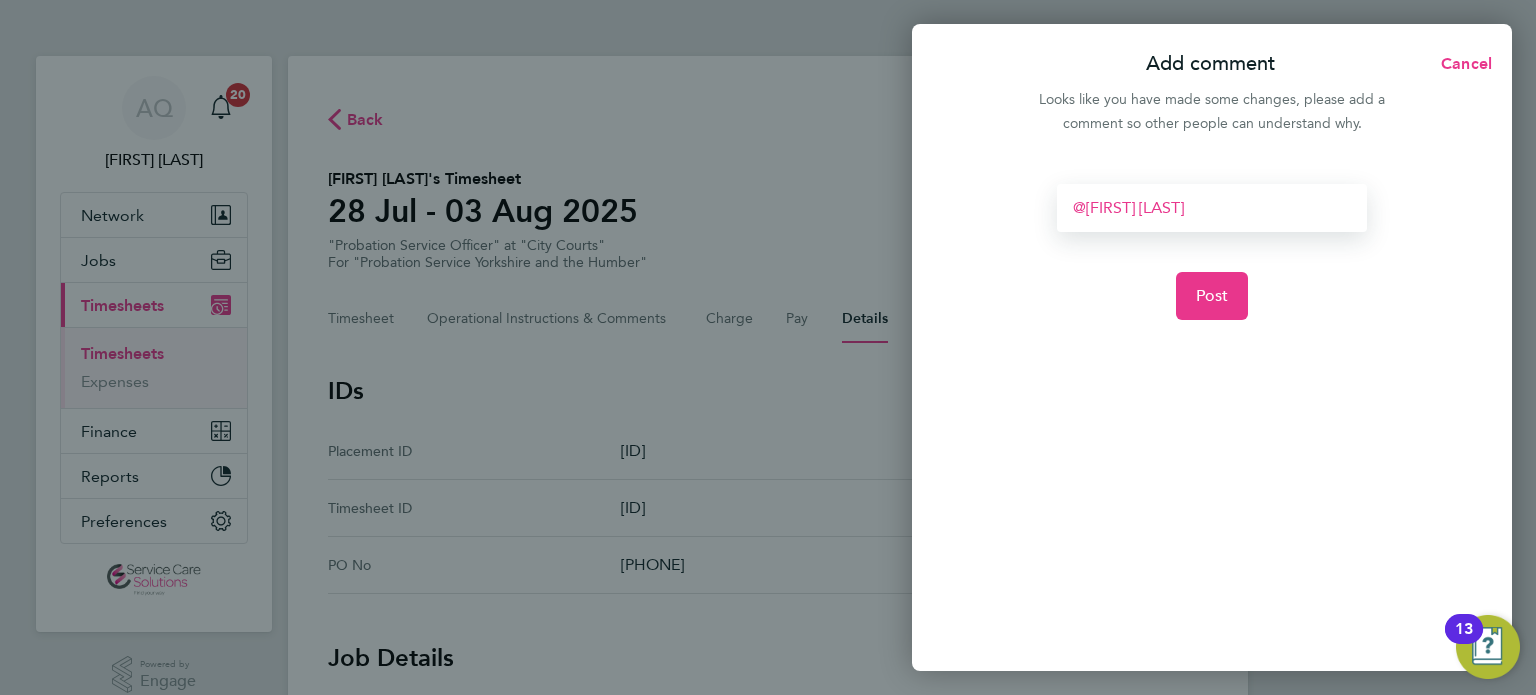 type 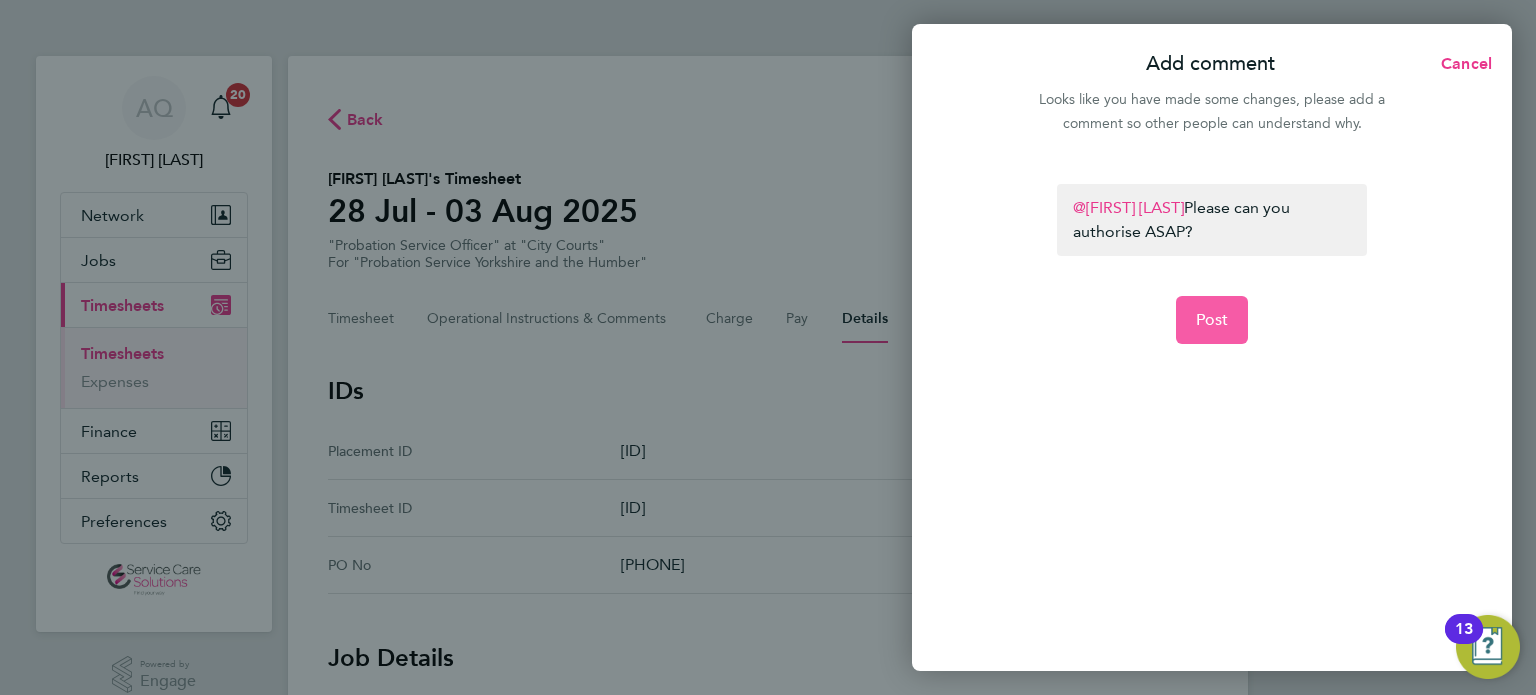 click on "Post" 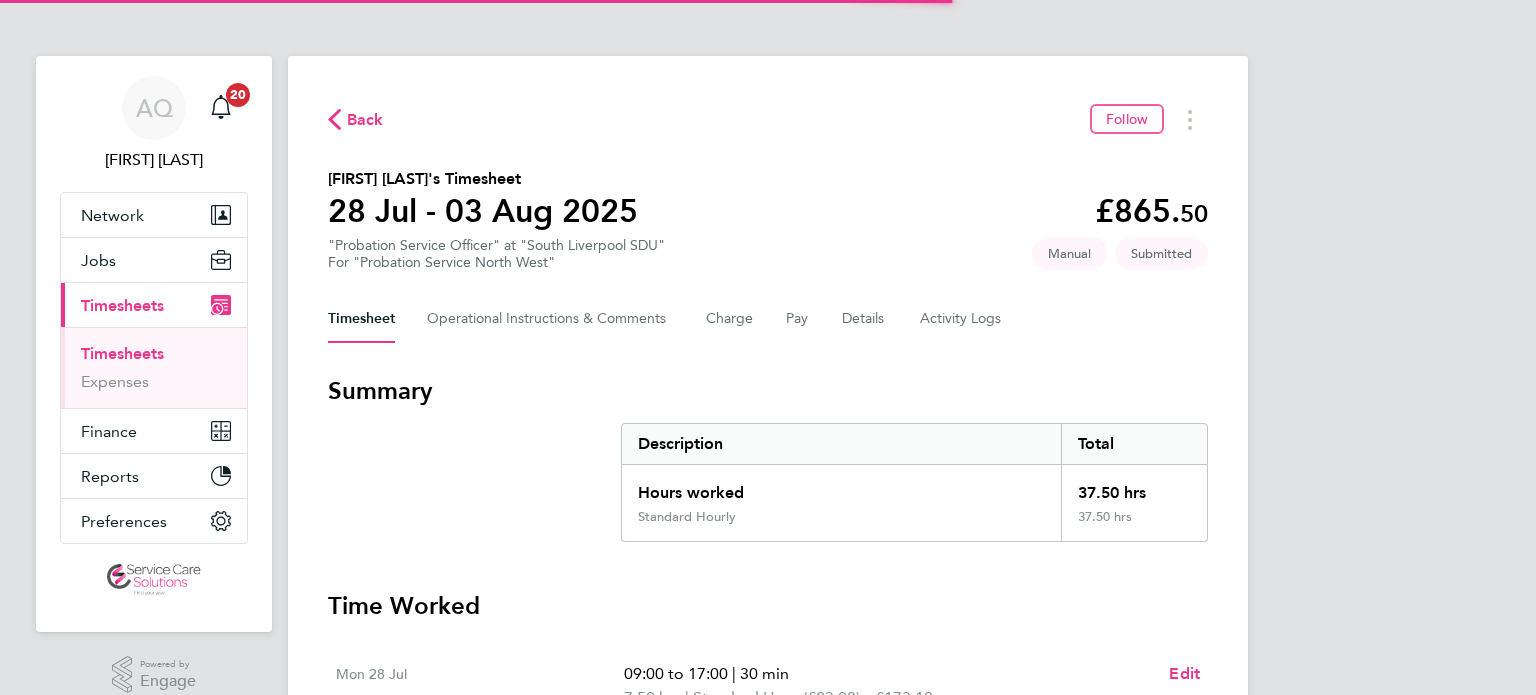 scroll, scrollTop: 0, scrollLeft: 0, axis: both 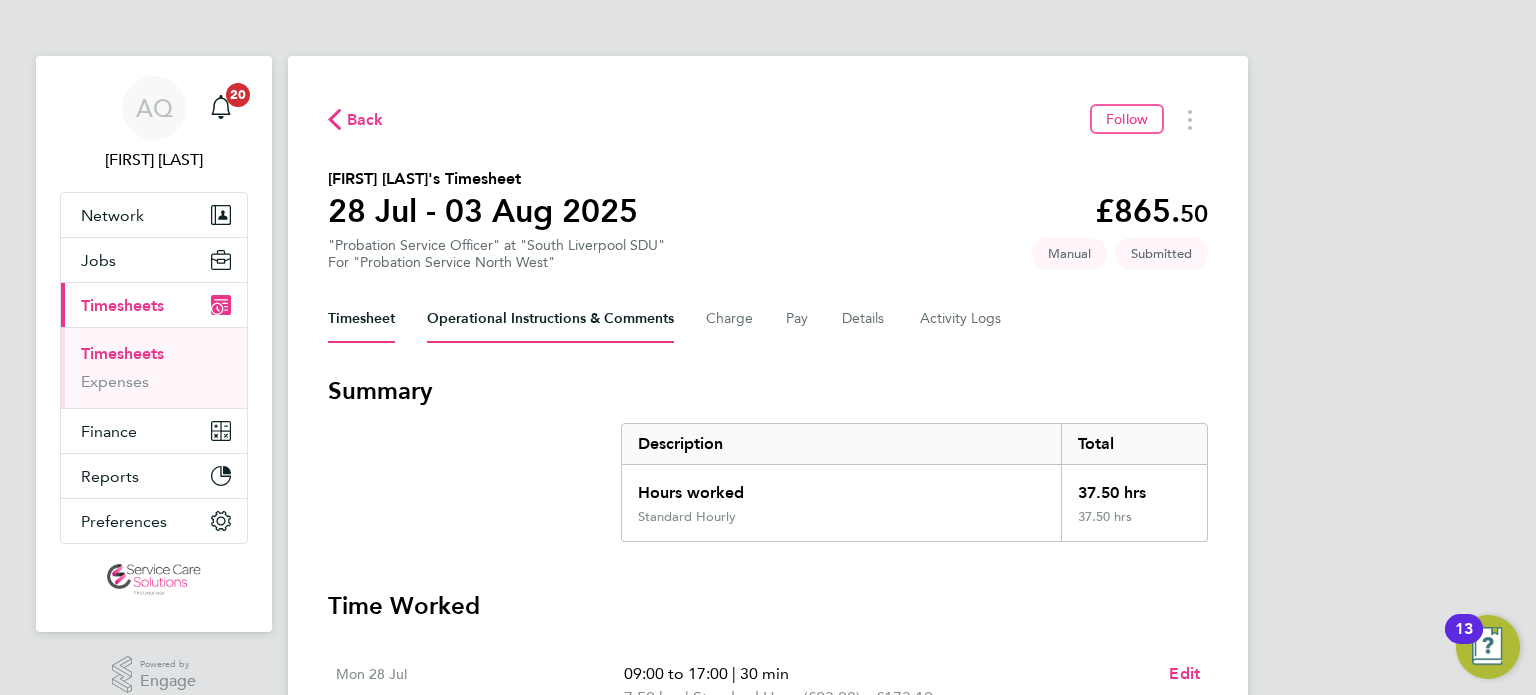 click on "Operational Instructions & Comments" at bounding box center [550, 319] 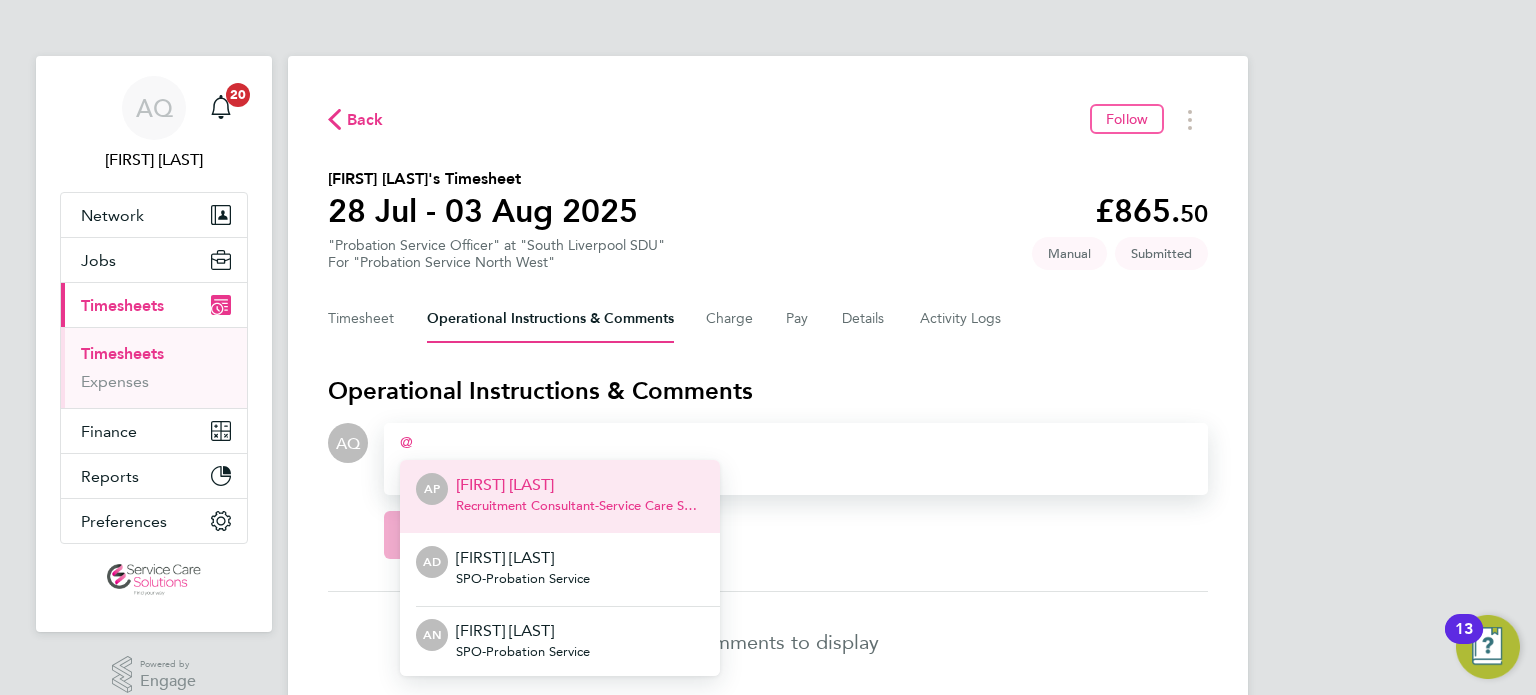click on "AP   Adam Pearce   Recruitment Consultant   -   Service Care Solutions Ltd   AD   Adam Dolby   SPO   -   Probation Service   AN   Adam Noble   SPO   -   Probation Service   AR   Aaron Reeves   Consultant   -   Service Care Solutions Ltd   AS   Abigail Strich      Probation Service   AB   Adam Breyer      Probation Service   AK   Abdullah Khan      Probation Service   A.   Accounts .   -   -   Service Care Solutions Ltd   AB   Adam Benouaich   Account Manager   -   Service Care Solutions Ltd   Pa   Payroll      Service Care Solutions Ltd  Drag your files or click  here  to attach them" 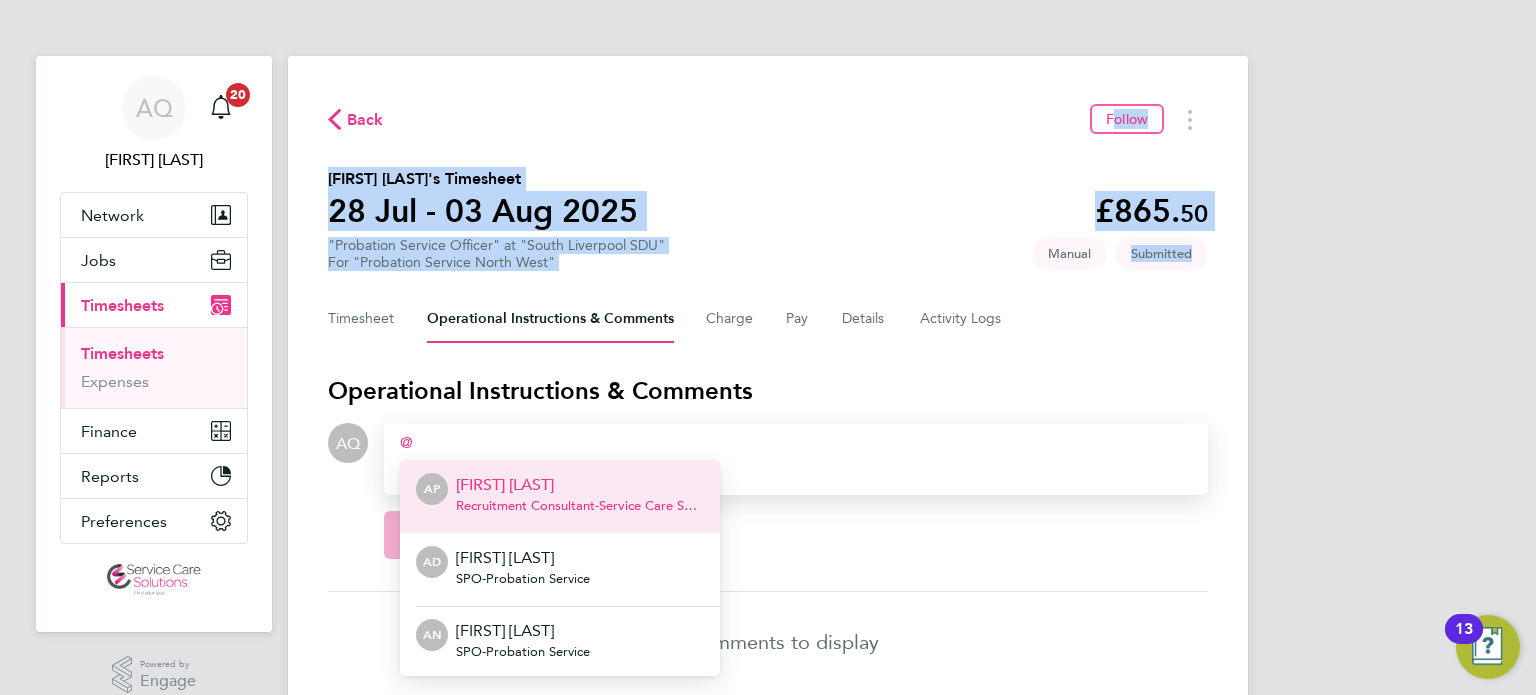 drag, startPoint x: 864, startPoint y: 131, endPoint x: 848, endPoint y: 180, distance: 51.546097 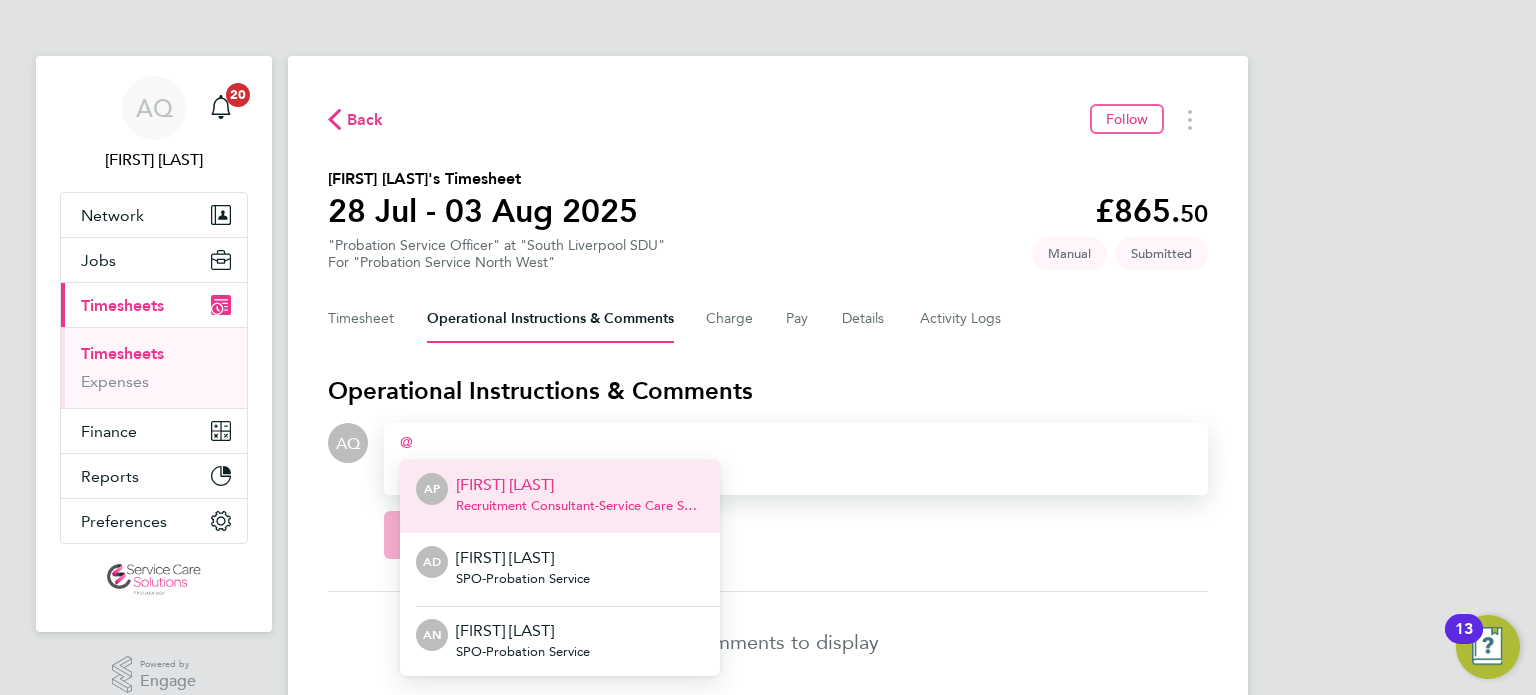 drag, startPoint x: 925, startPoint y: 350, endPoint x: 912, endPoint y: 371, distance: 24.698177 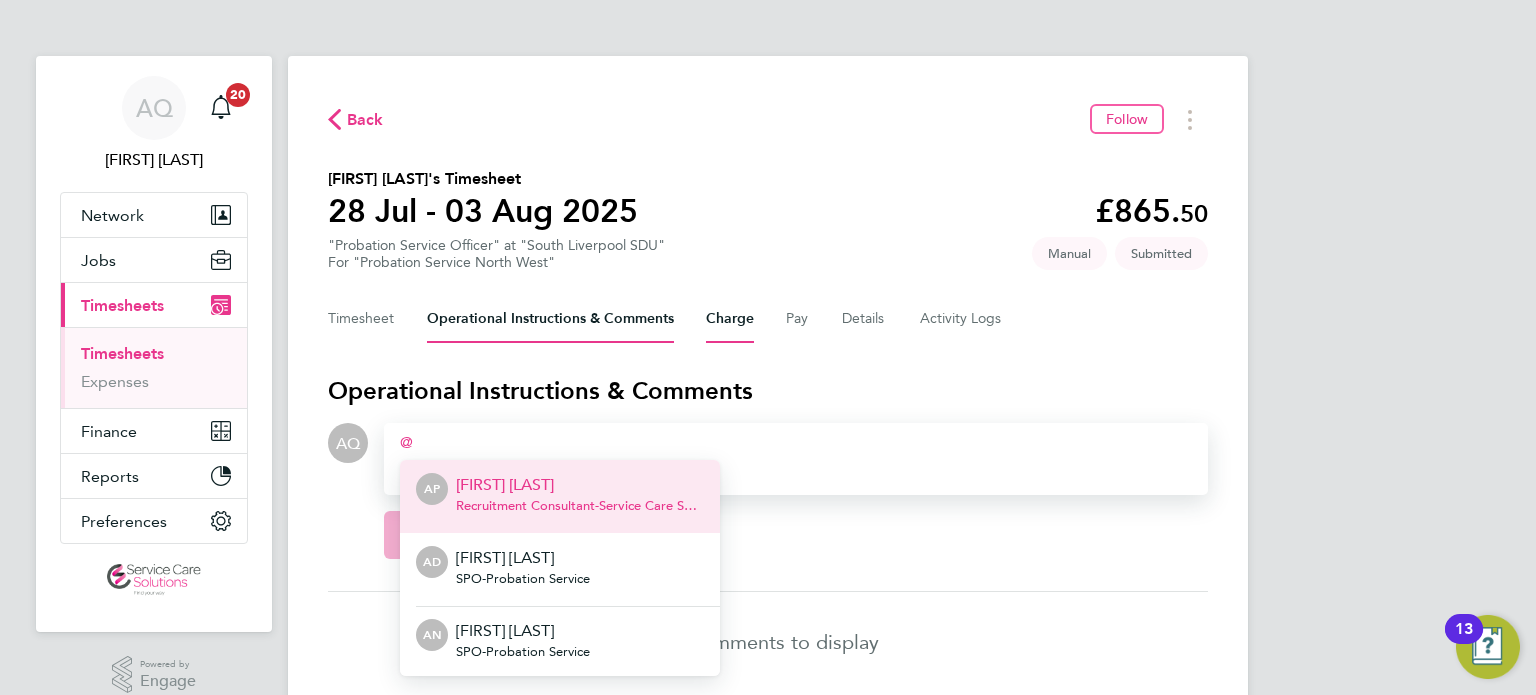 click on "Charge" at bounding box center (730, 319) 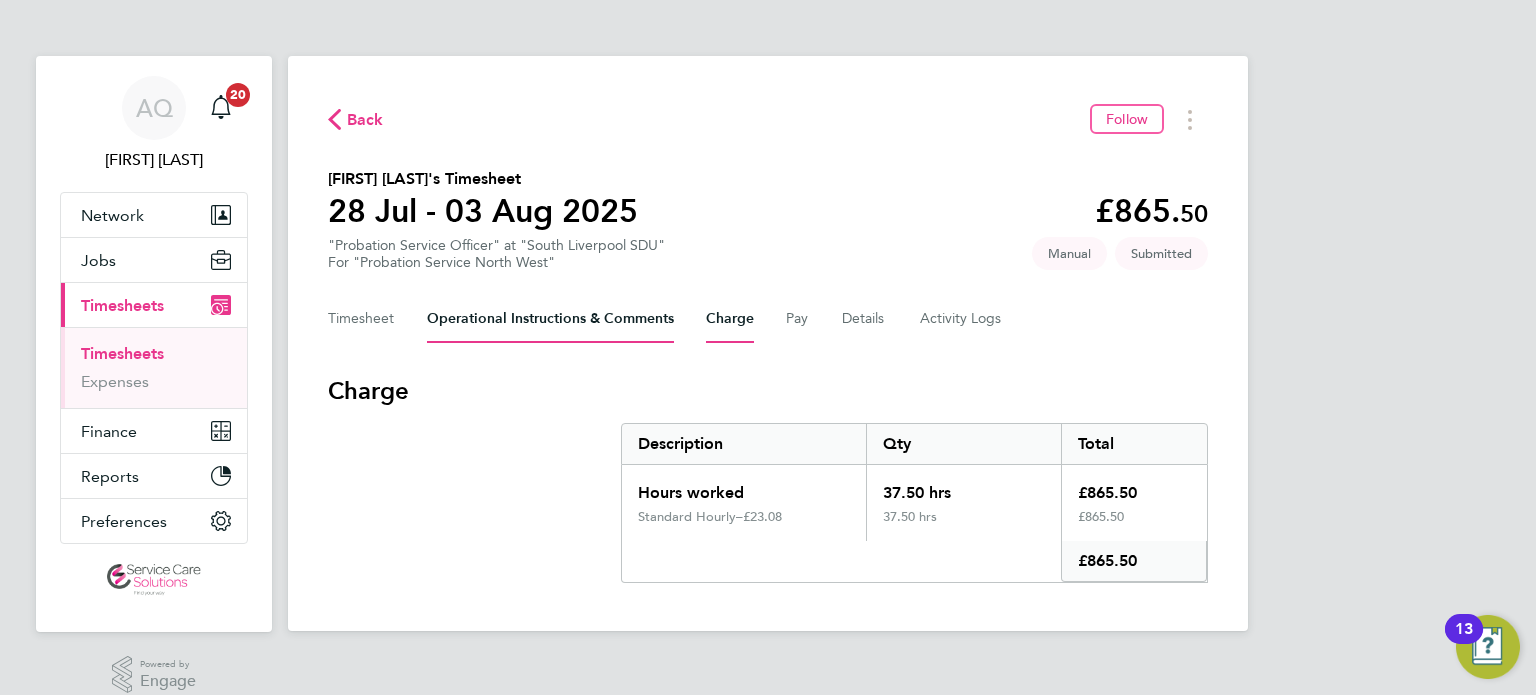 click on "Operational Instructions & Comments" at bounding box center (550, 319) 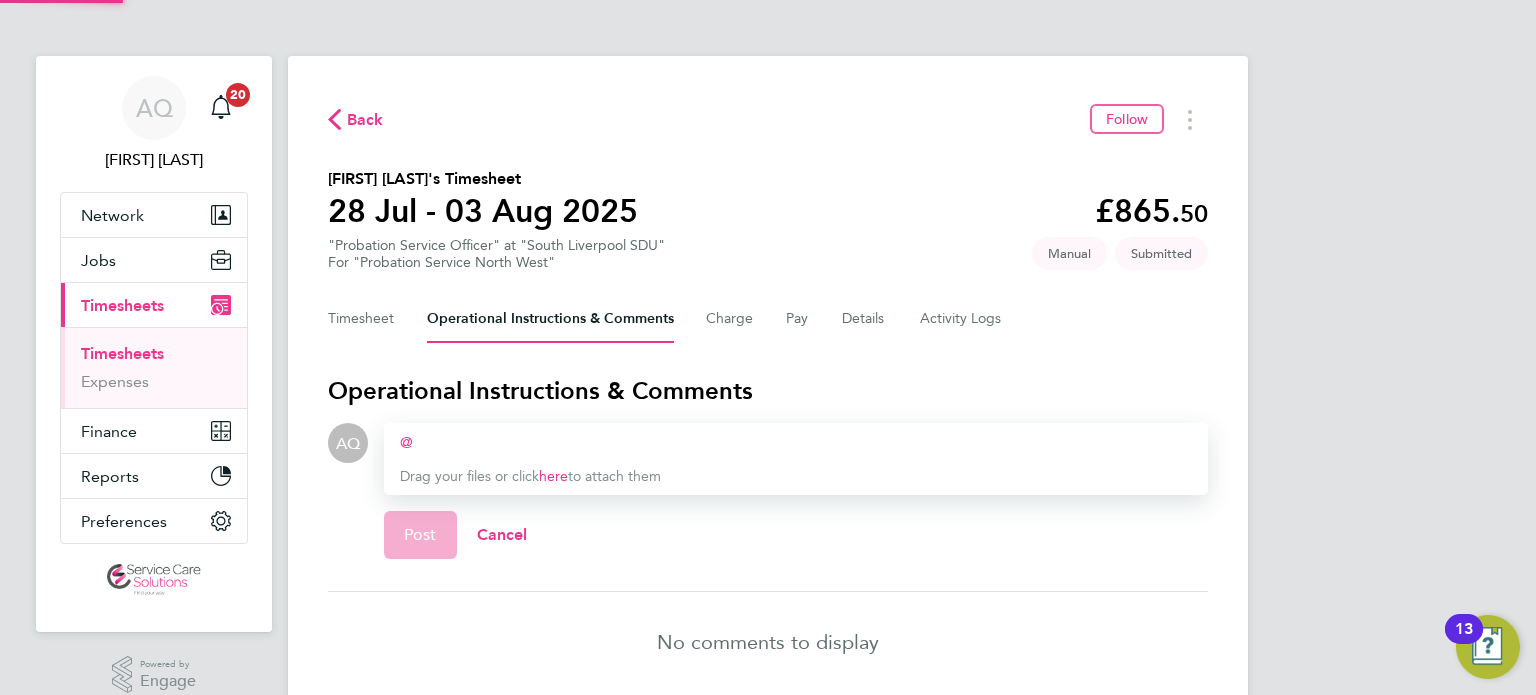 type 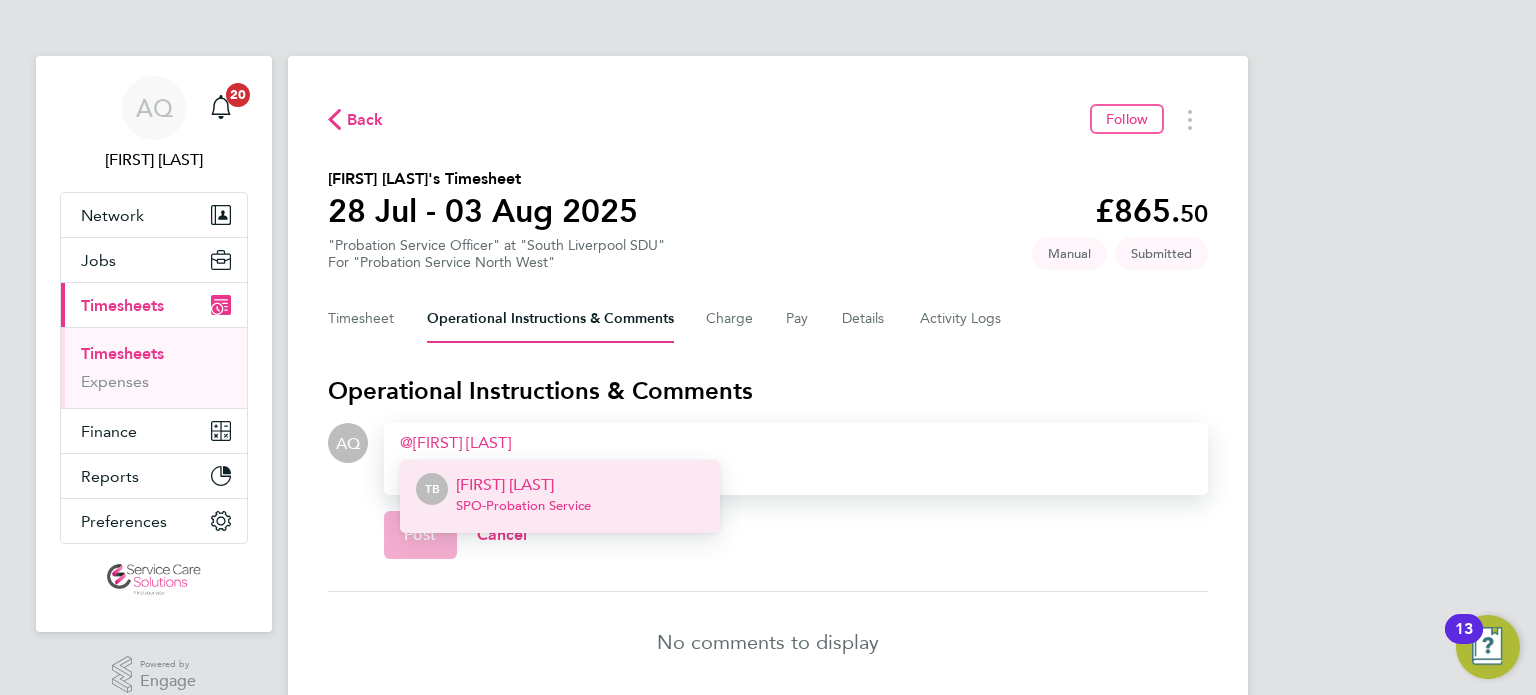 click on "SPO   -   Probation Service" at bounding box center (523, 506) 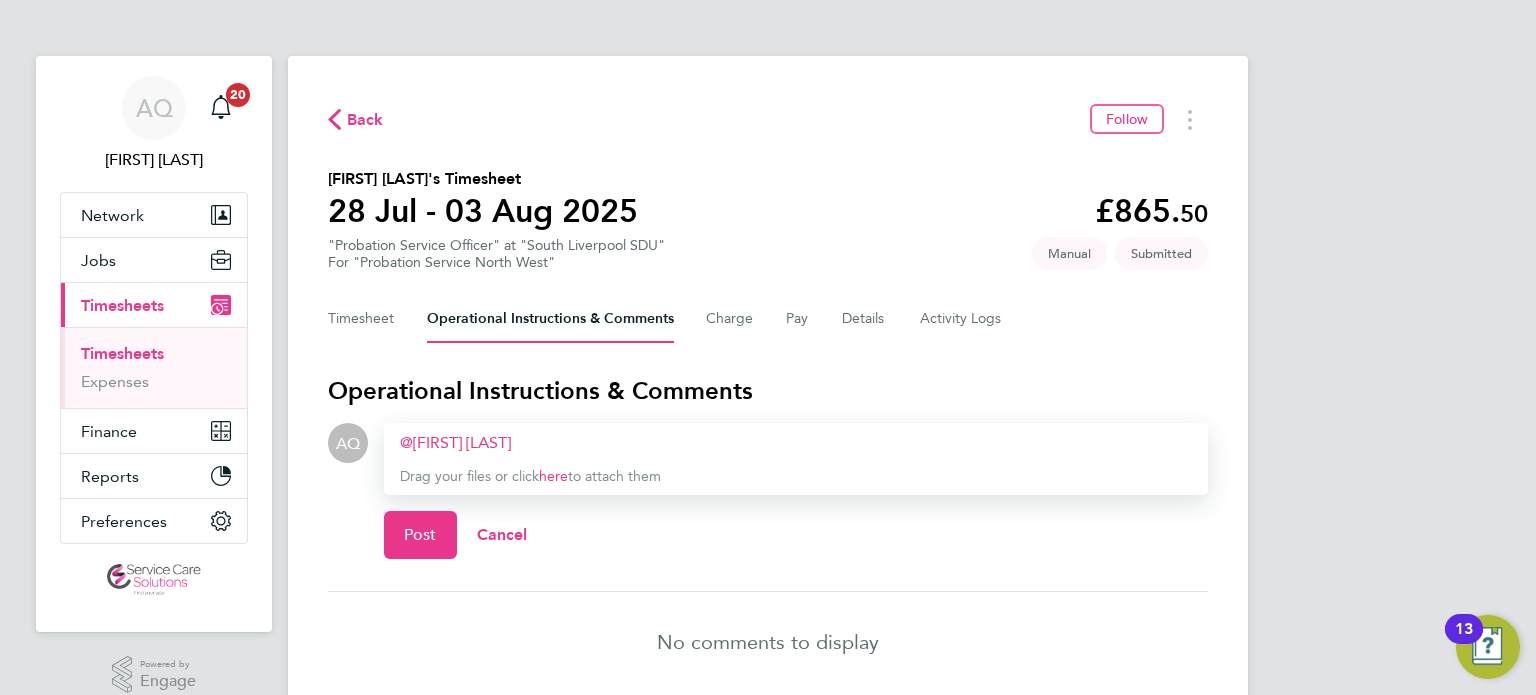 type 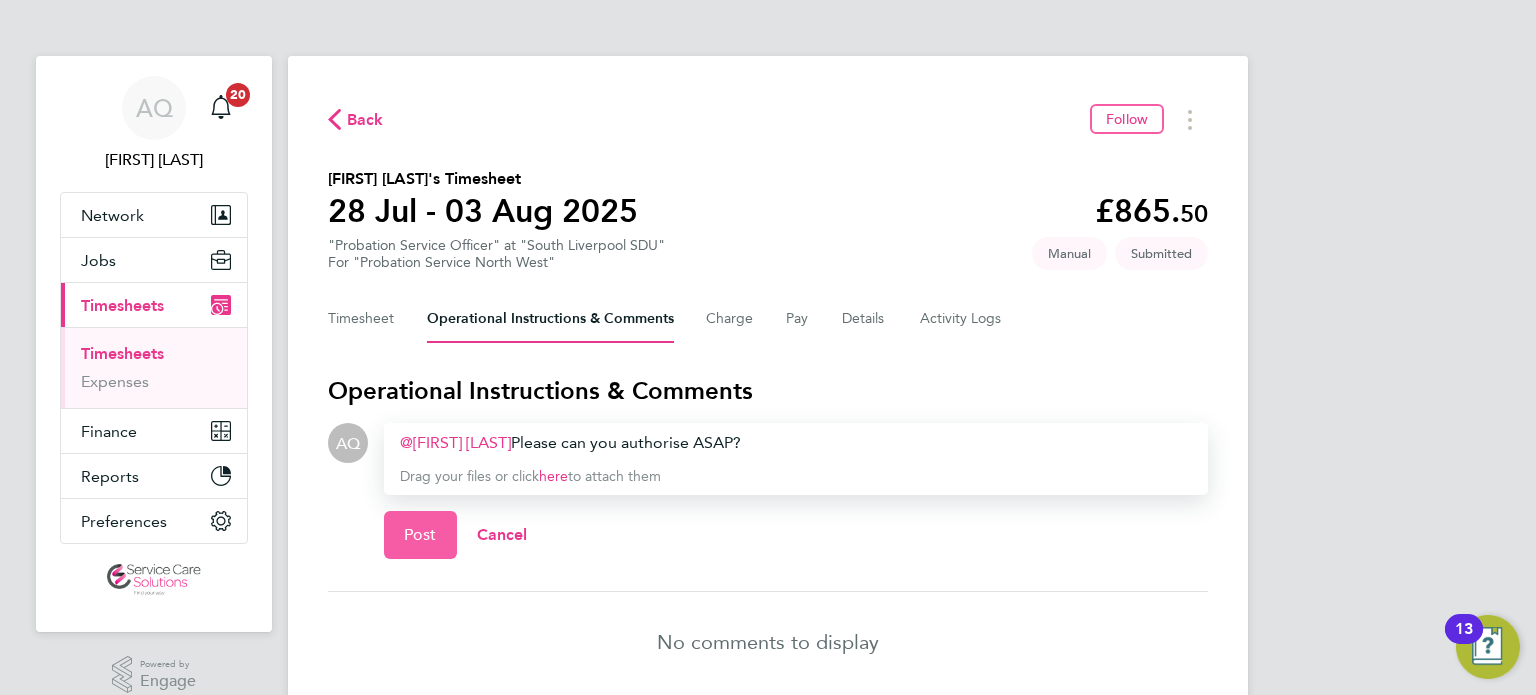 click on "Post" 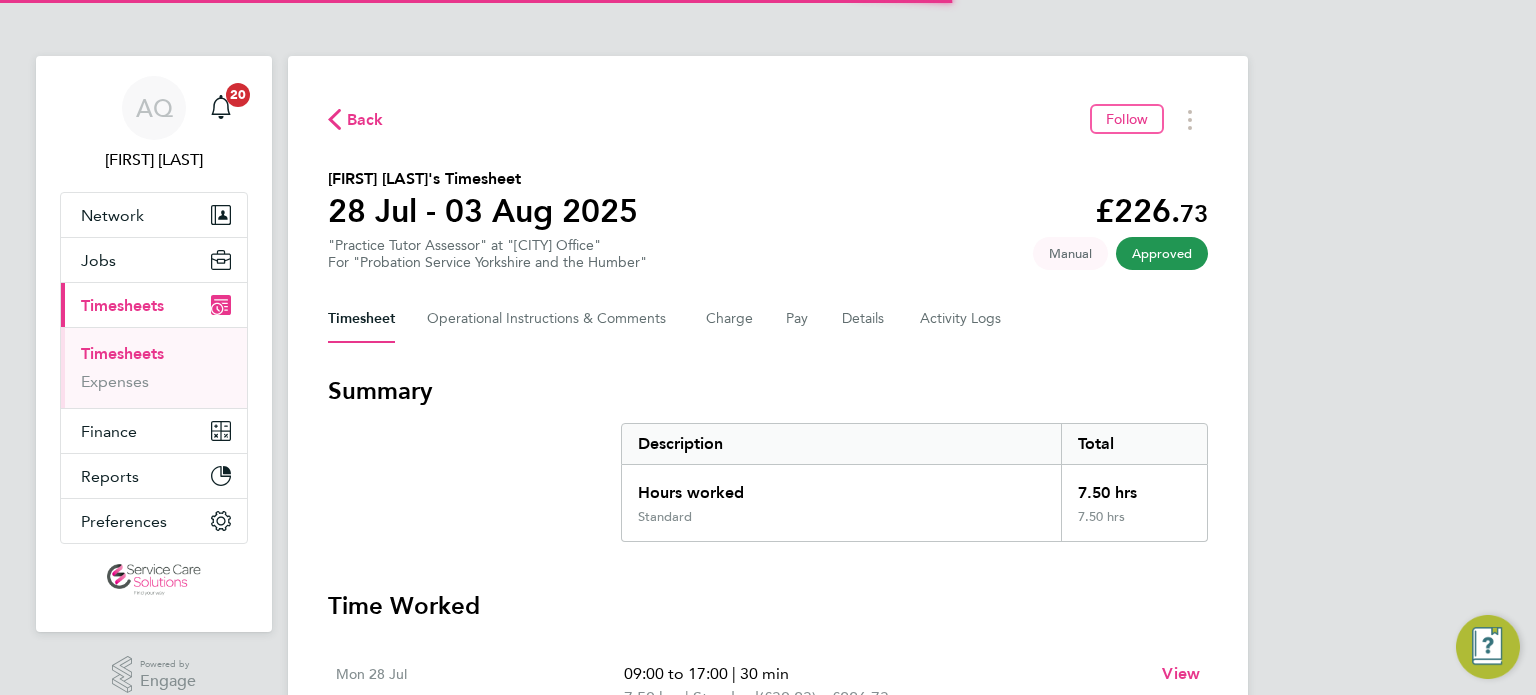 scroll, scrollTop: 0, scrollLeft: 0, axis: both 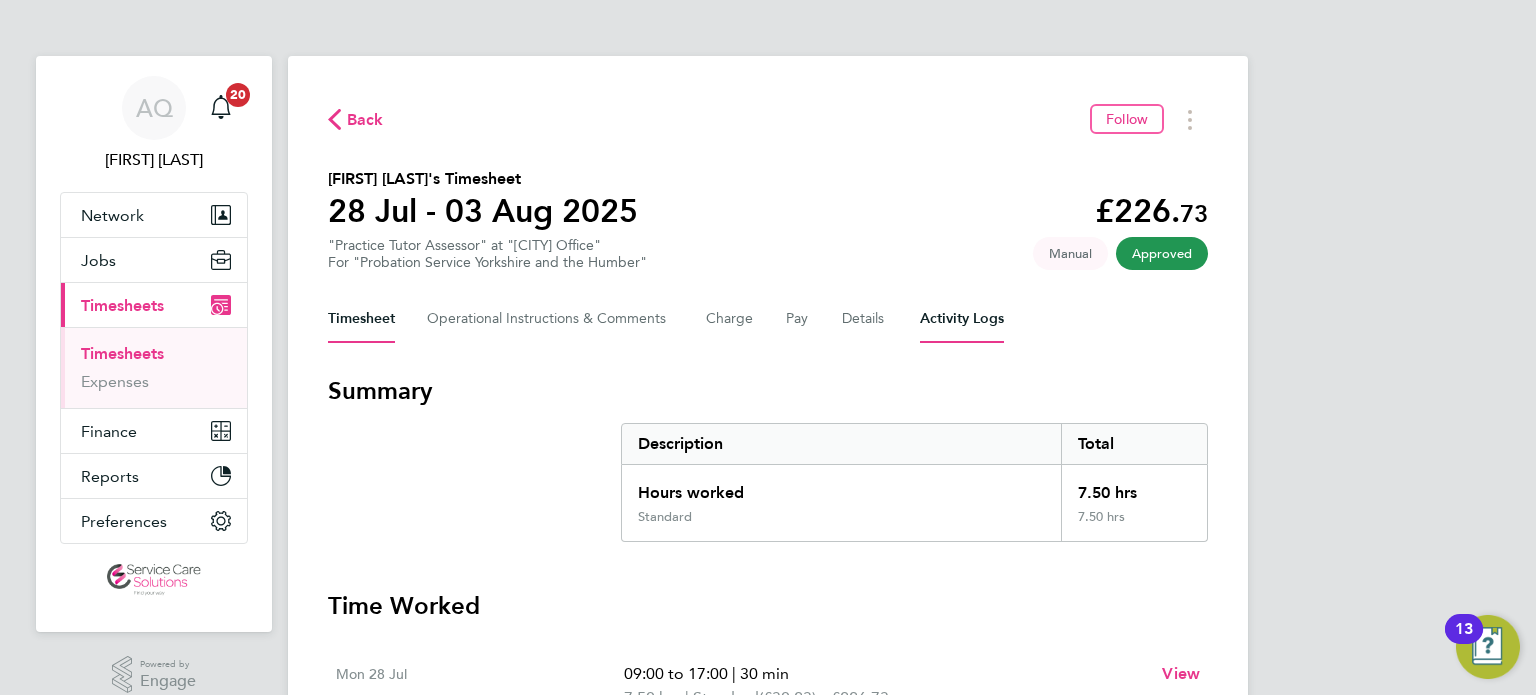 click on "Activity Logs" at bounding box center (962, 319) 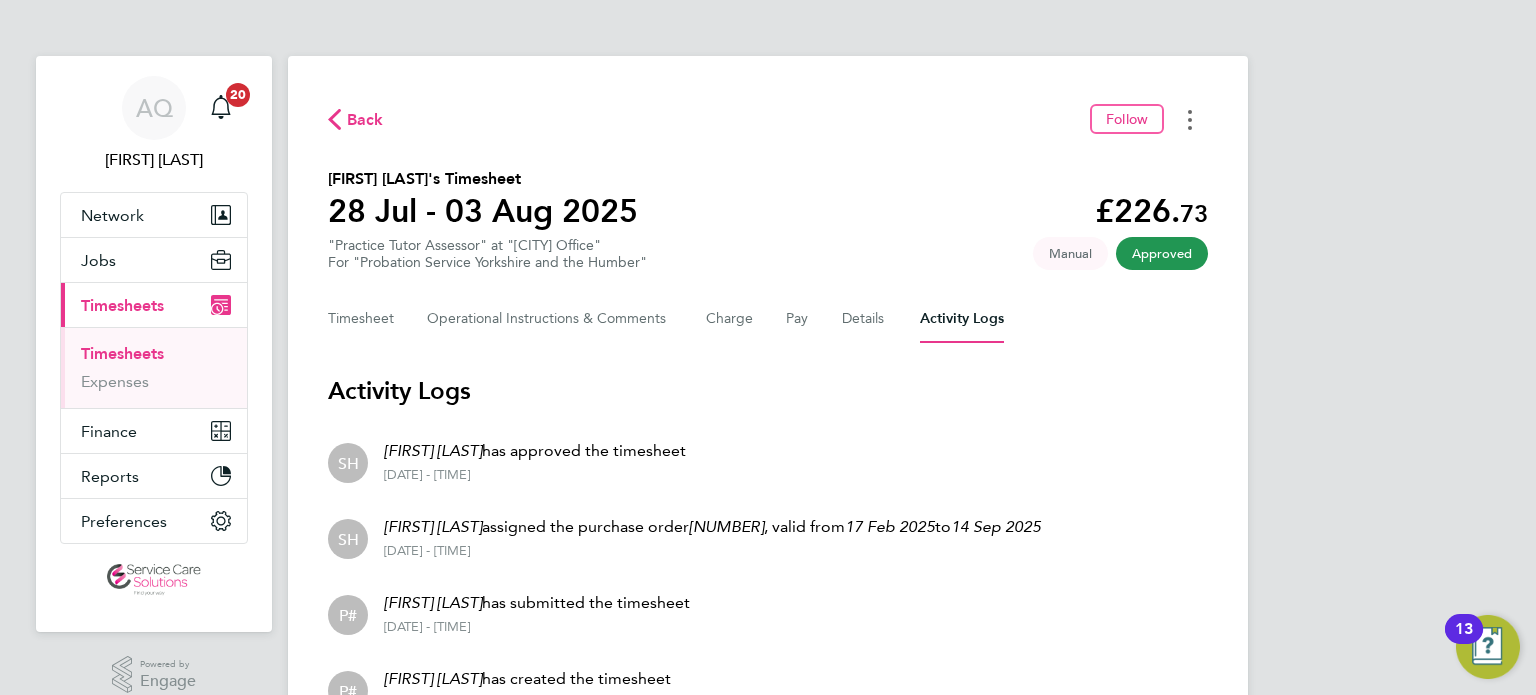 click at bounding box center (1190, 119) 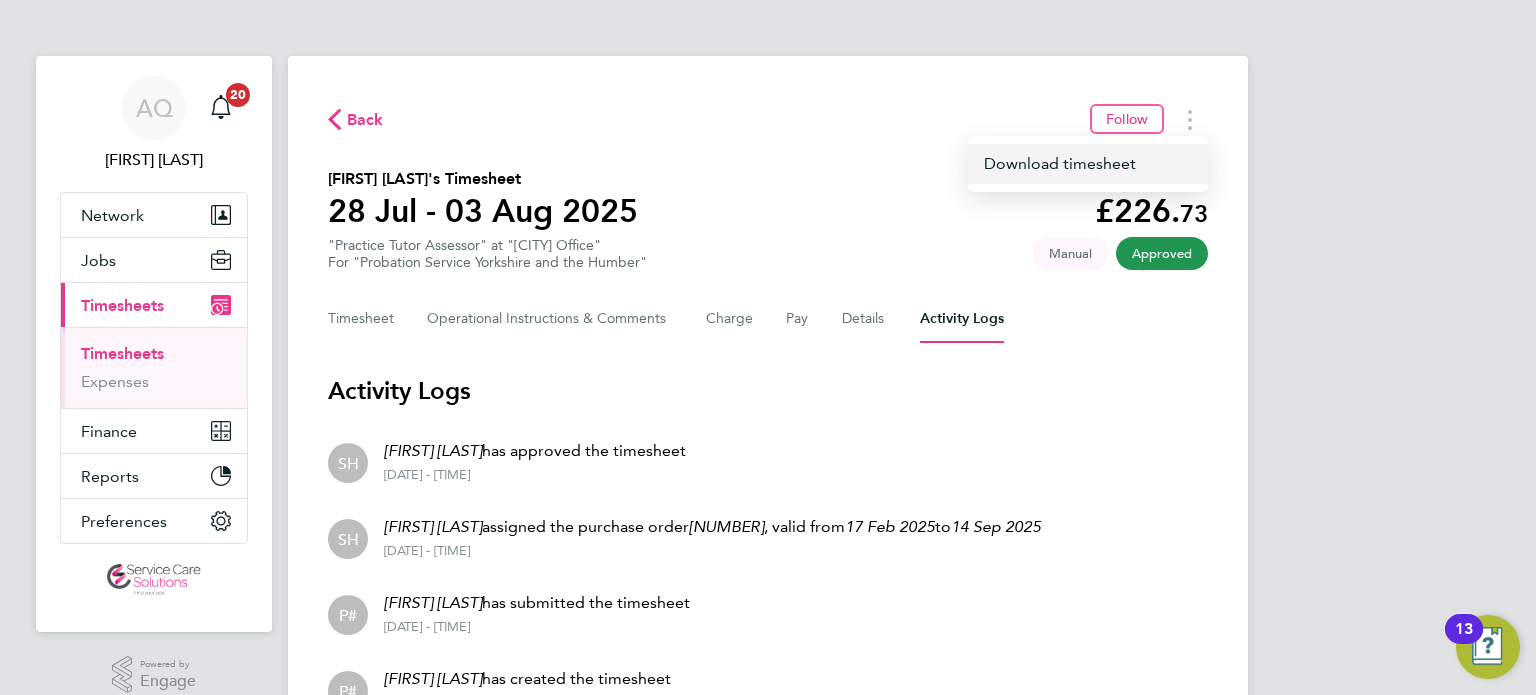 click on "Download timesheet" 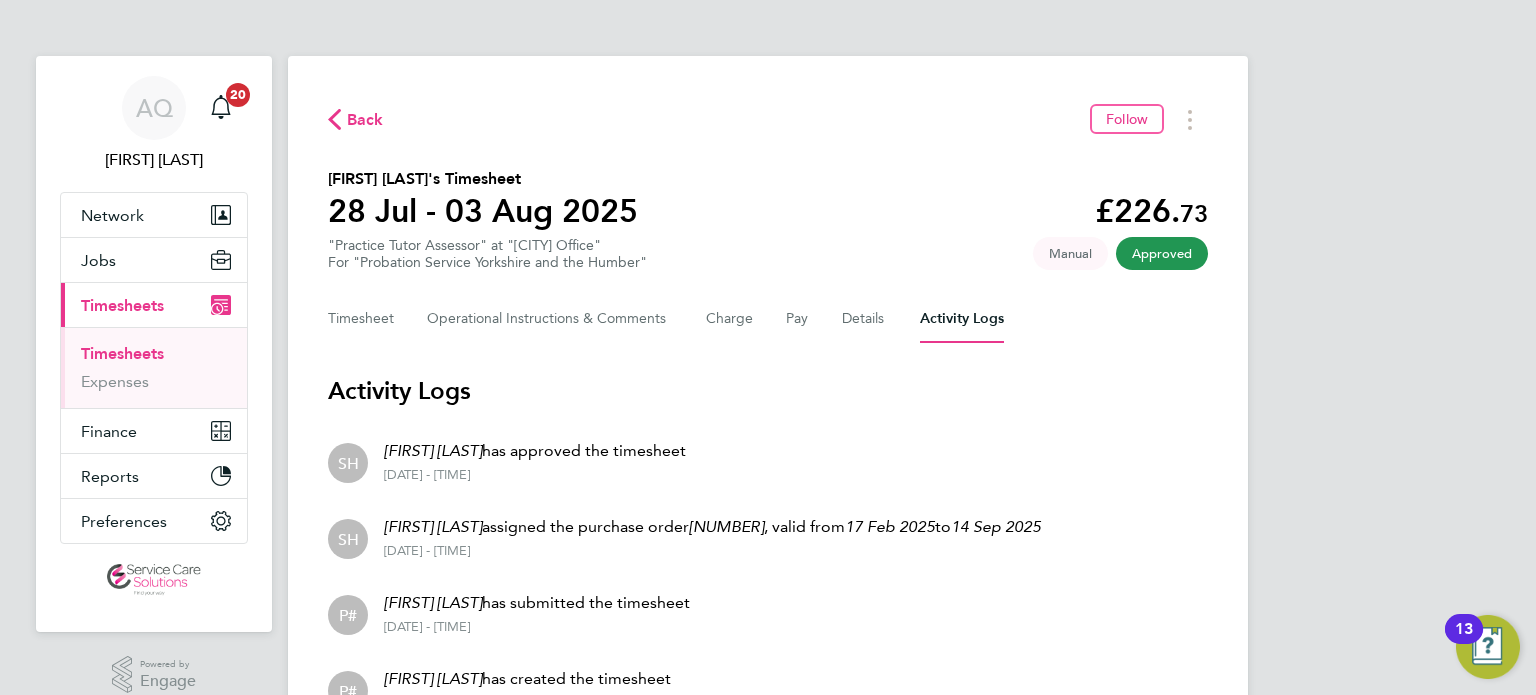click on "AQ   Andrew Quinney   Notifications
20   Applications:   Network
Team Members   Businesses   Sites   Workers   Contacts   Jobs
Positions   Vacancies   Placements   Current page:   Timesheets
Timesheets   Expenses   Finance
Invoices & Credit Notes   Reports
Margin Report   Report Downloads   Preferences
My Business   Doc. Requirements   VMS Configurations   Notifications   Activity Logs
.st0{fill:#C0C1C2;}
Powered by Engage
Back  Follow
Mona Wallace's Timesheet   28 Jul - 03 Aug 2025   £226. 73  "Practice Tutor Assessor" at "Bradford Office"  For "Probation Service Yorkshire and the Humber"  Approved   Manual   Timesheet   Operational Instructions & Comments   Charge   Pay   Details   Activity Logs   Activity Logs" at bounding box center (768, 403) 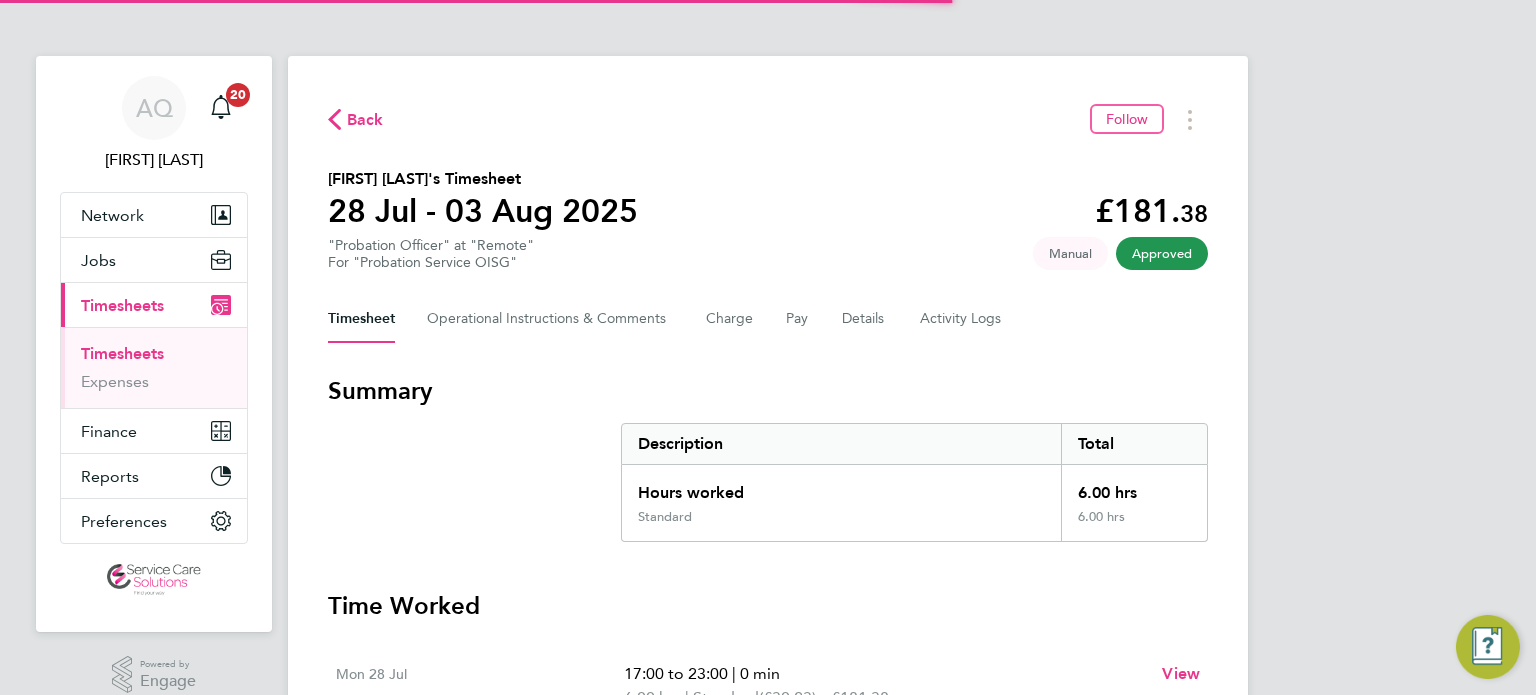 scroll, scrollTop: 0, scrollLeft: 0, axis: both 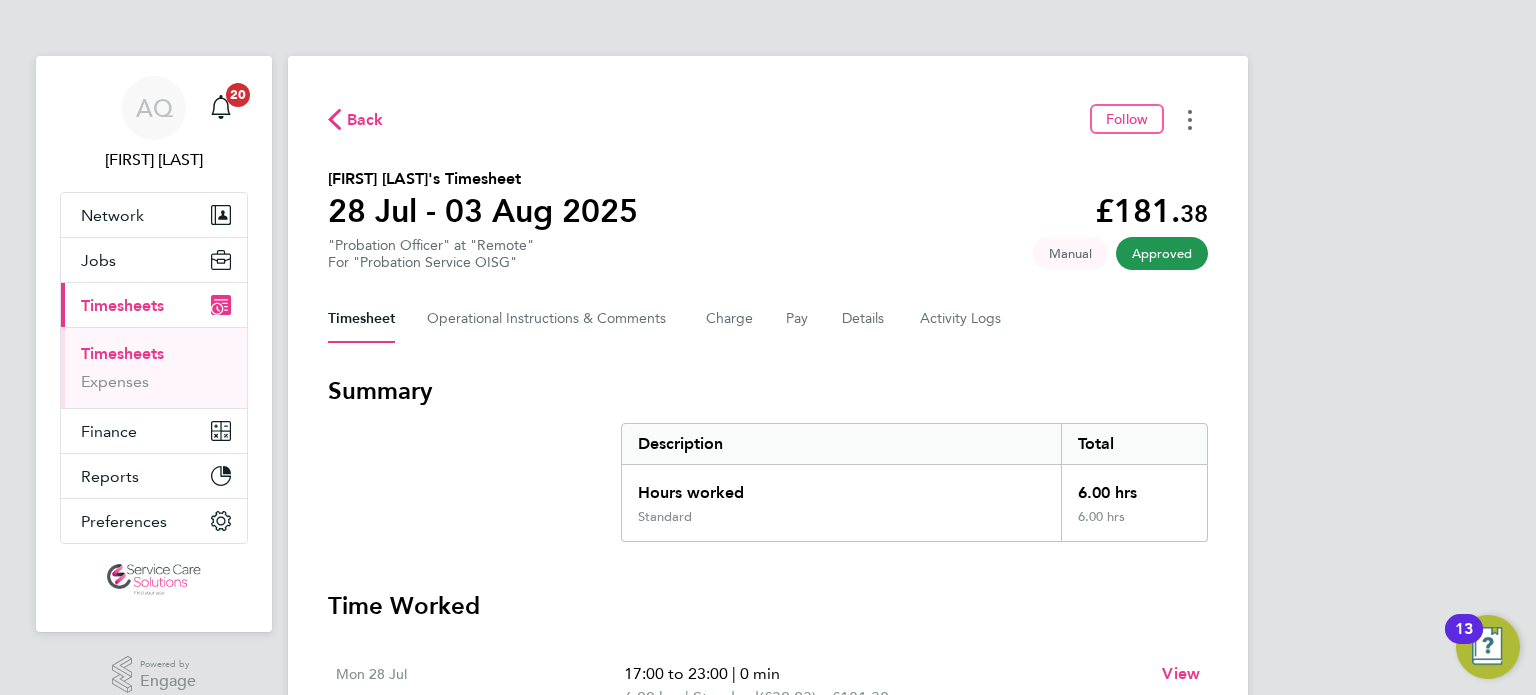 click 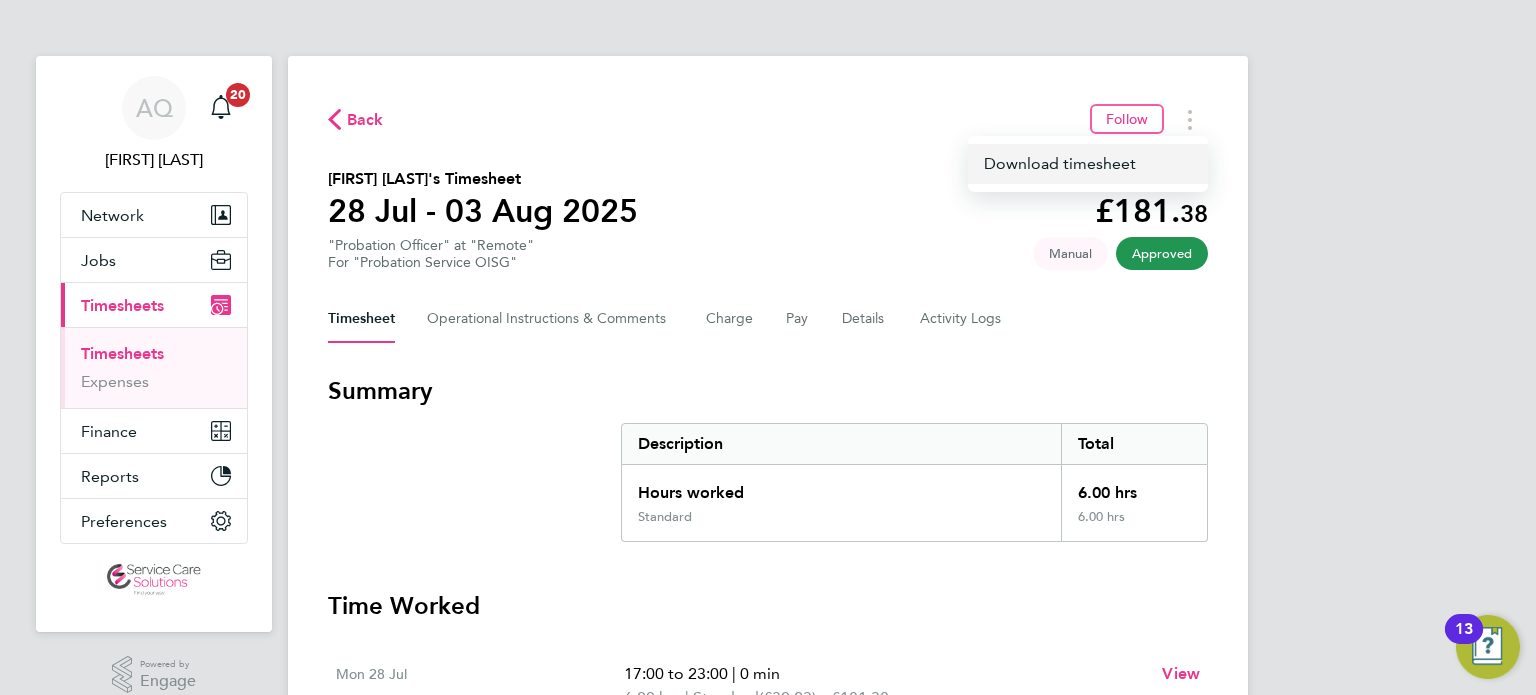 click on "Download timesheet" 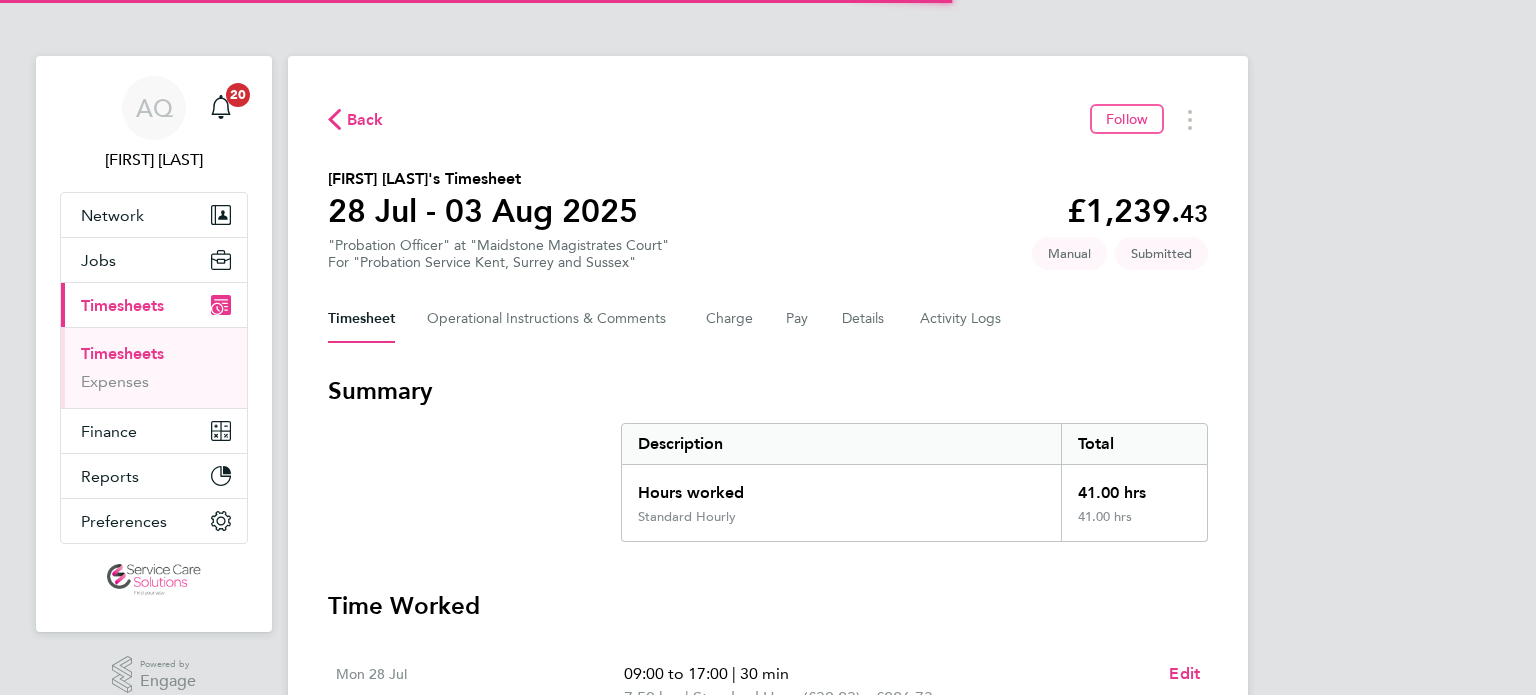 scroll, scrollTop: 0, scrollLeft: 0, axis: both 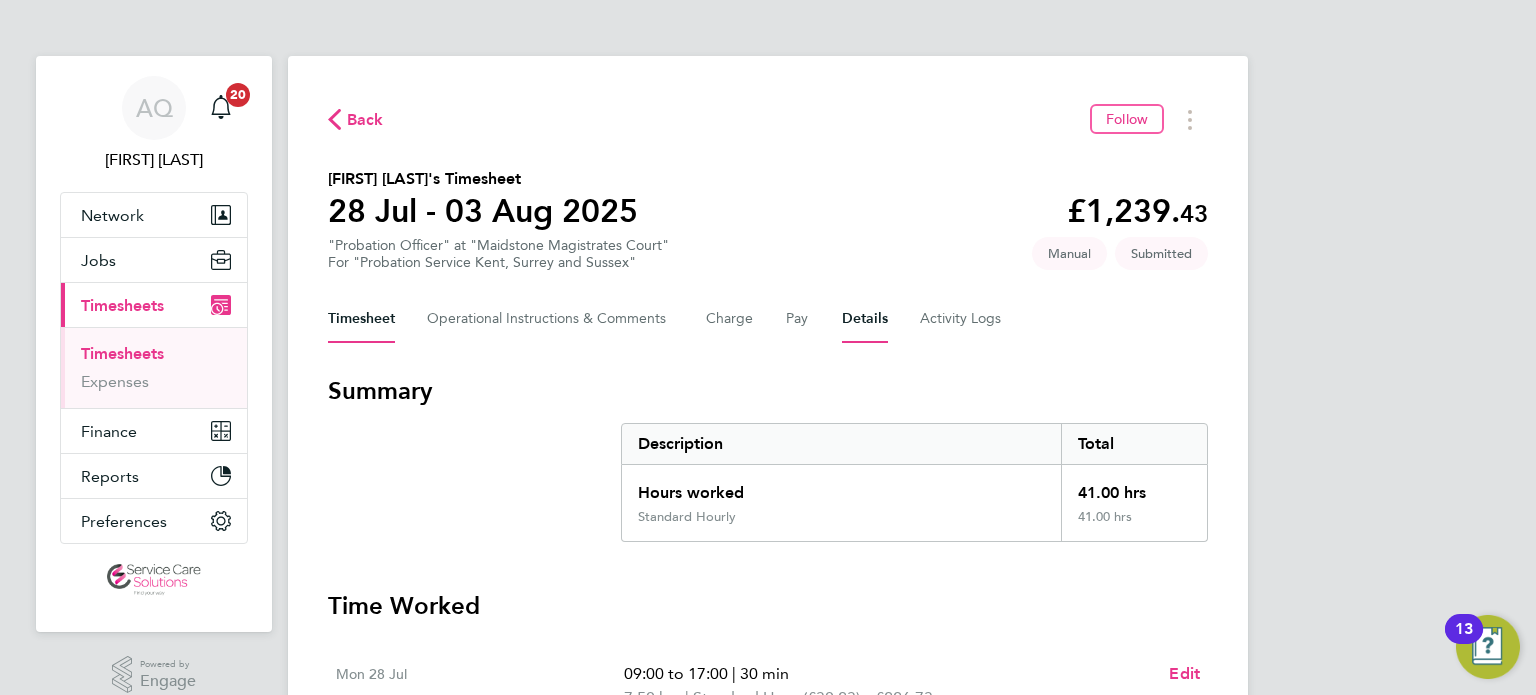 click on "Details" at bounding box center (865, 319) 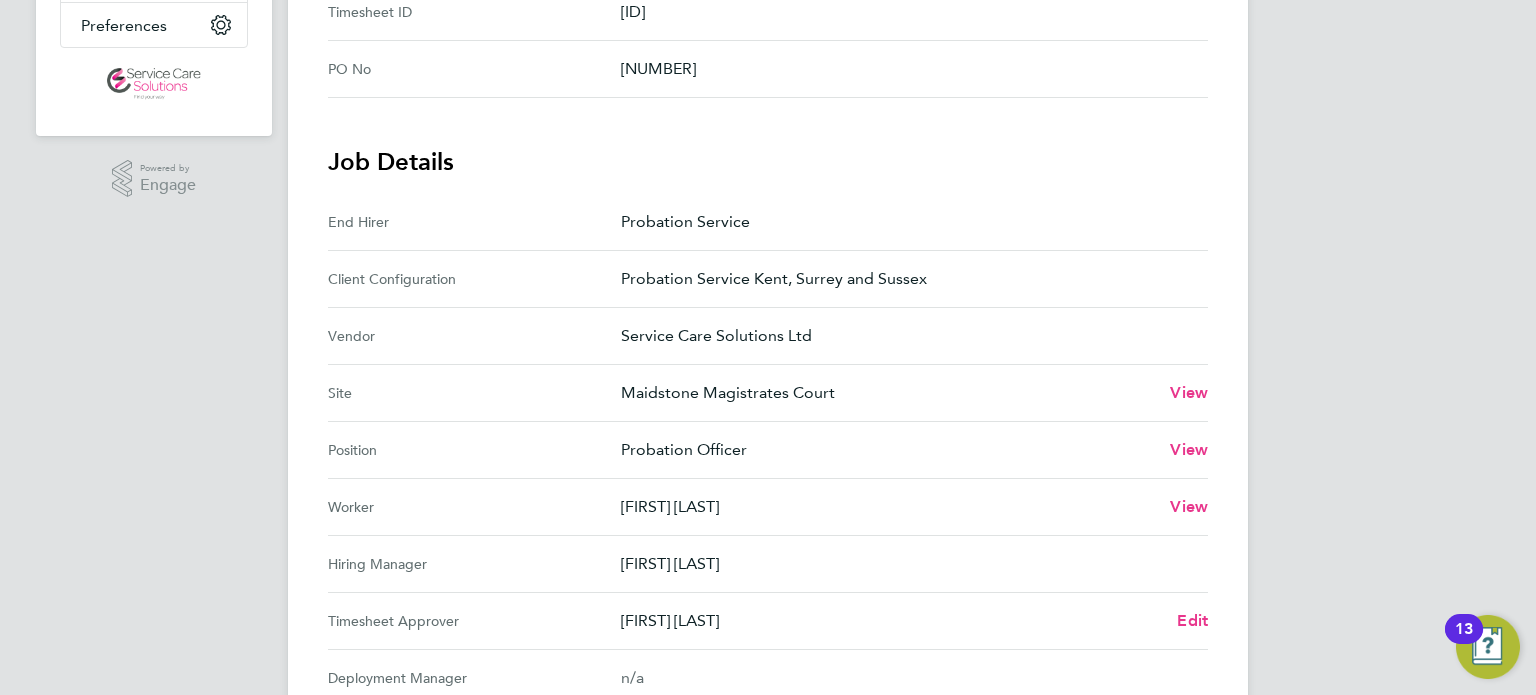 scroll, scrollTop: 600, scrollLeft: 0, axis: vertical 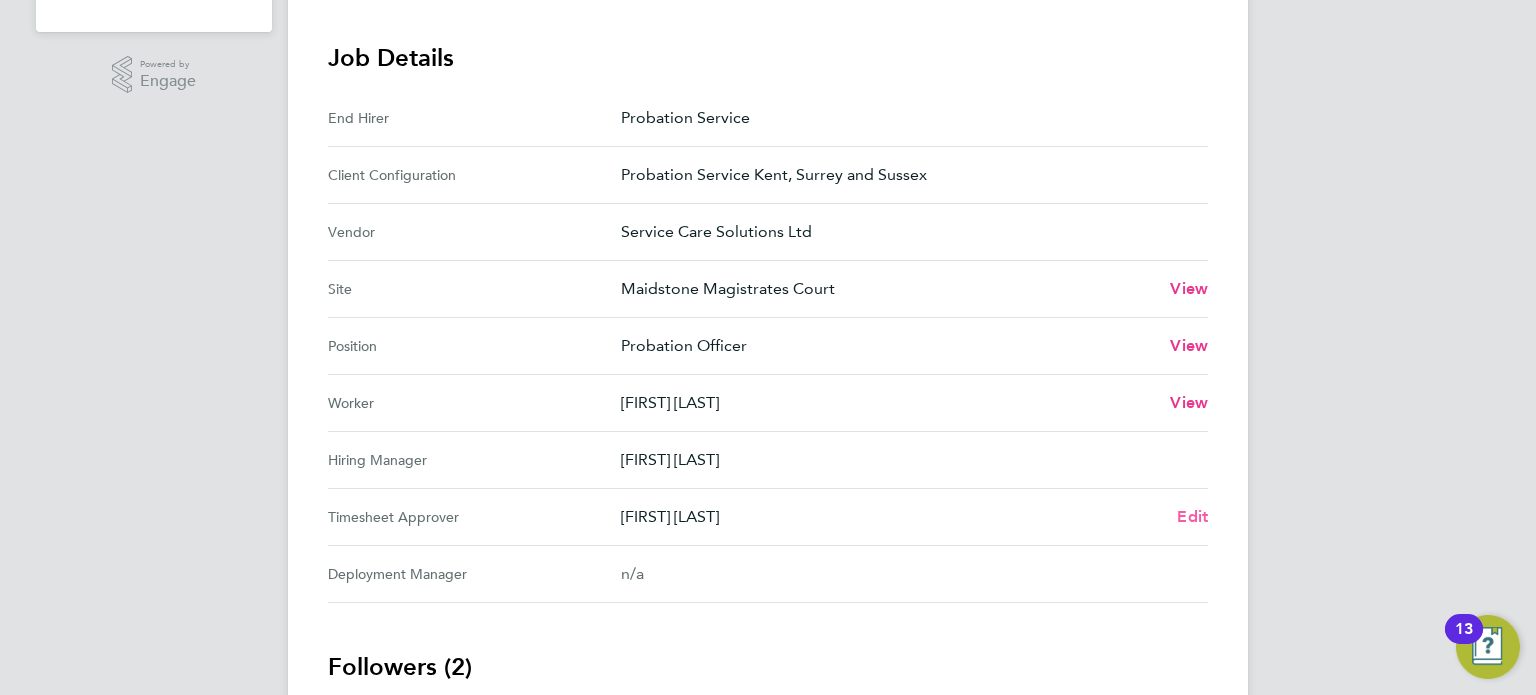 click on "Edit" at bounding box center [1192, 516] 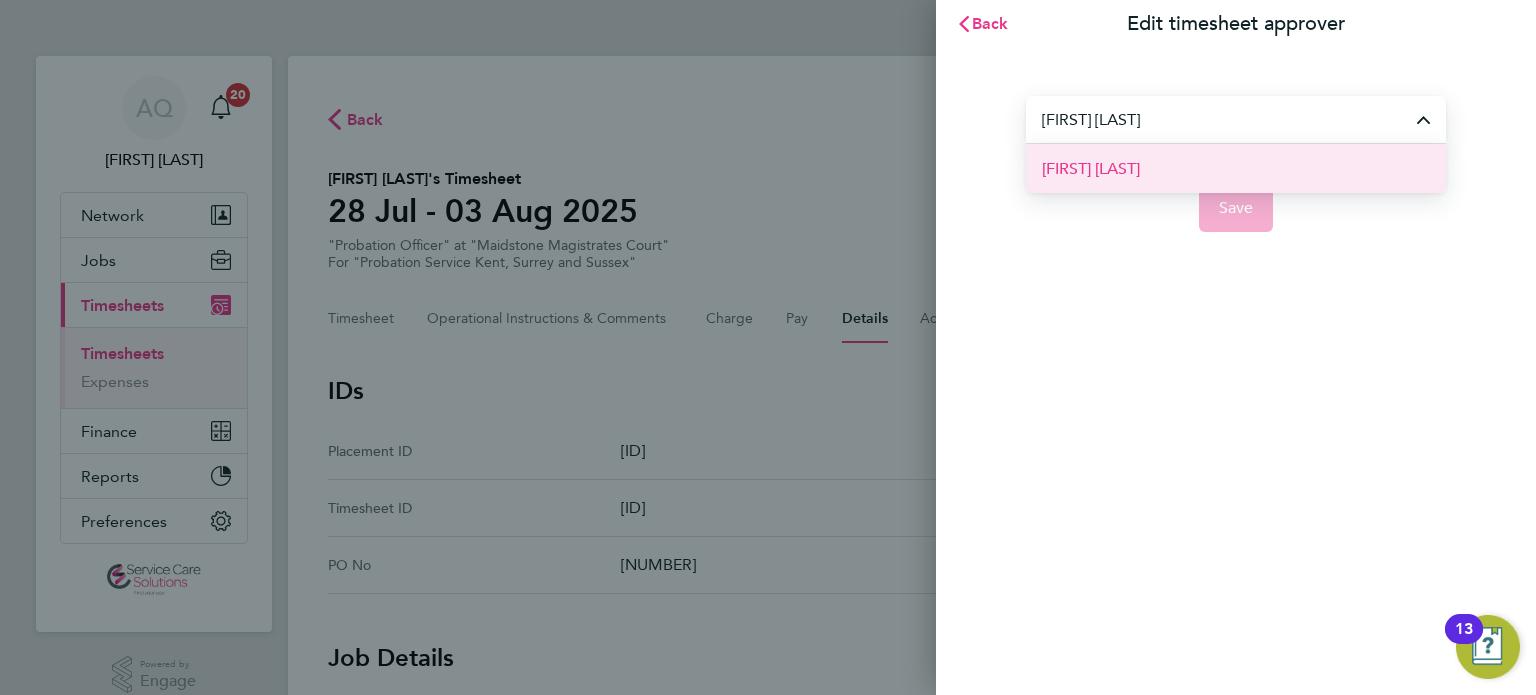 click on "[FIRST] [LAST]" at bounding box center (1091, 169) 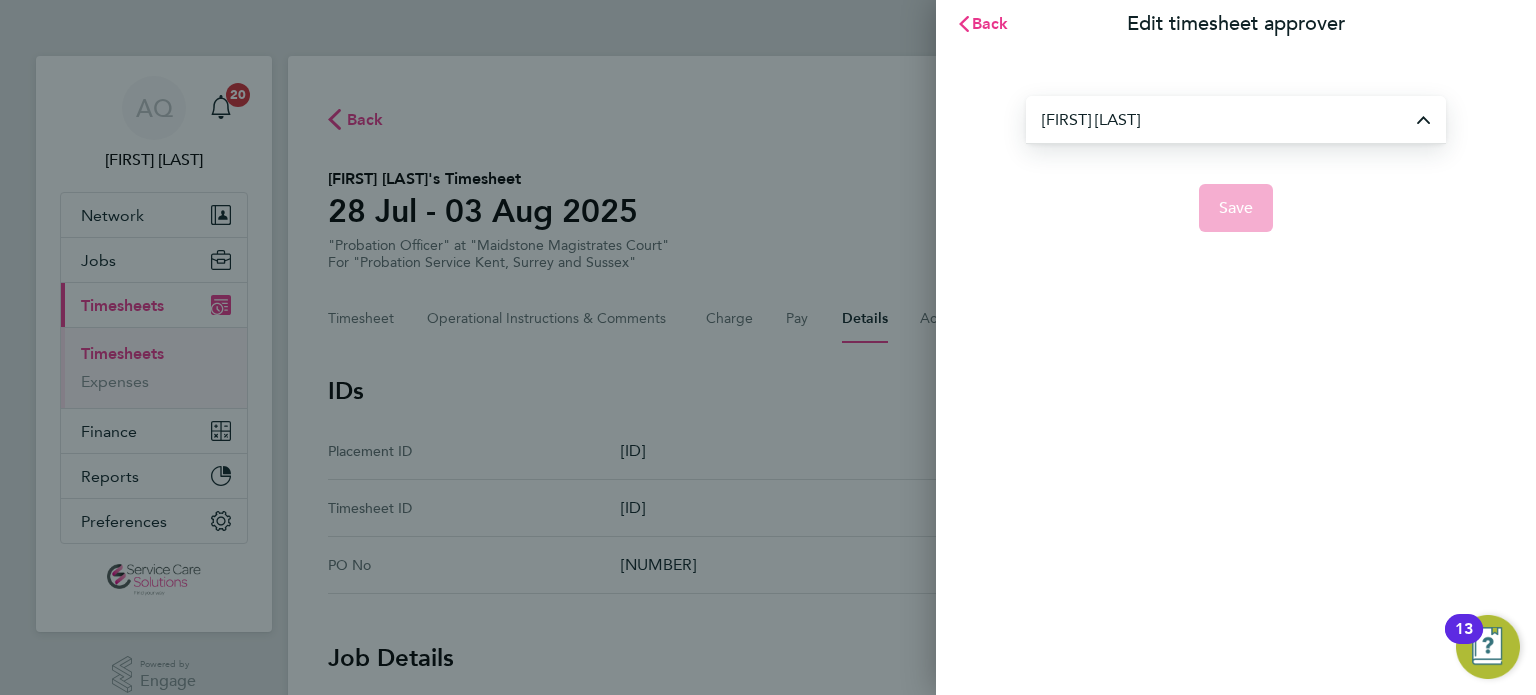 type on "[FIRST] [LAST]" 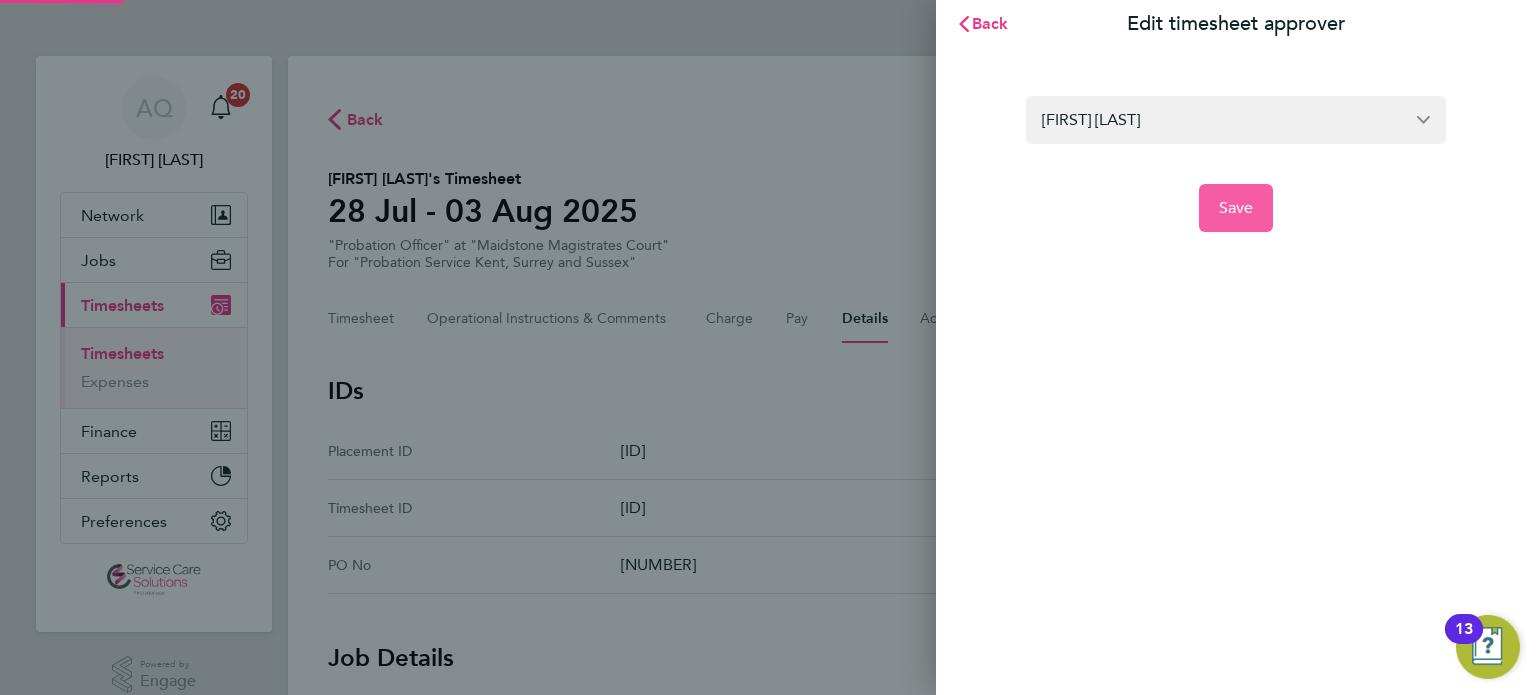 click on "Save" 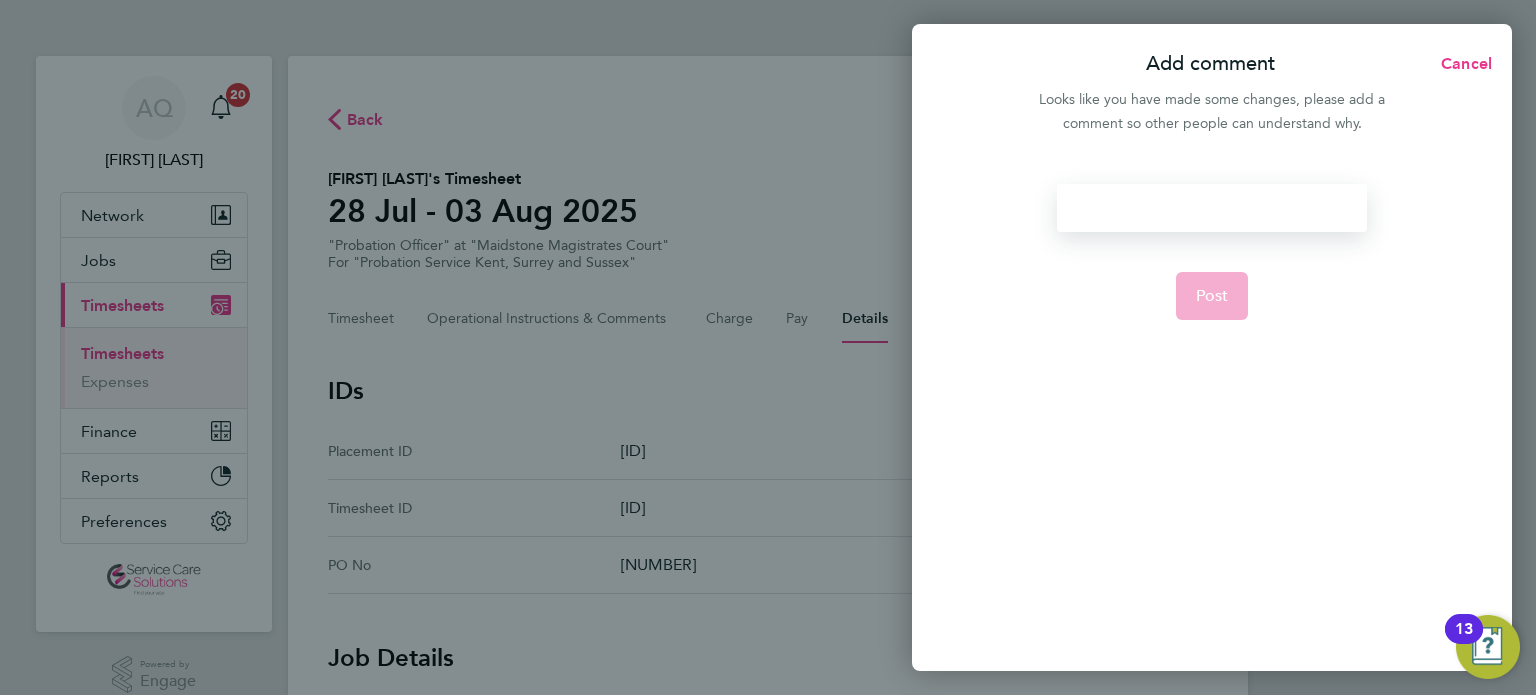 click at bounding box center [1211, 208] 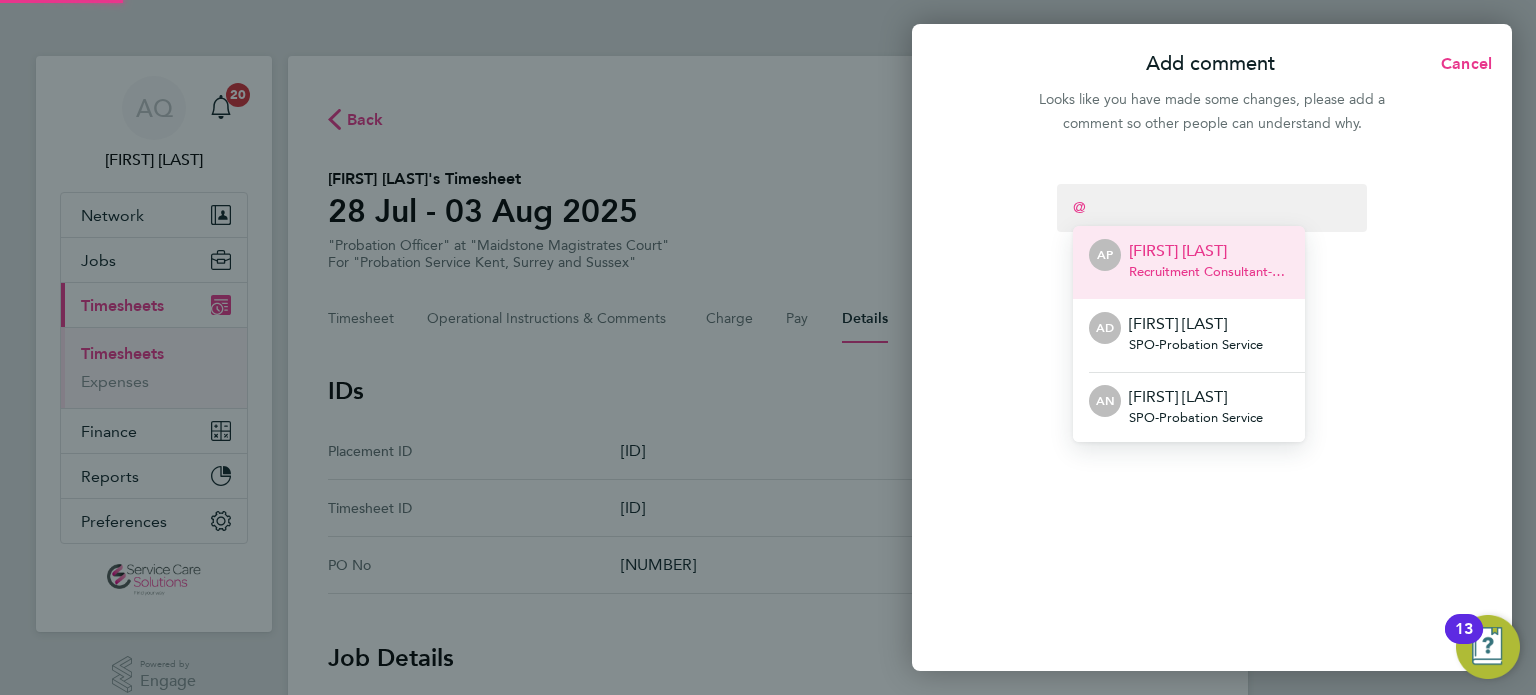 type 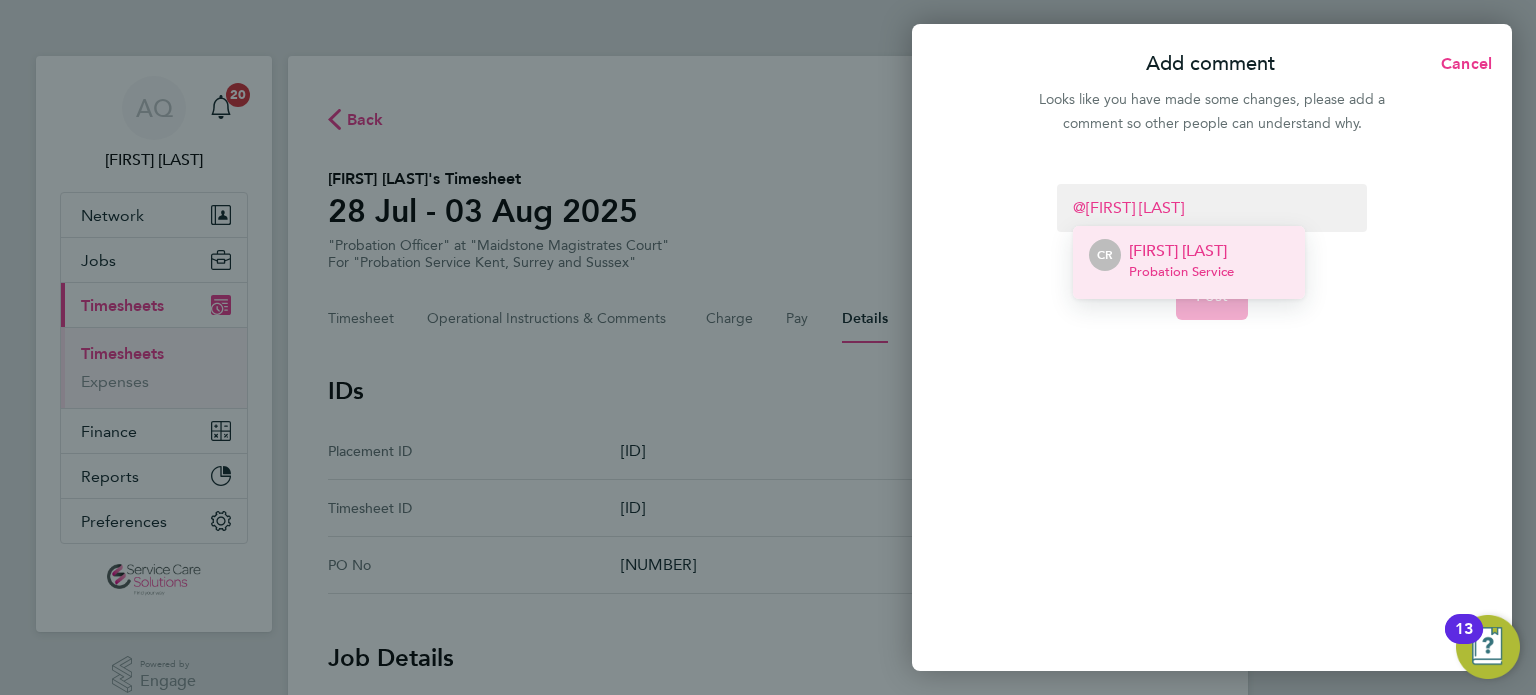 click on "Chloe Rooke" at bounding box center (1181, 251) 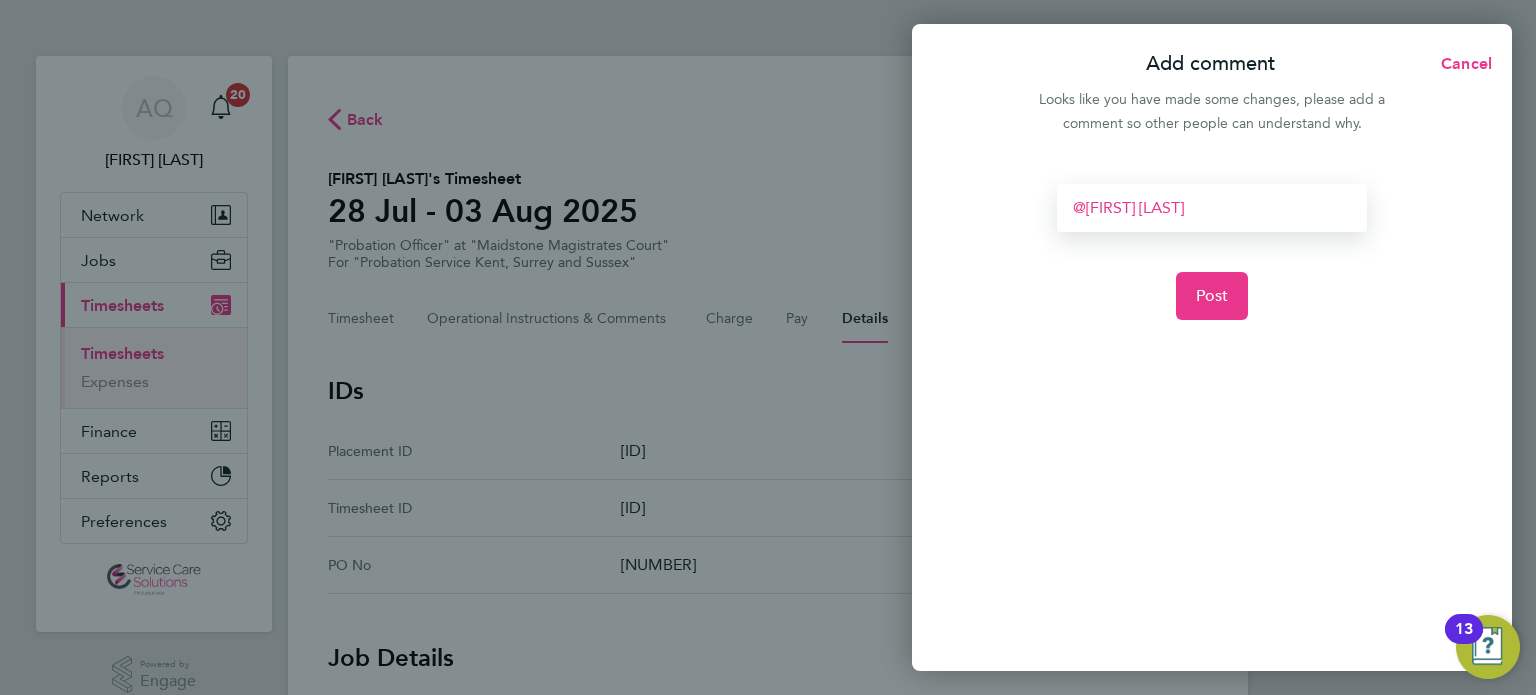 type 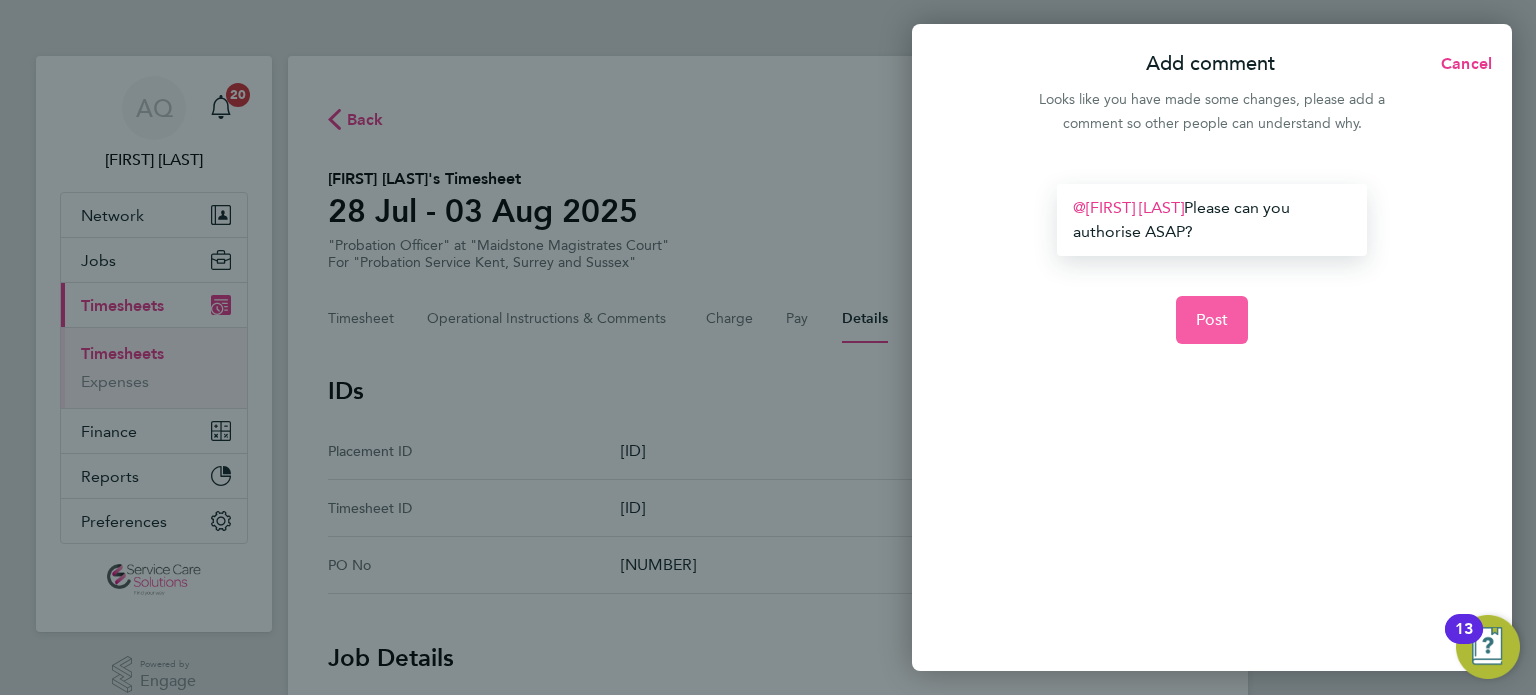 click on "Post" 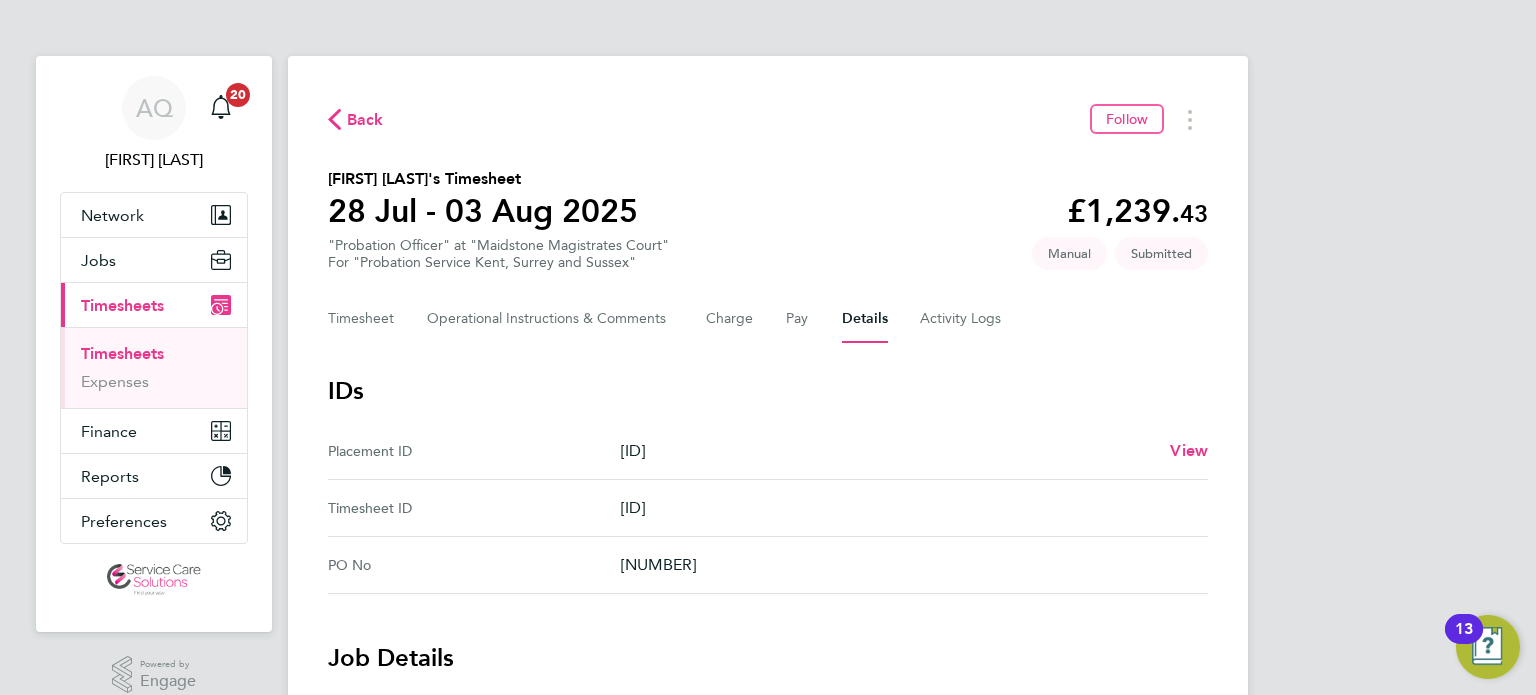 click on "Ian Williams's Timesheet   28 Jul - 03 Aug 2025   £1,239. 43  "Probation Officer" at "Maidstone Magistrates Court"  For "Probation Service Kent, Surrey and Sussex"  Submitted   Manual" 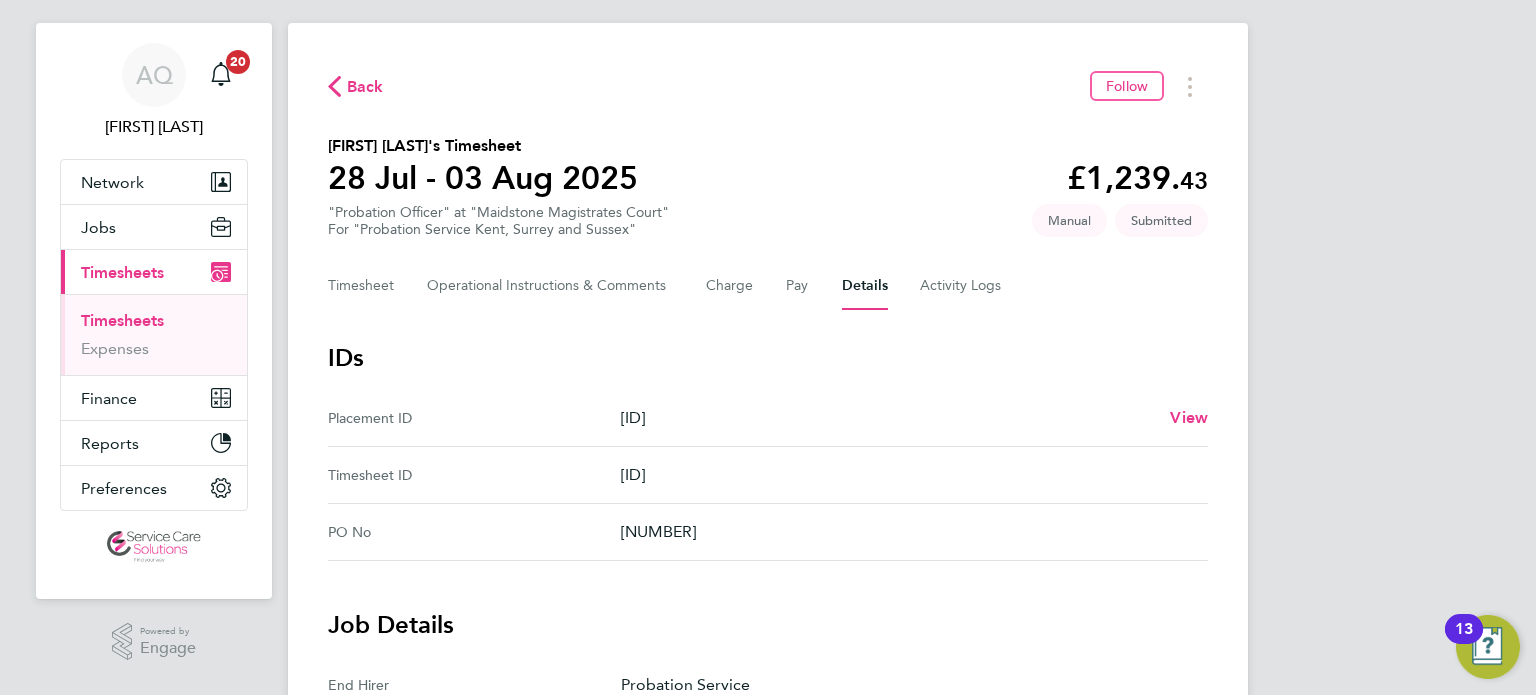 scroll, scrollTop: 0, scrollLeft: 0, axis: both 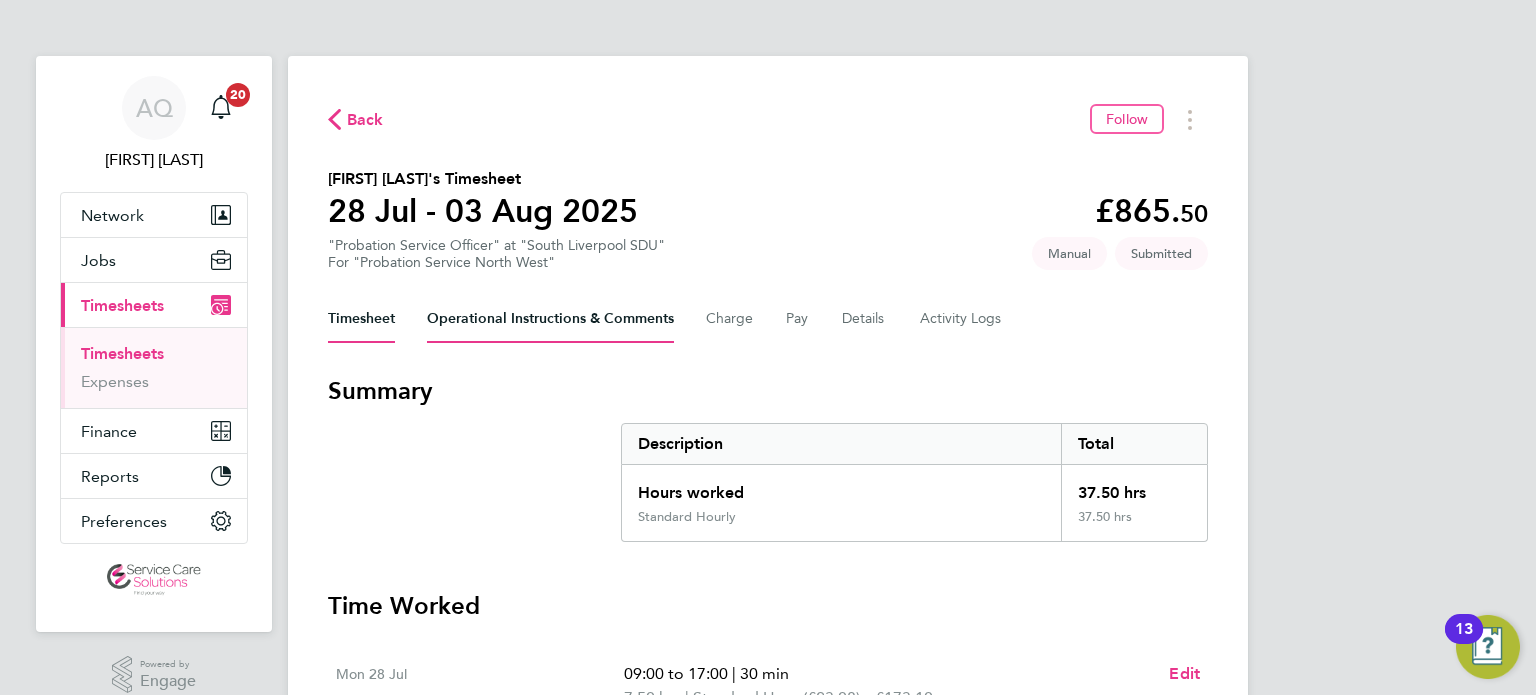 click on "Operational Instructions & Comments" at bounding box center [550, 319] 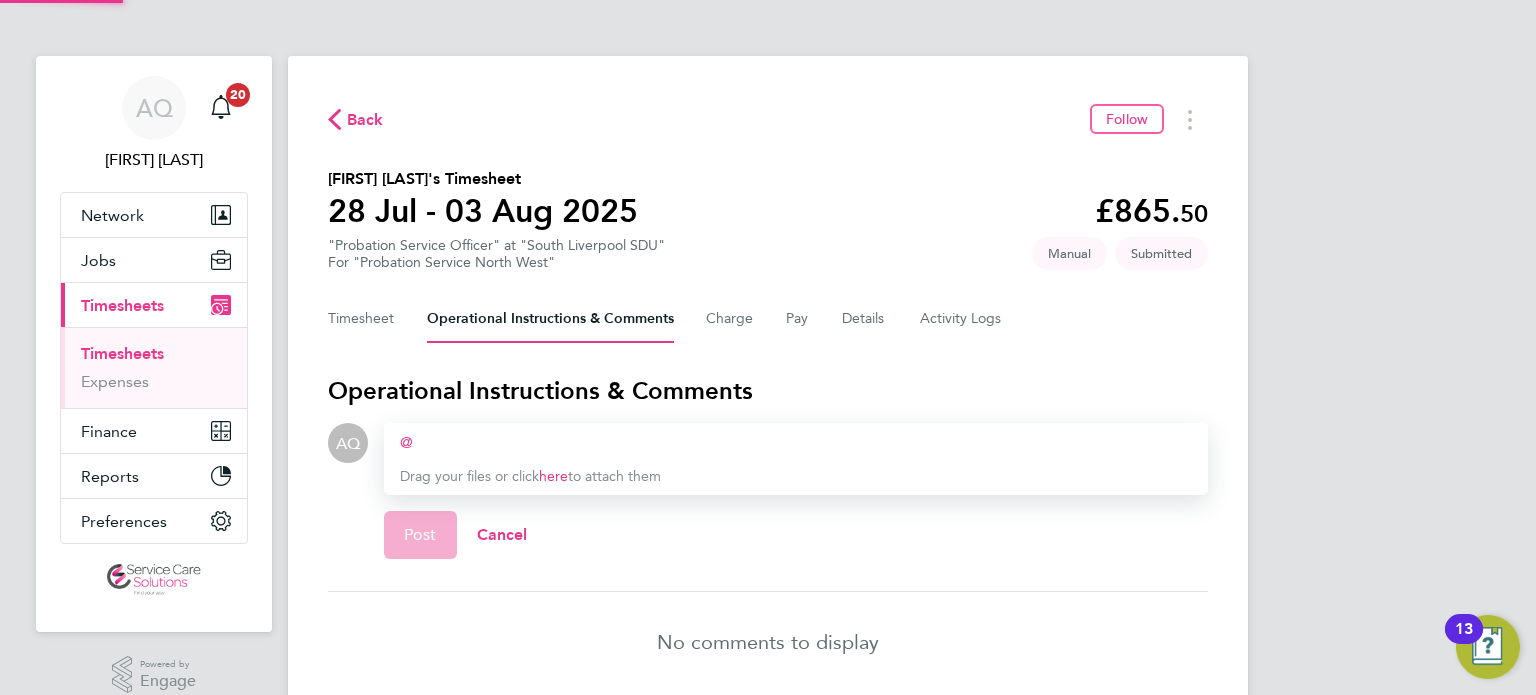 type 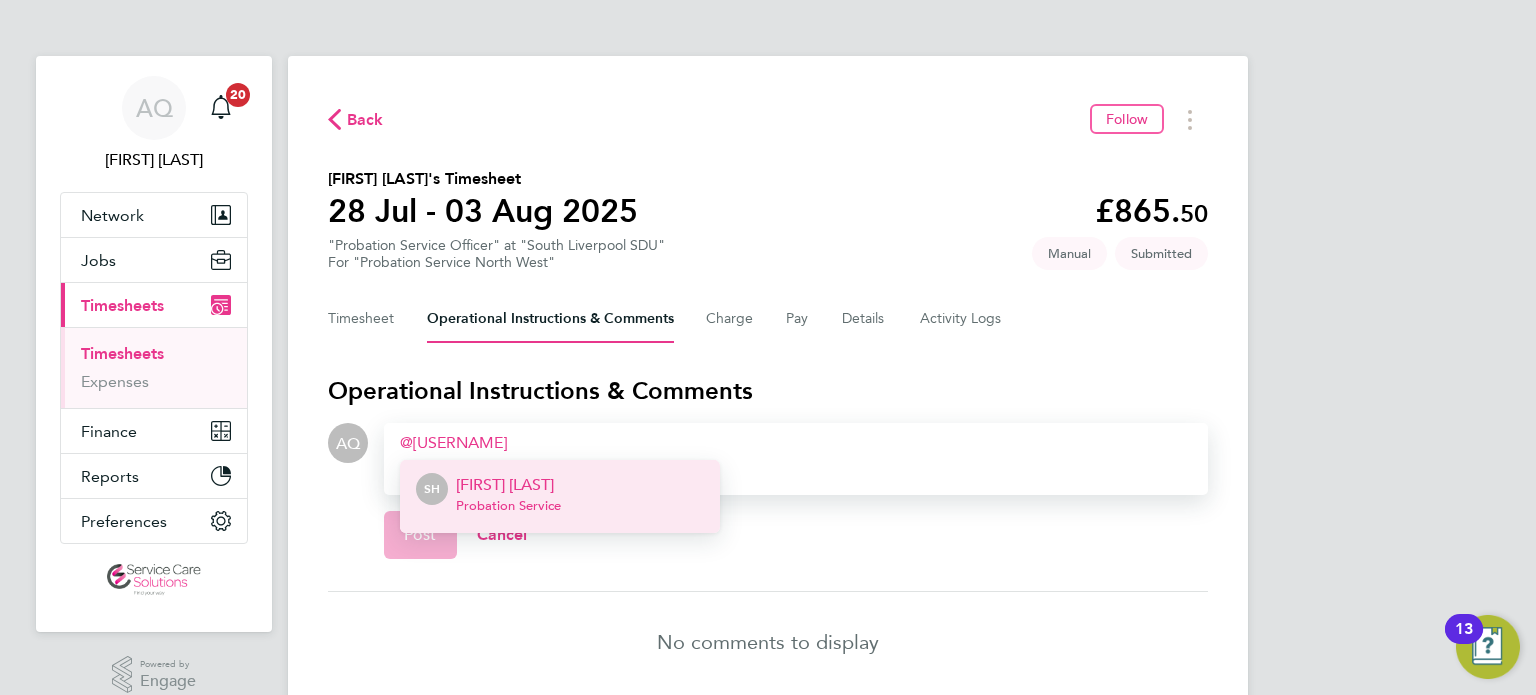 click on "Probation Service" at bounding box center [508, 506] 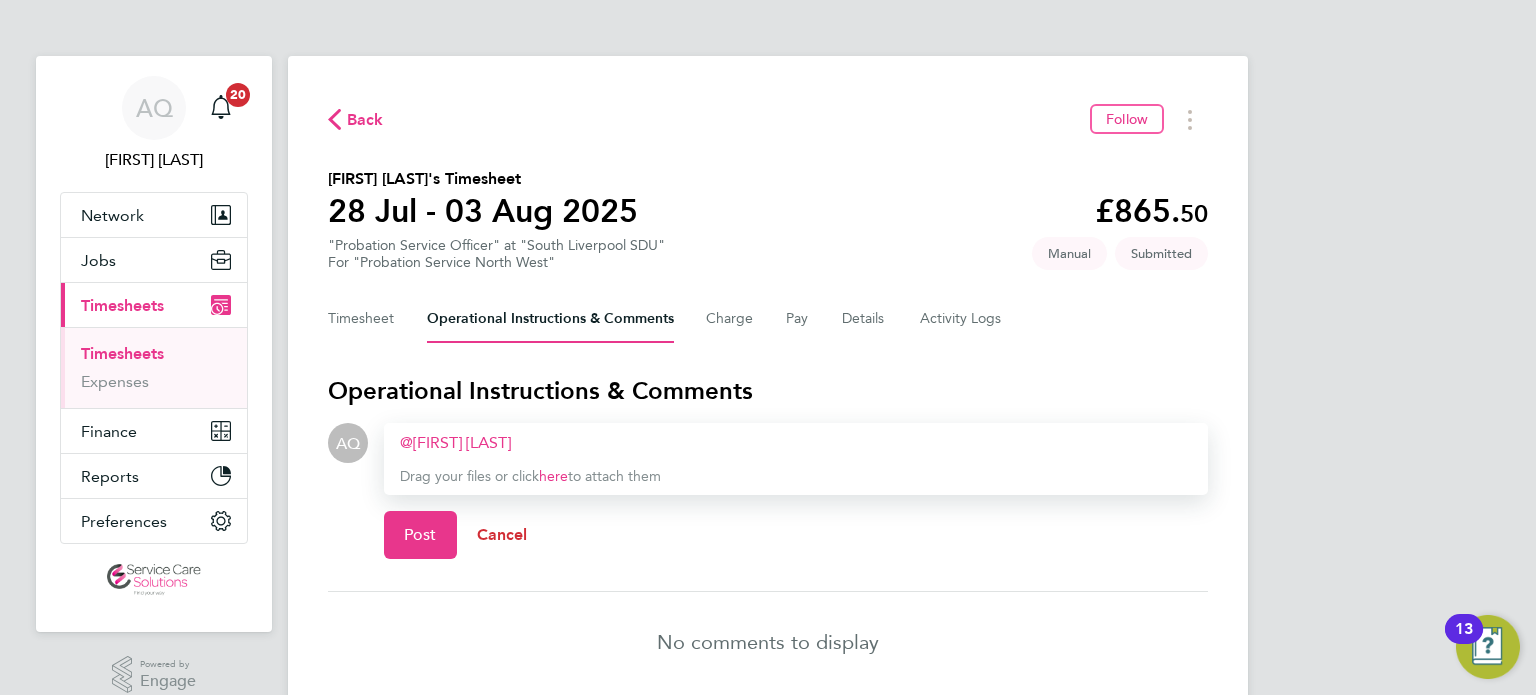 type 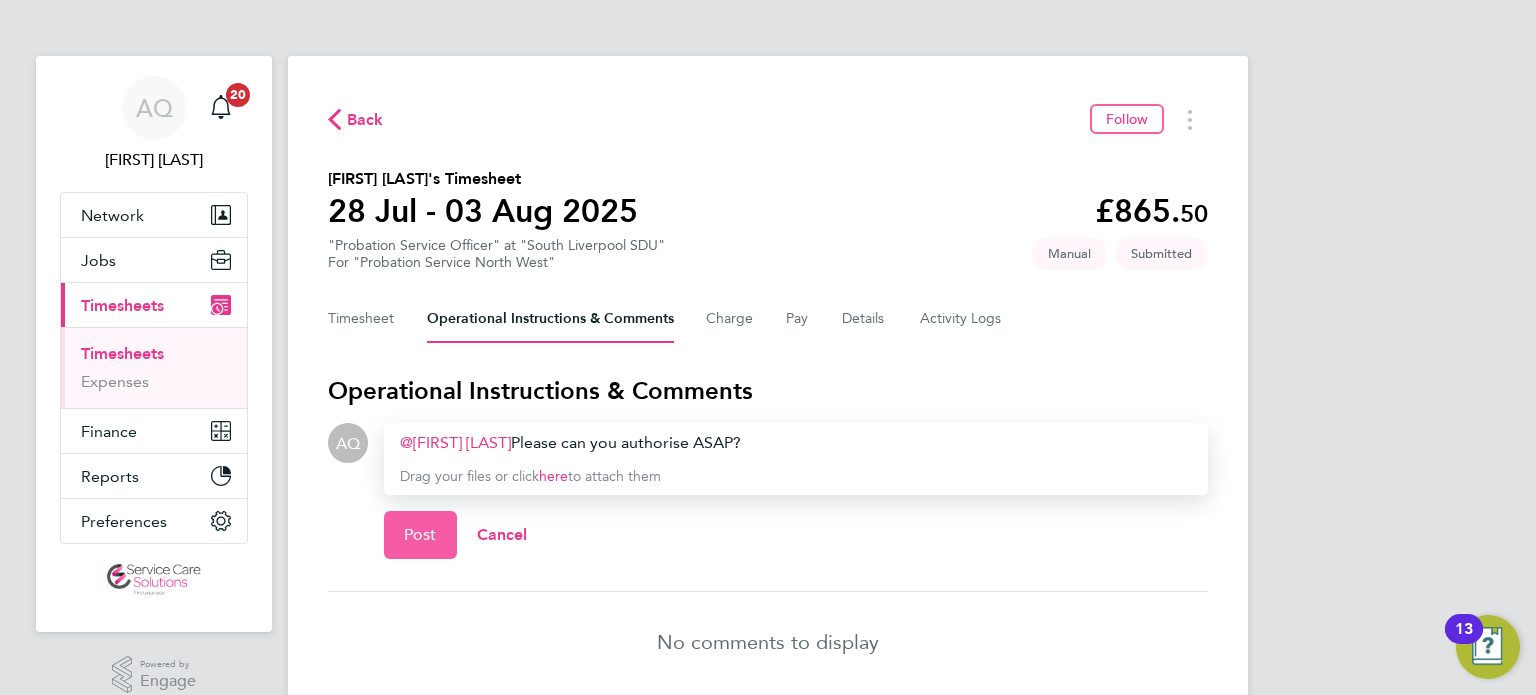 click on "Post" 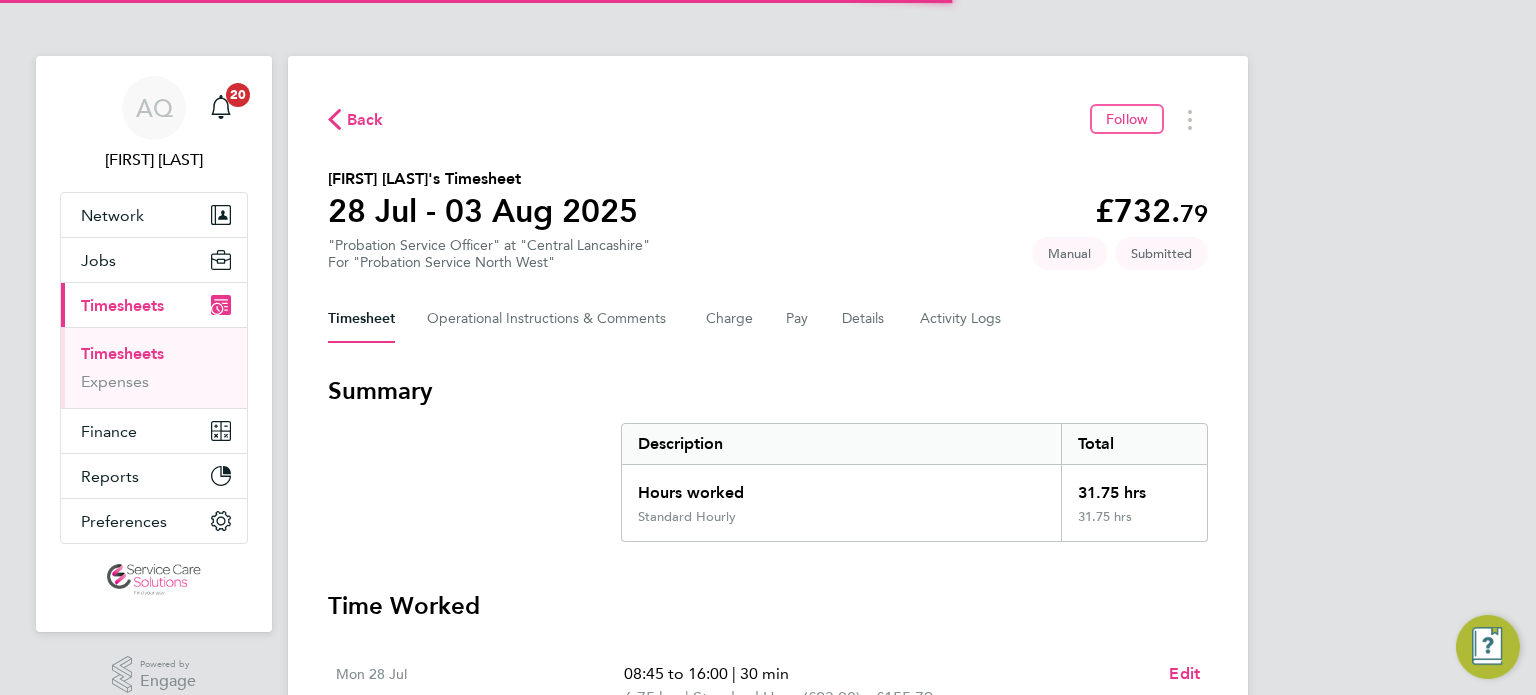 scroll, scrollTop: 0, scrollLeft: 0, axis: both 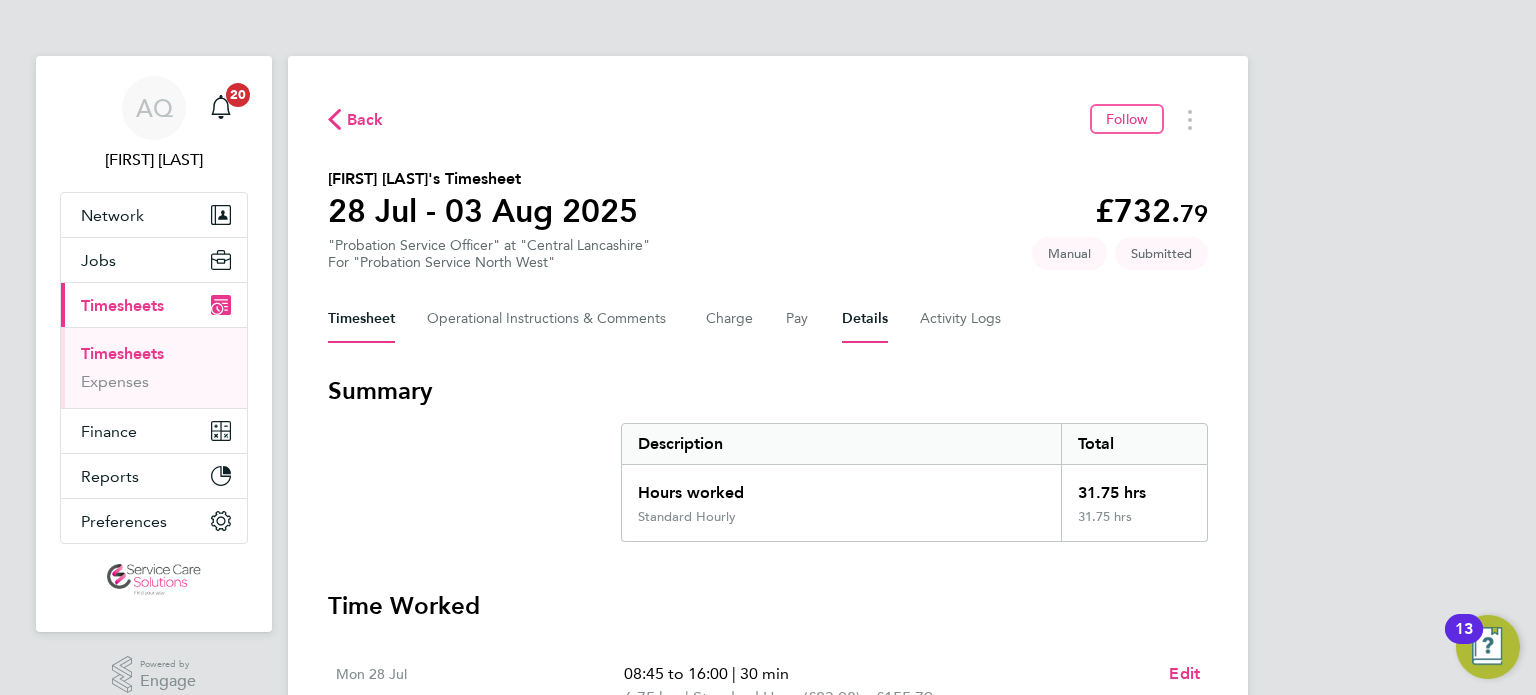 click on "Details" at bounding box center (865, 319) 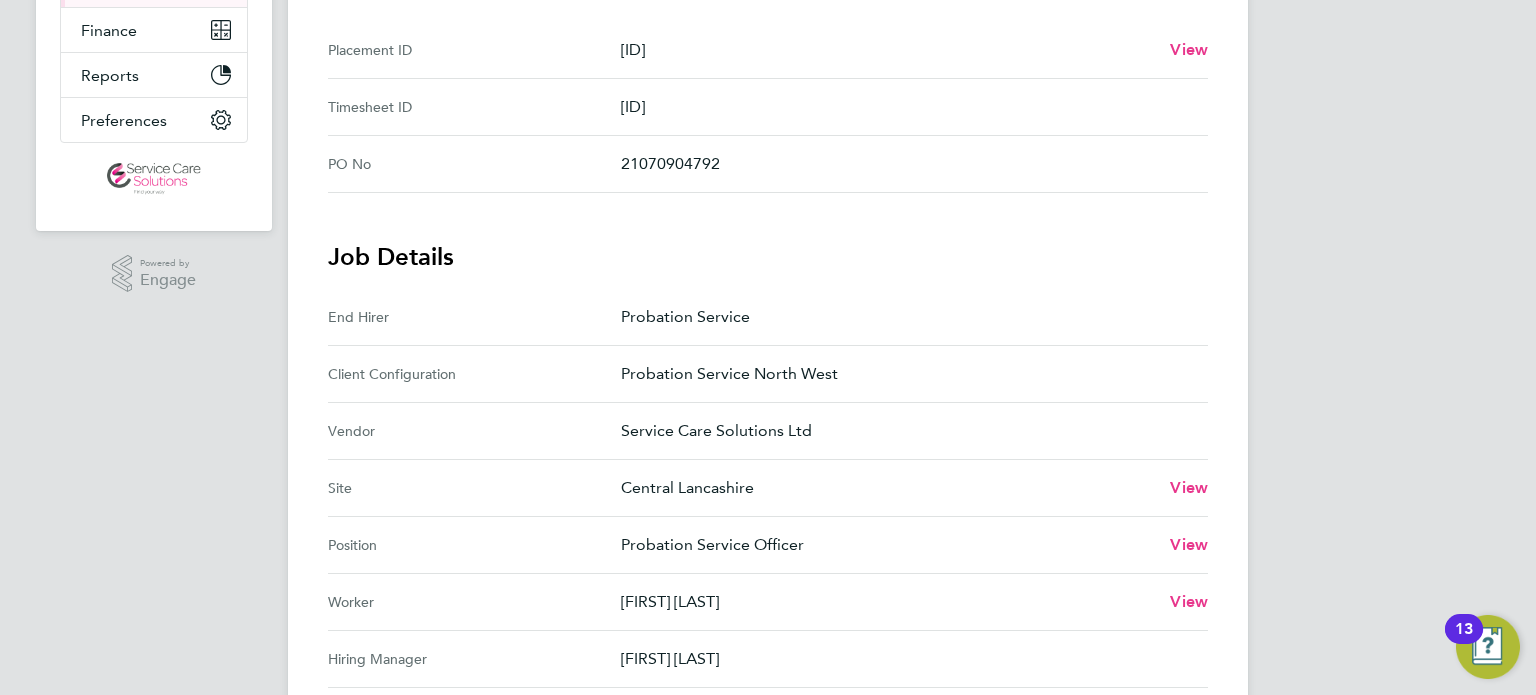 scroll, scrollTop: 700, scrollLeft: 0, axis: vertical 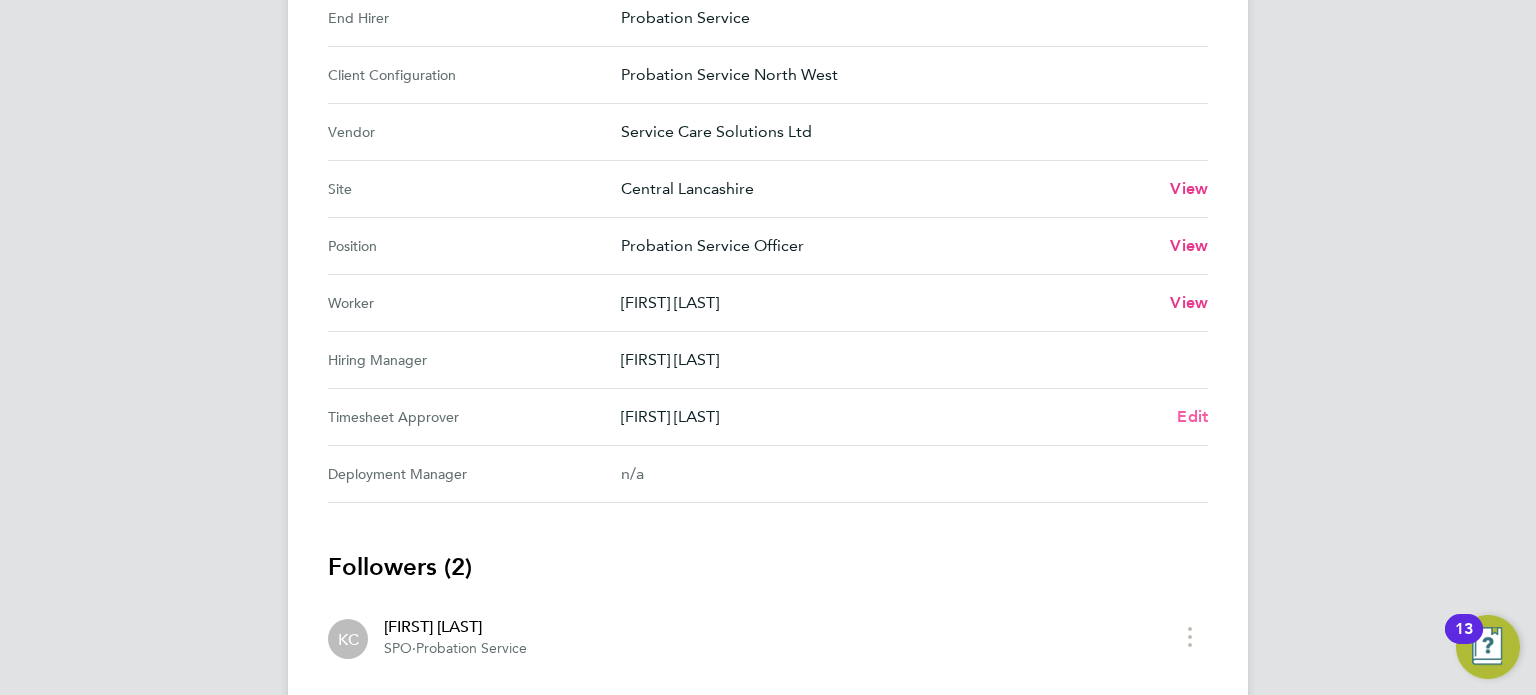 click on "Edit" at bounding box center (1192, 416) 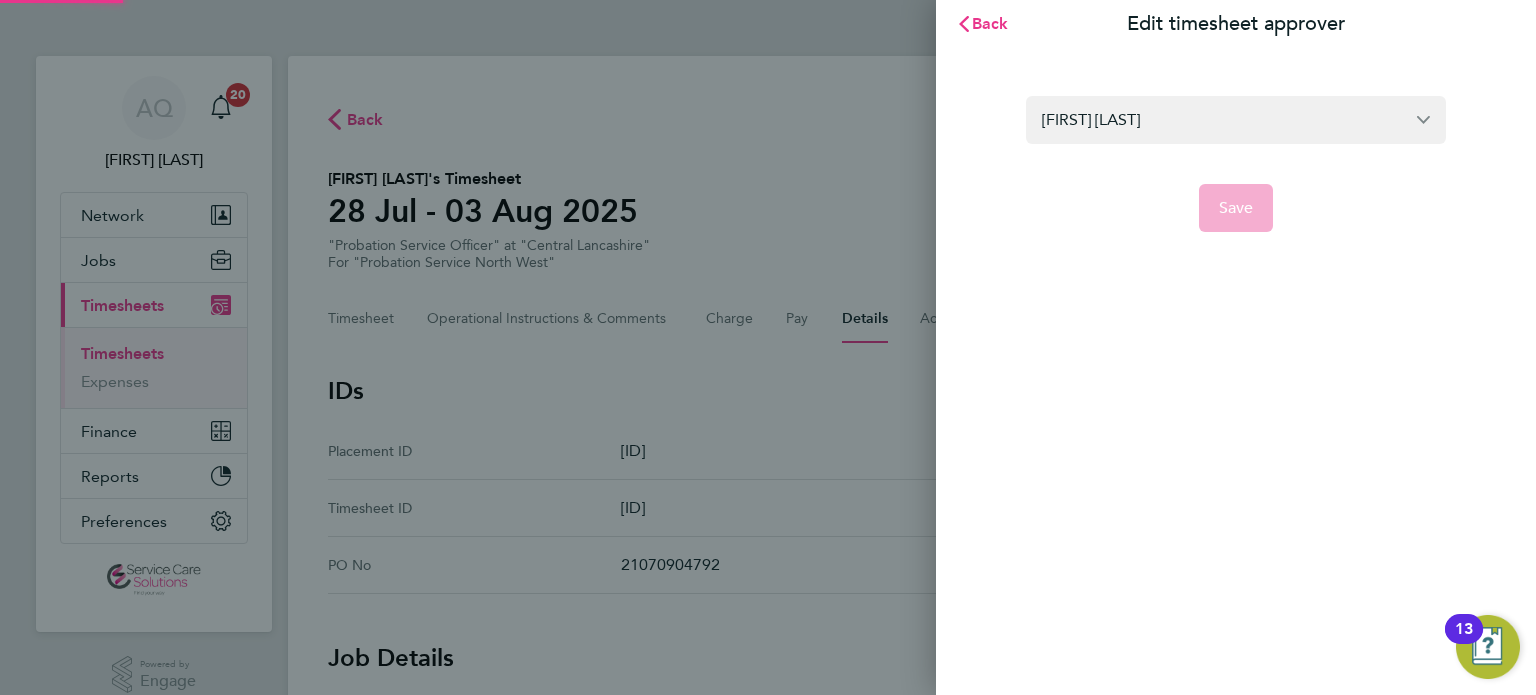 scroll, scrollTop: 0, scrollLeft: 0, axis: both 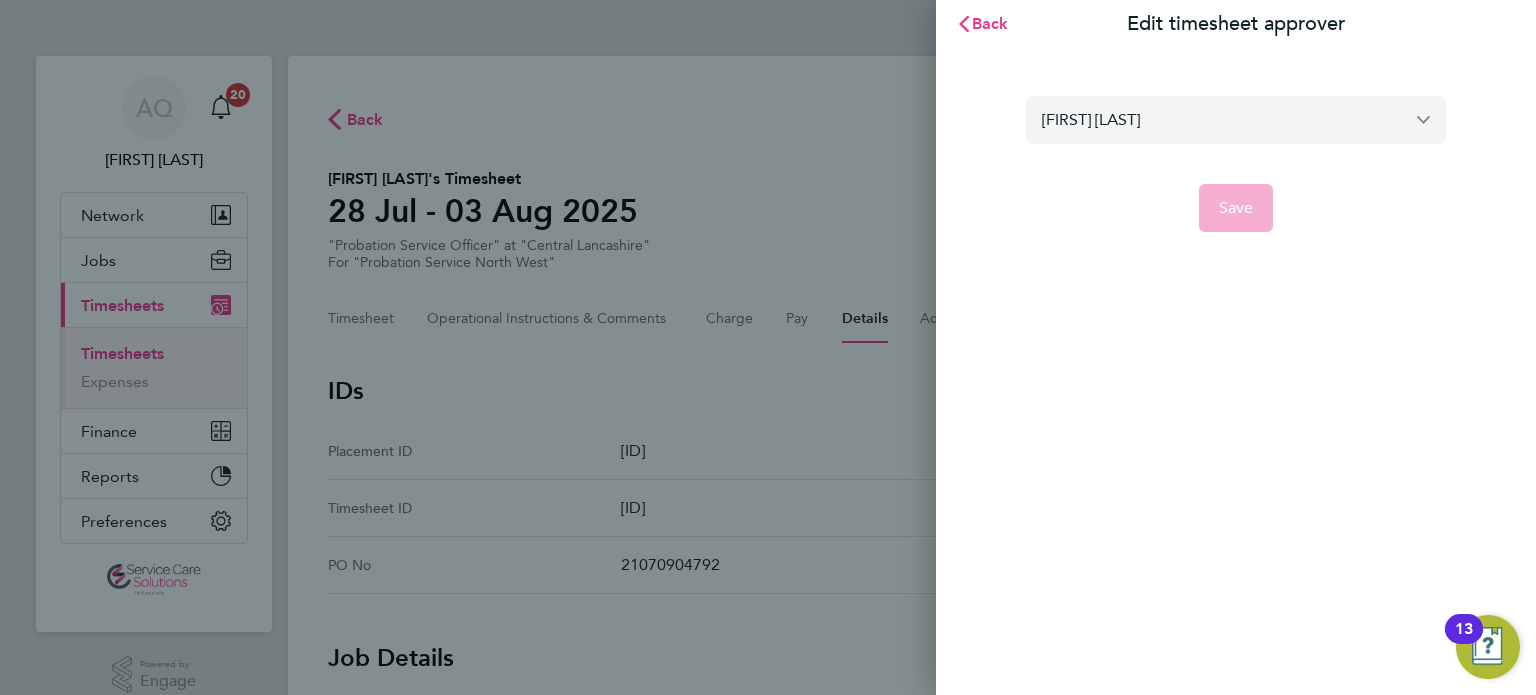 click on "[FIRST] [LAST]" at bounding box center (1236, 119) 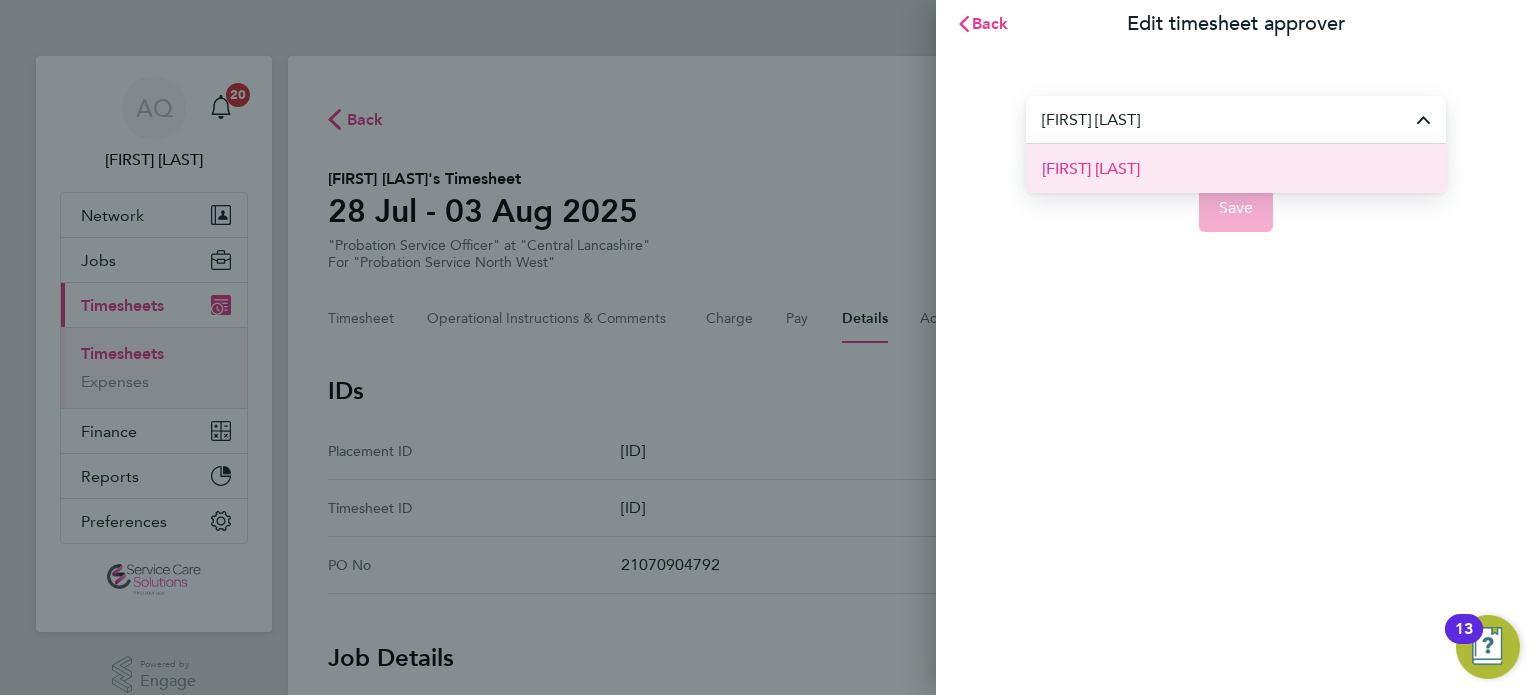drag, startPoint x: 1182, startPoint y: 176, endPoint x: 1228, endPoint y: 200, distance: 51.884487 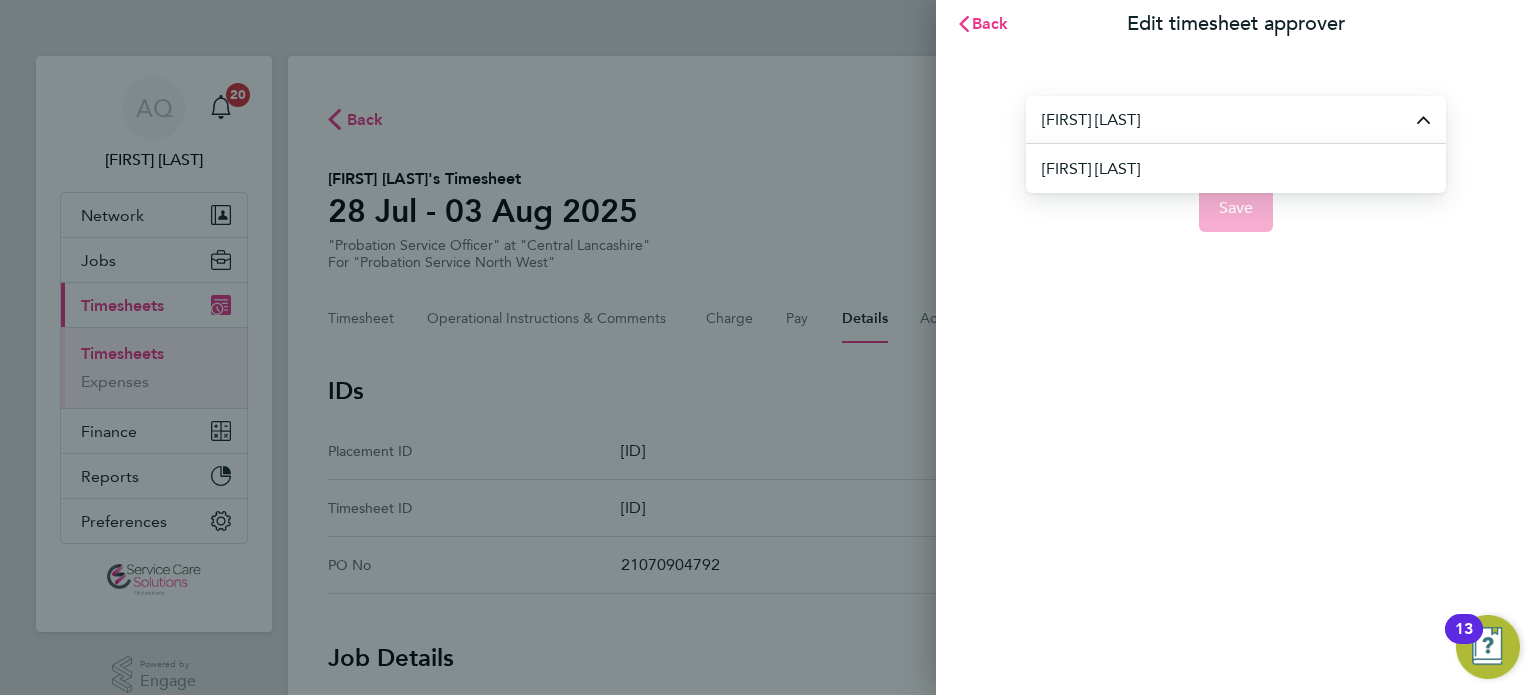 click on "[FIRST] [LAST]" at bounding box center (1244, 168) 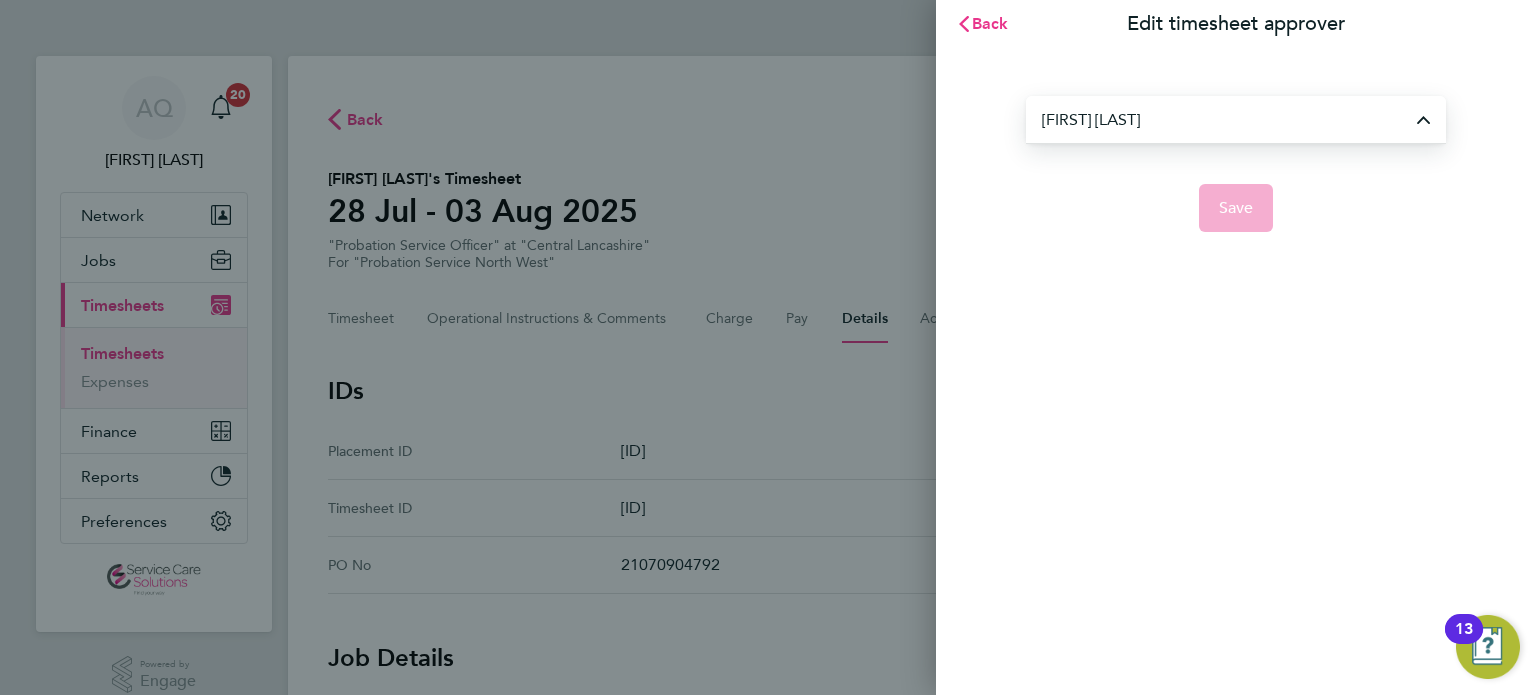 type on "[FIRST] [LAST]" 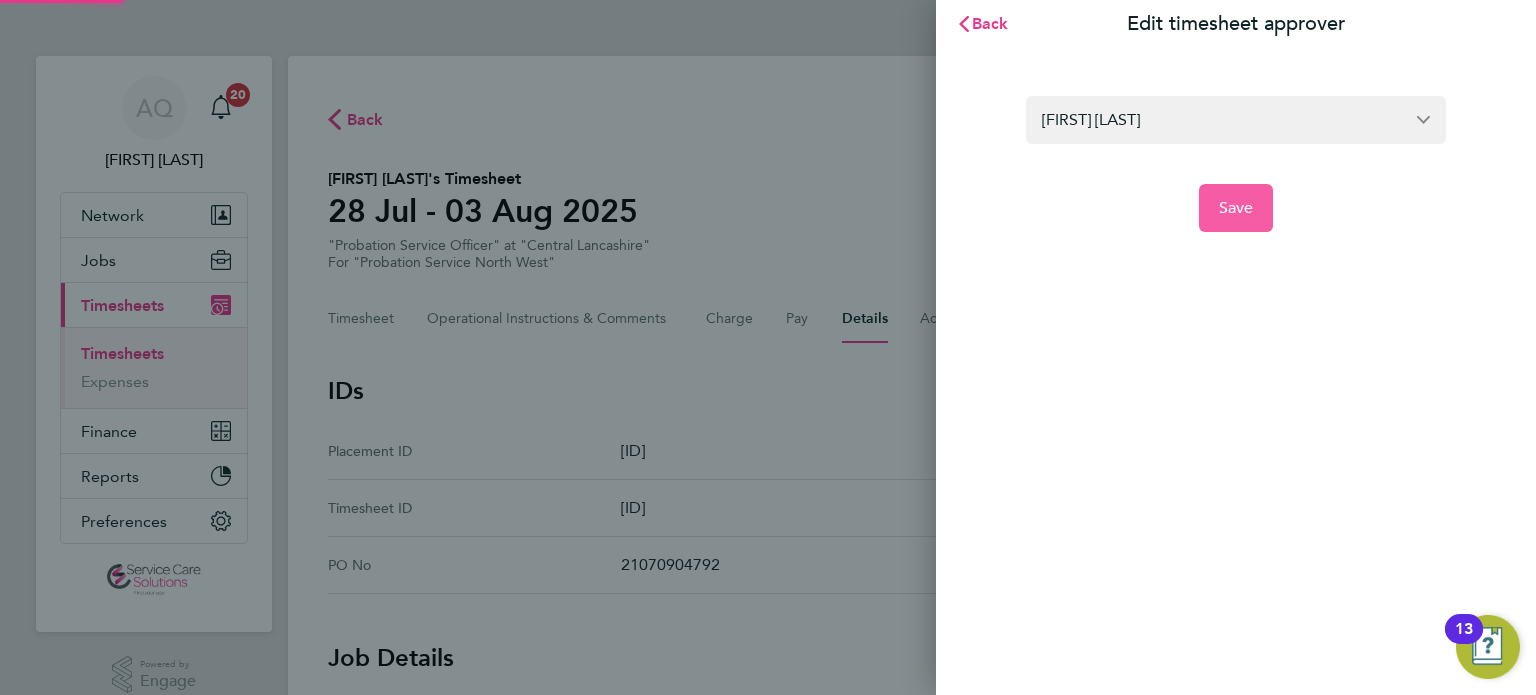 click on "Save" 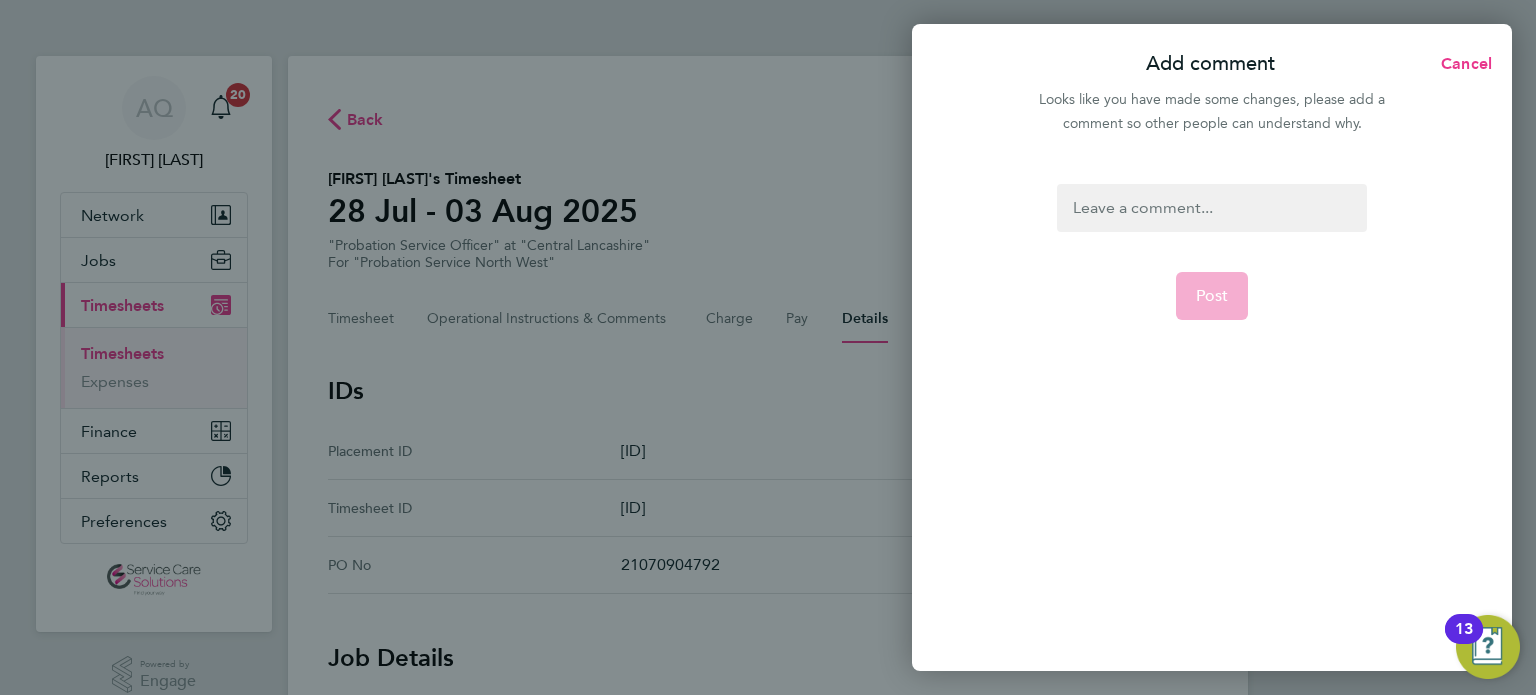 click at bounding box center [1211, 208] 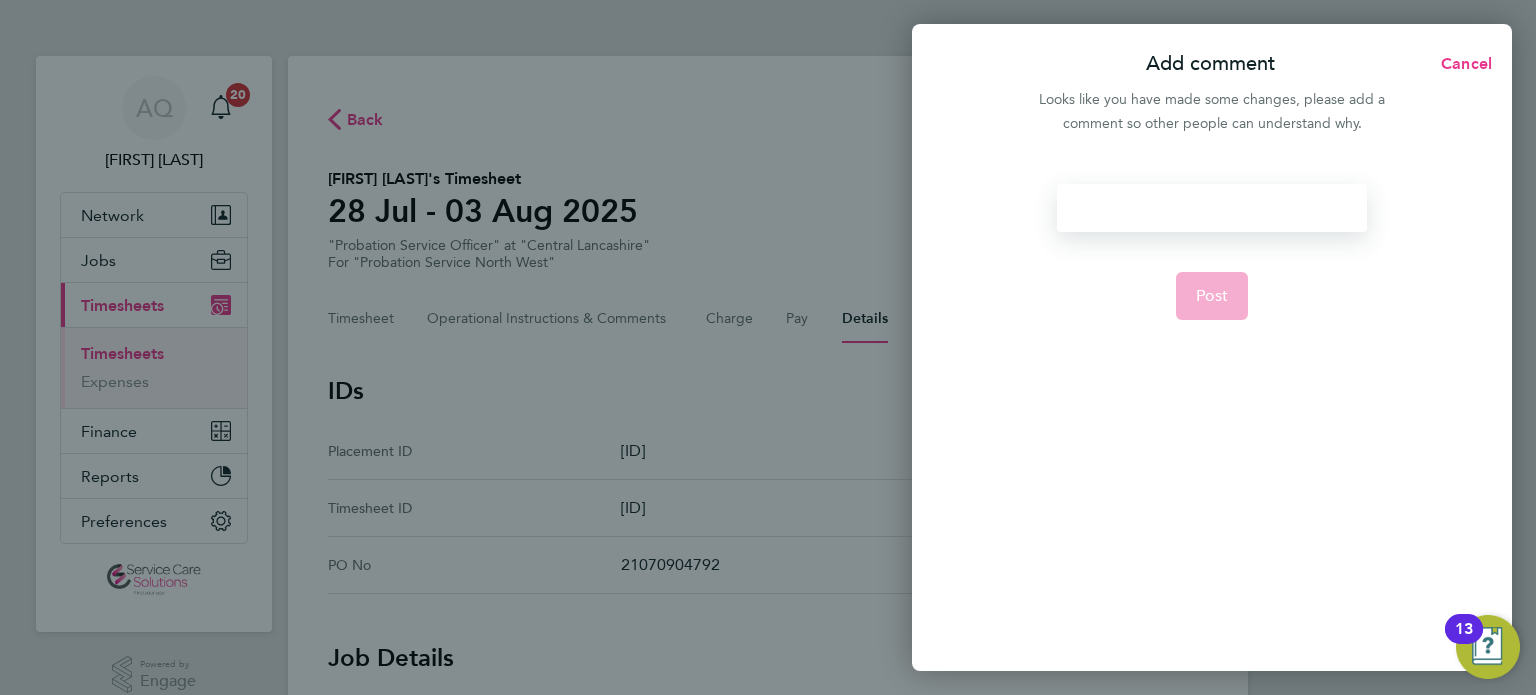 click at bounding box center (1211, 208) 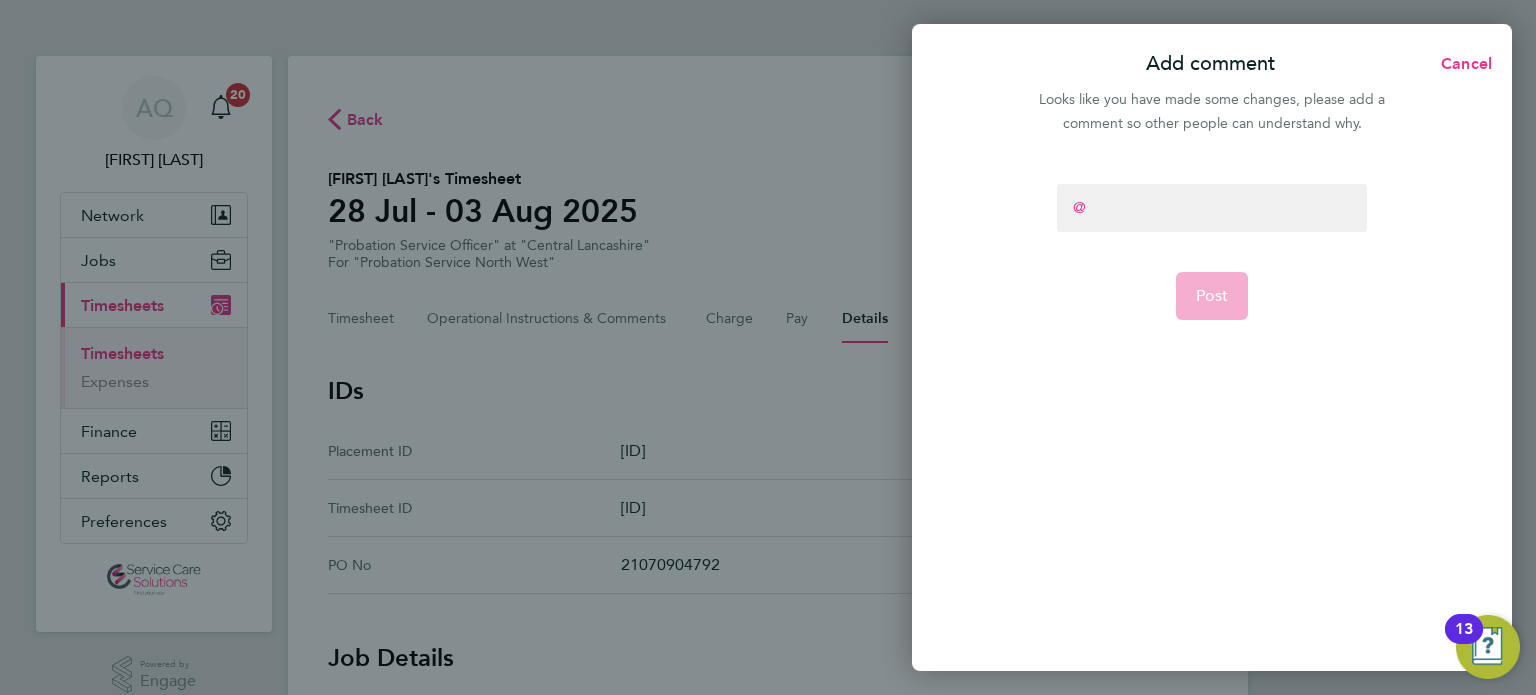 type 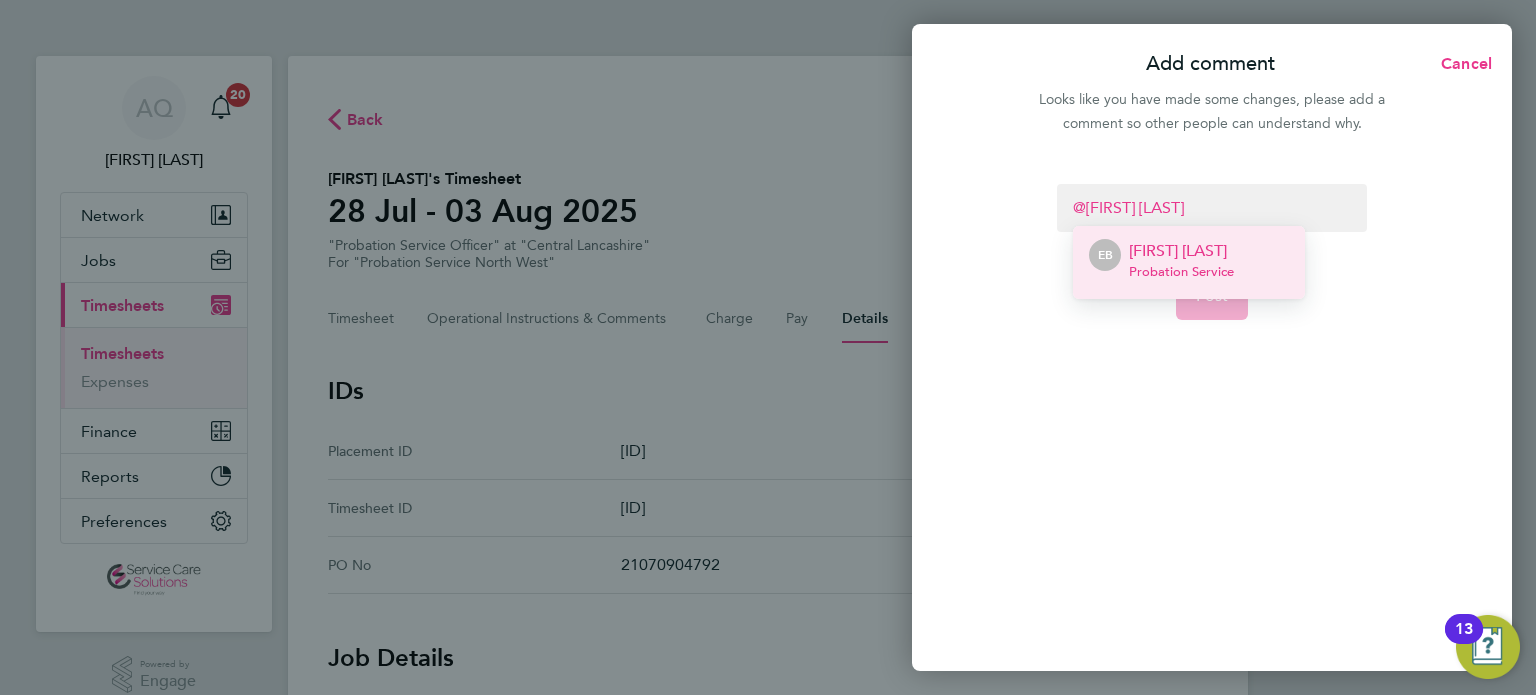 click on "Probation Service" at bounding box center (1181, 272) 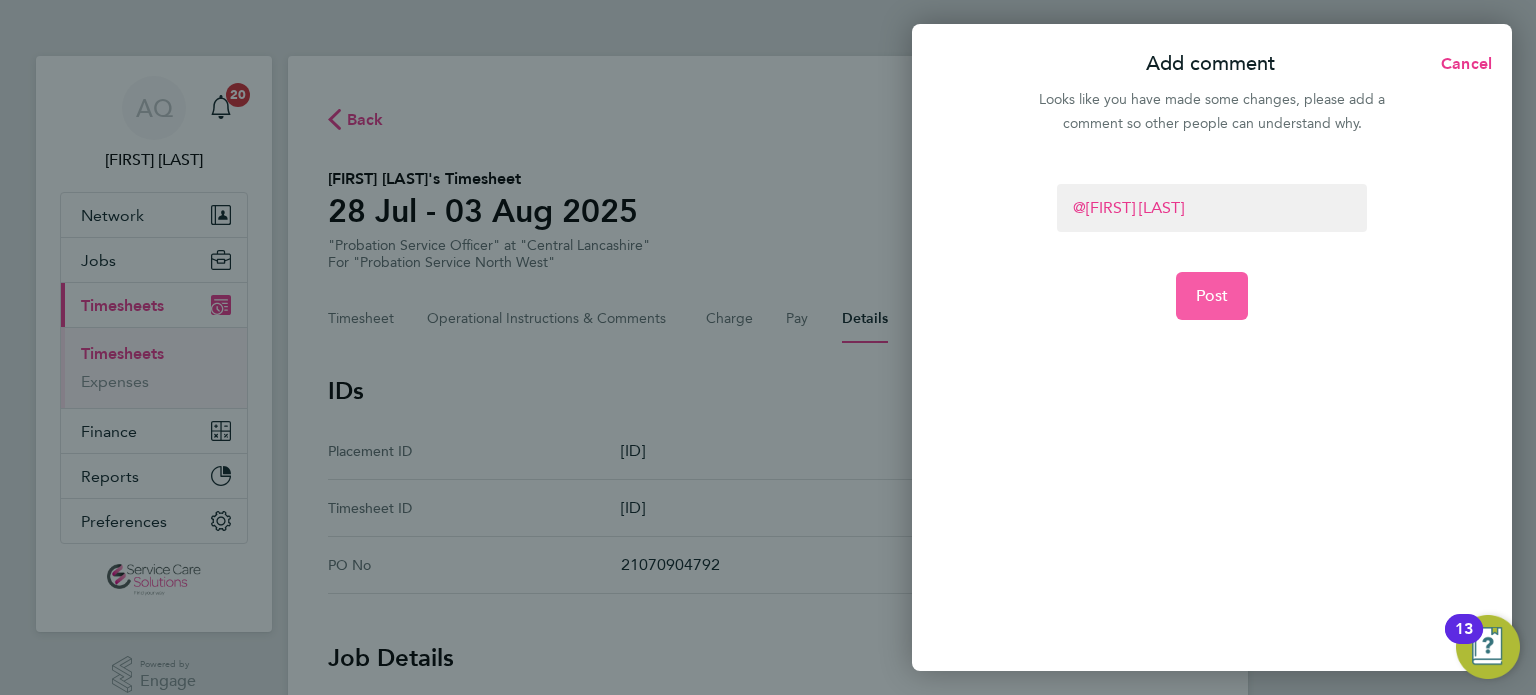 click on "Post" 